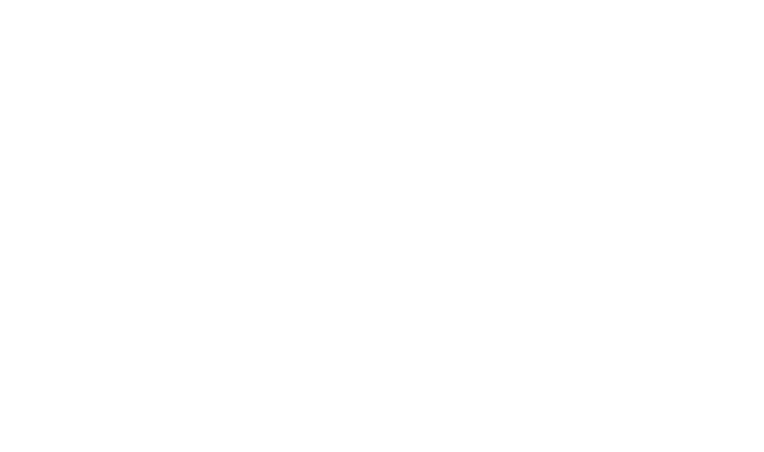 scroll, scrollTop: 0, scrollLeft: 0, axis: both 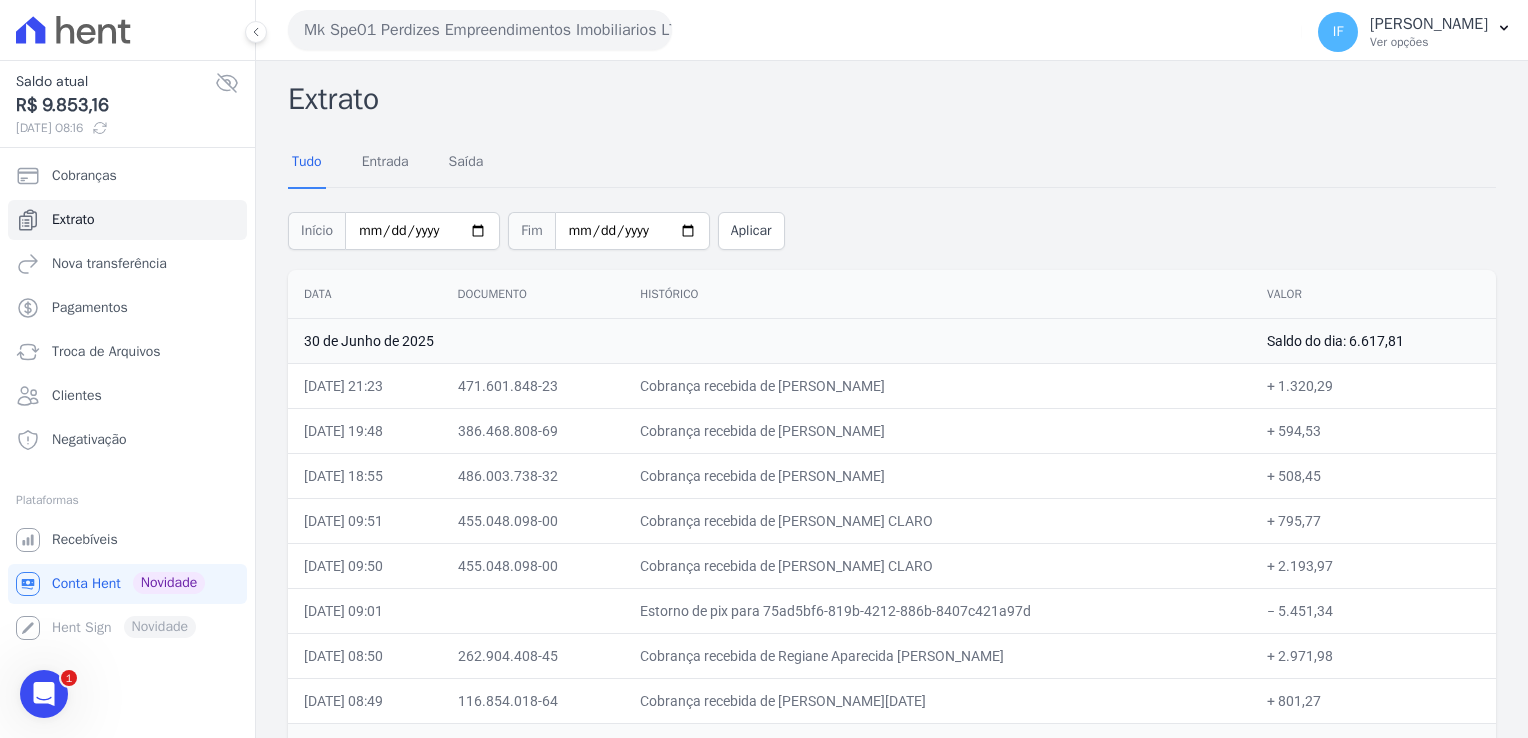 click on "Mk Spe01 Perdizes Empreendimentos Imobiliarios LTDA" at bounding box center [480, 30] 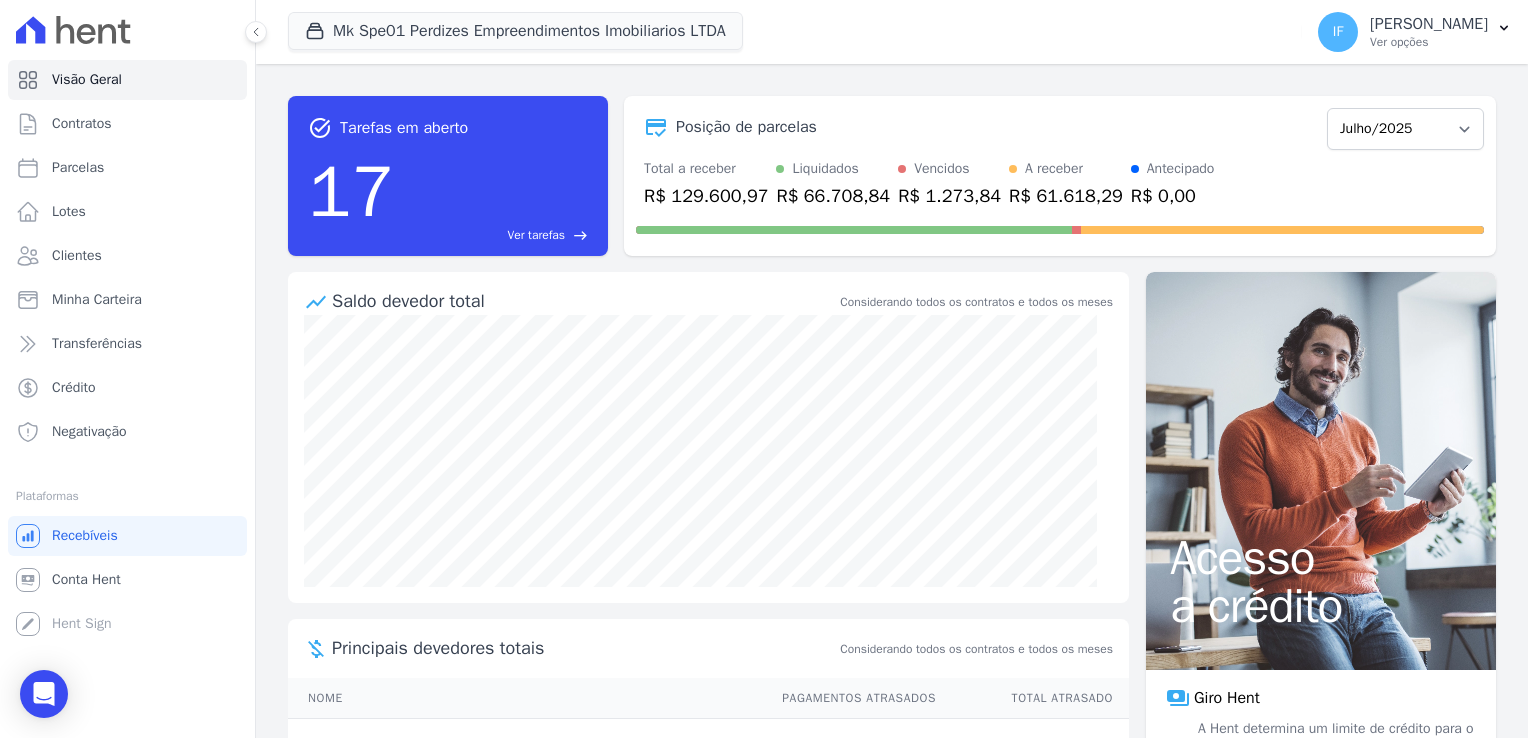 scroll, scrollTop: 0, scrollLeft: 0, axis: both 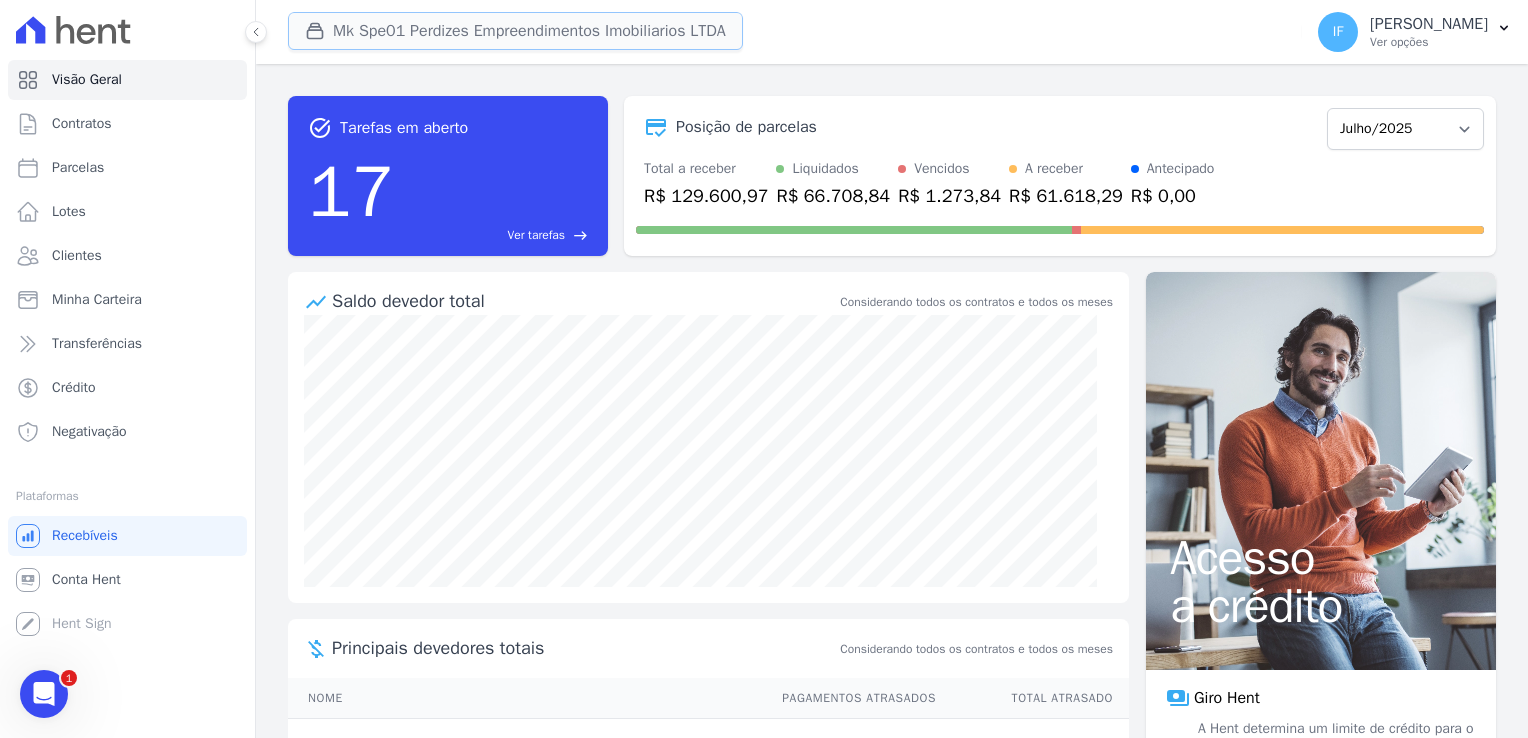 click on "Mk Spe01 Perdizes Empreendimentos Imobiliarios LTDA" at bounding box center (515, 31) 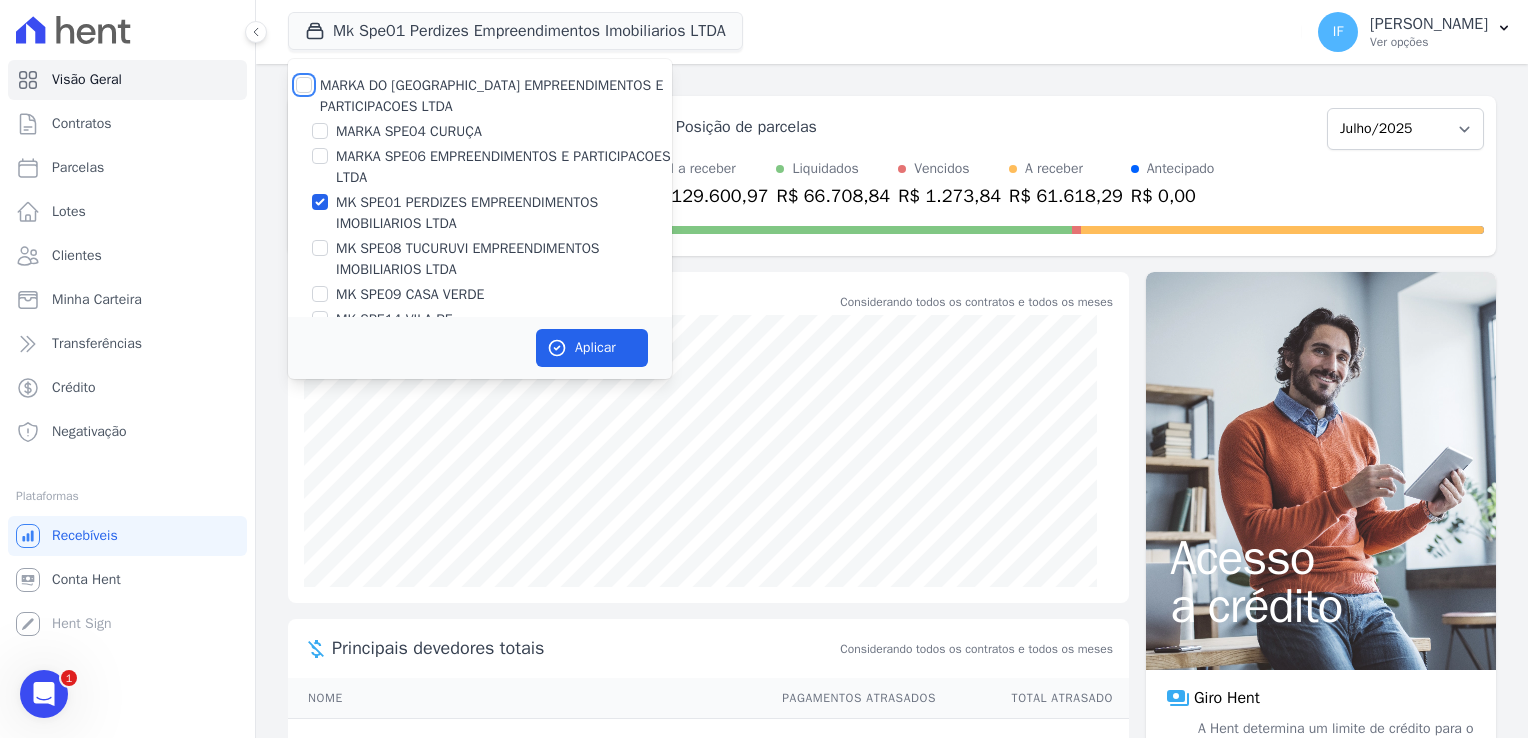 click on "MARKA DO [GEOGRAPHIC_DATA] EMPREENDIMENTOS E PARTICIPACOES LTDA" at bounding box center (304, 85) 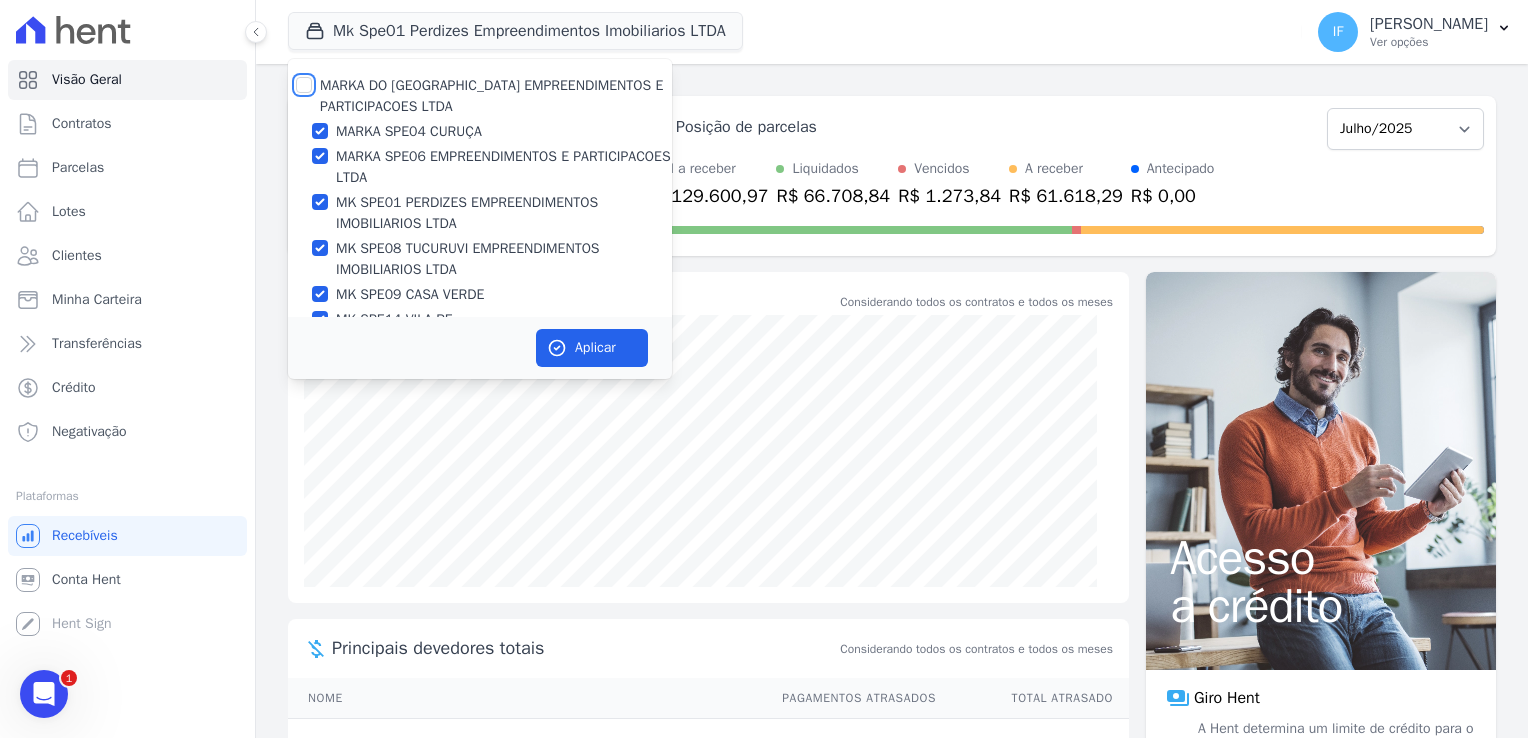 checkbox on "true" 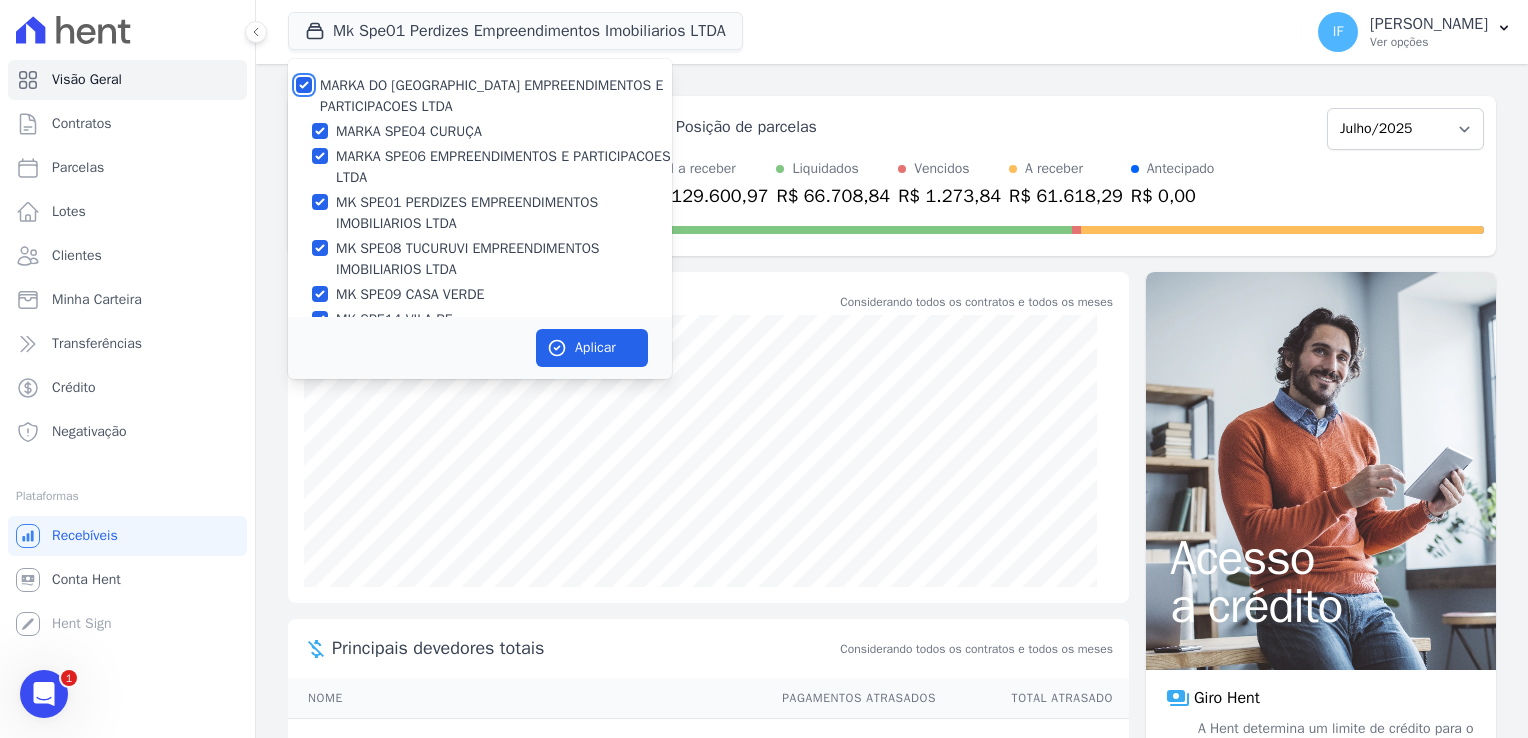 checkbox on "true" 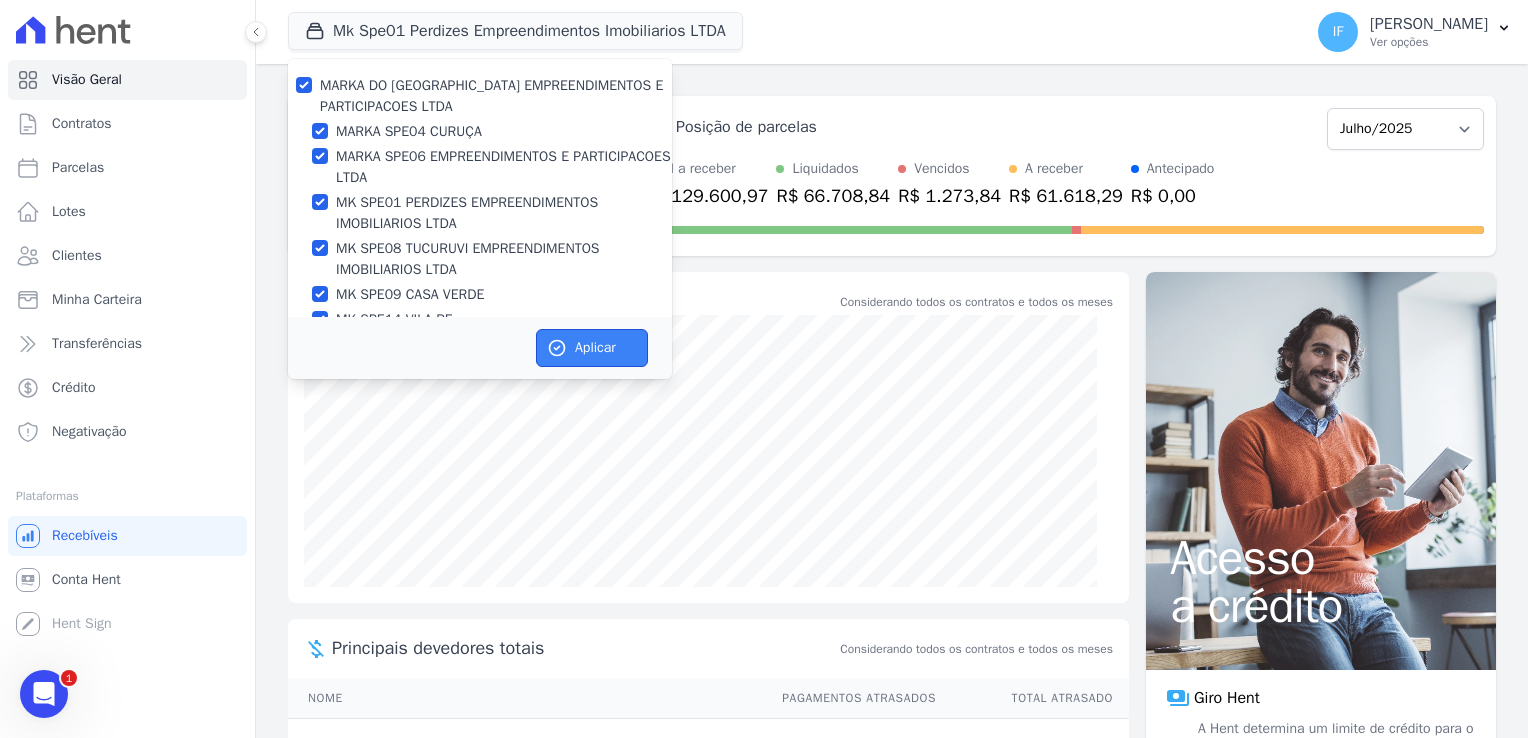 click on "Aplicar" at bounding box center (592, 348) 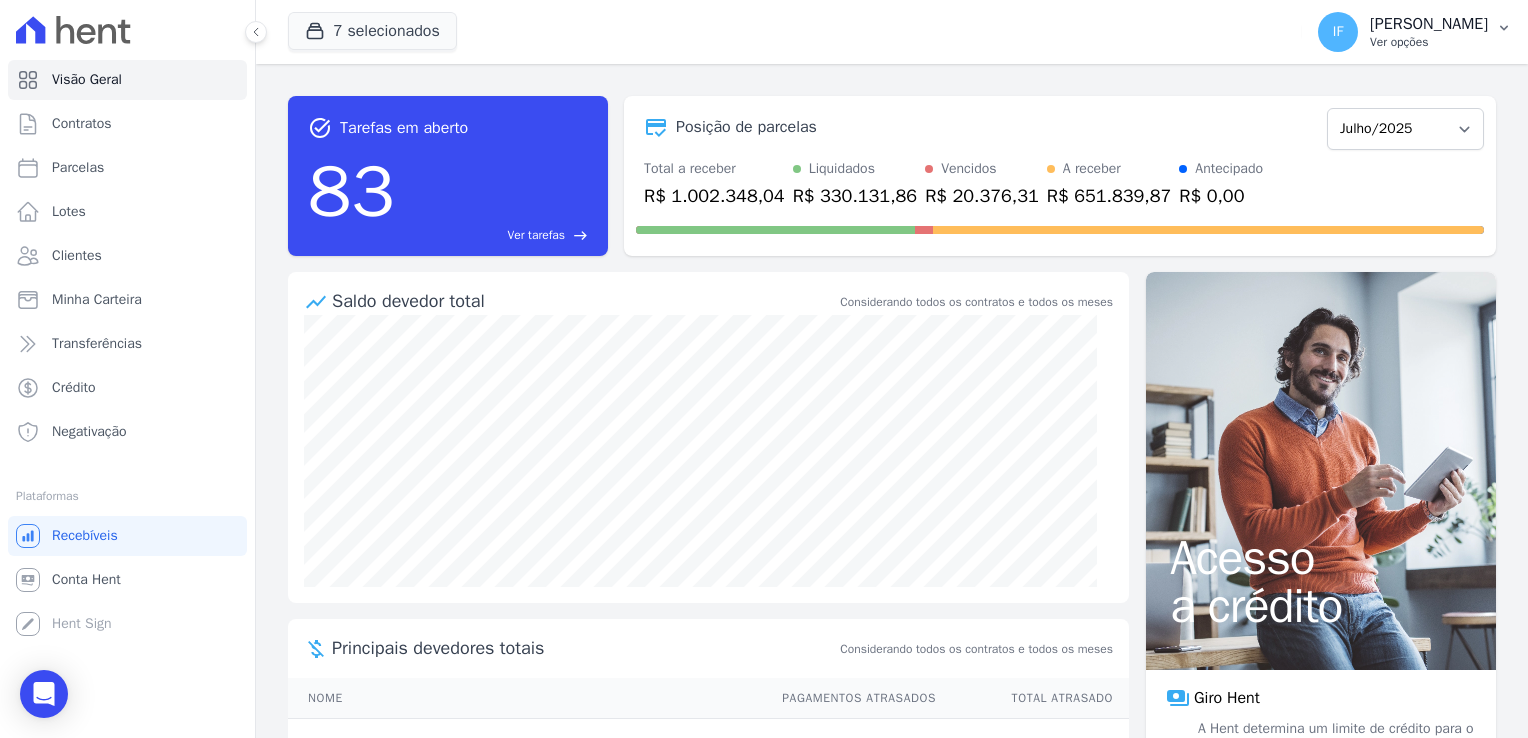 click on "Ver opções" at bounding box center (1429, 42) 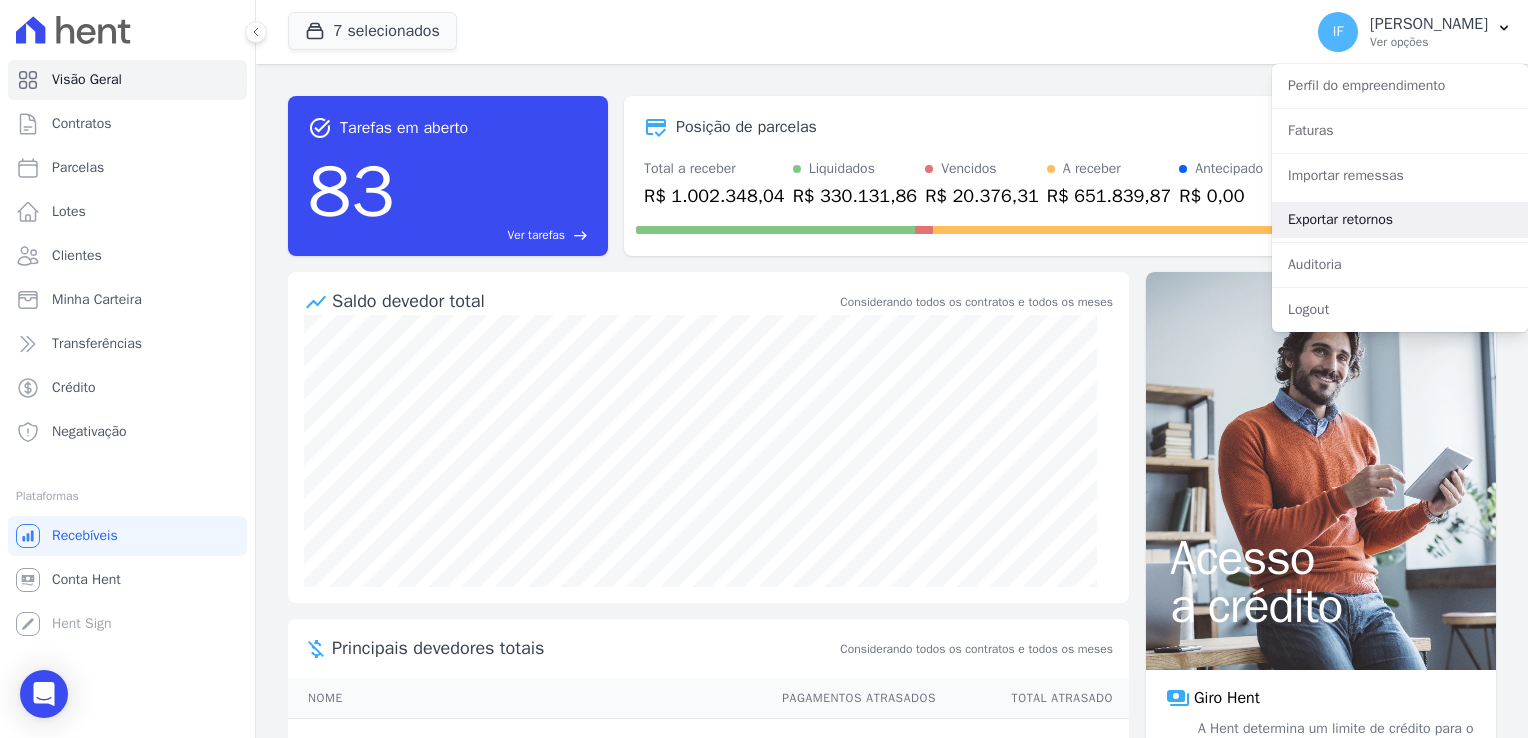 click on "Exportar retornos" at bounding box center (1400, 220) 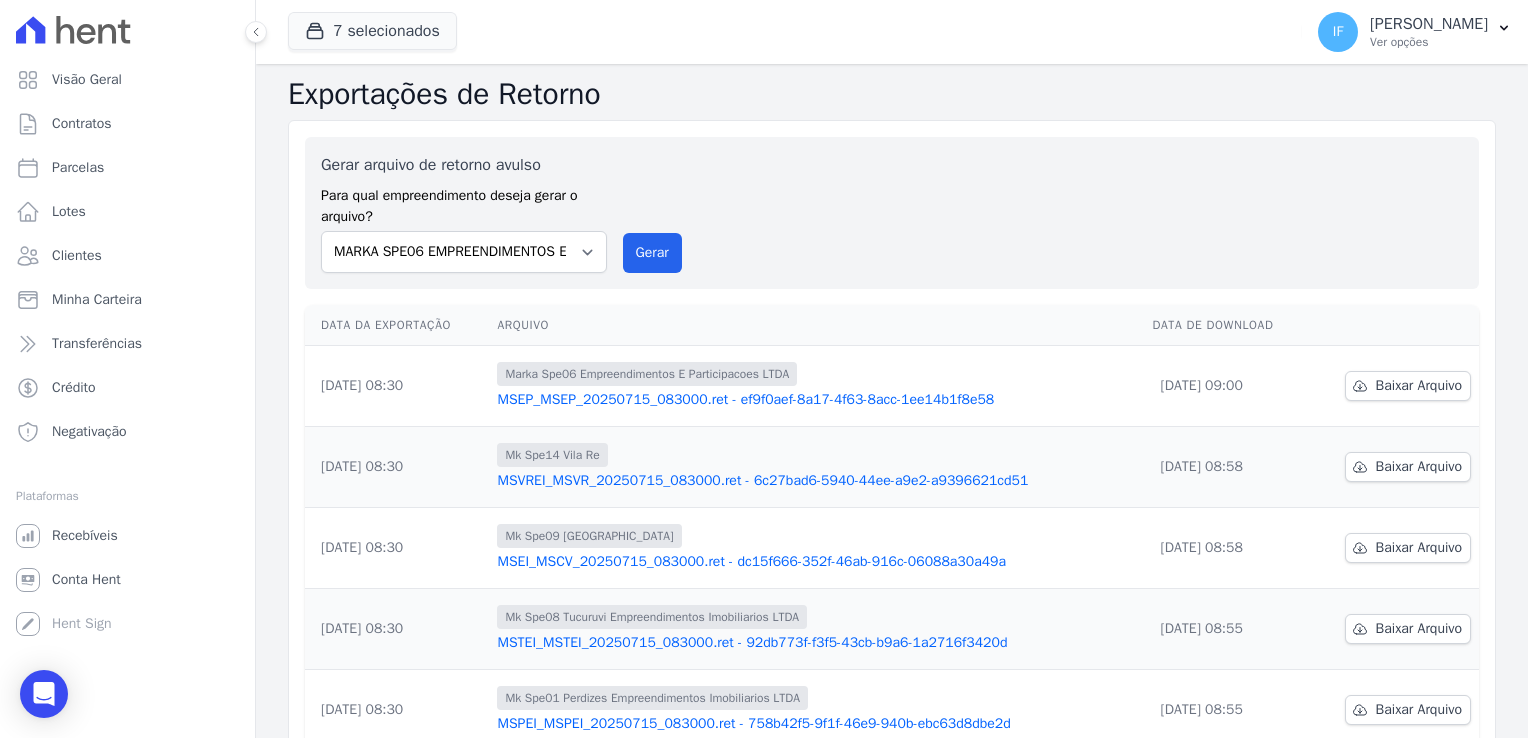 scroll, scrollTop: 0, scrollLeft: 0, axis: both 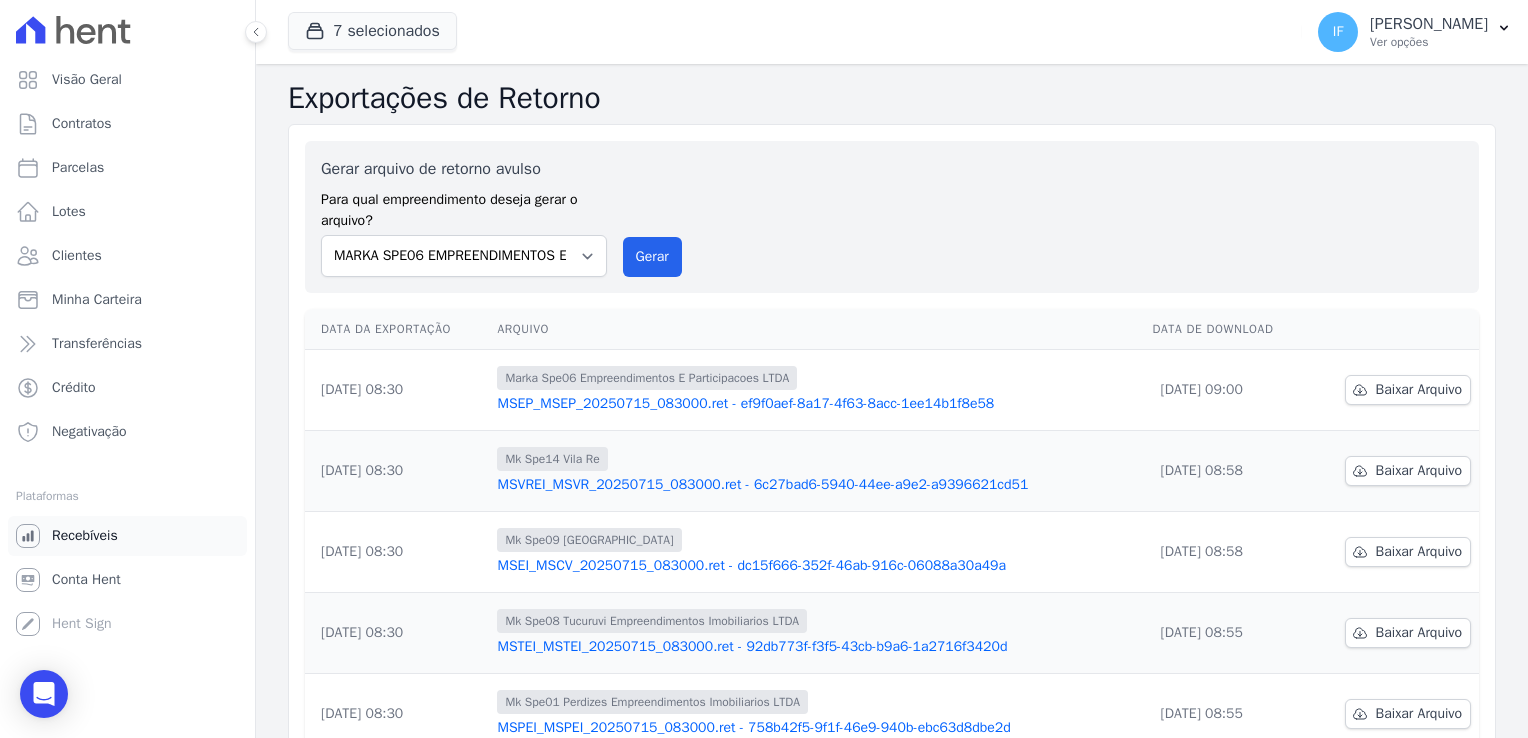 click on "Recebíveis" at bounding box center (85, 536) 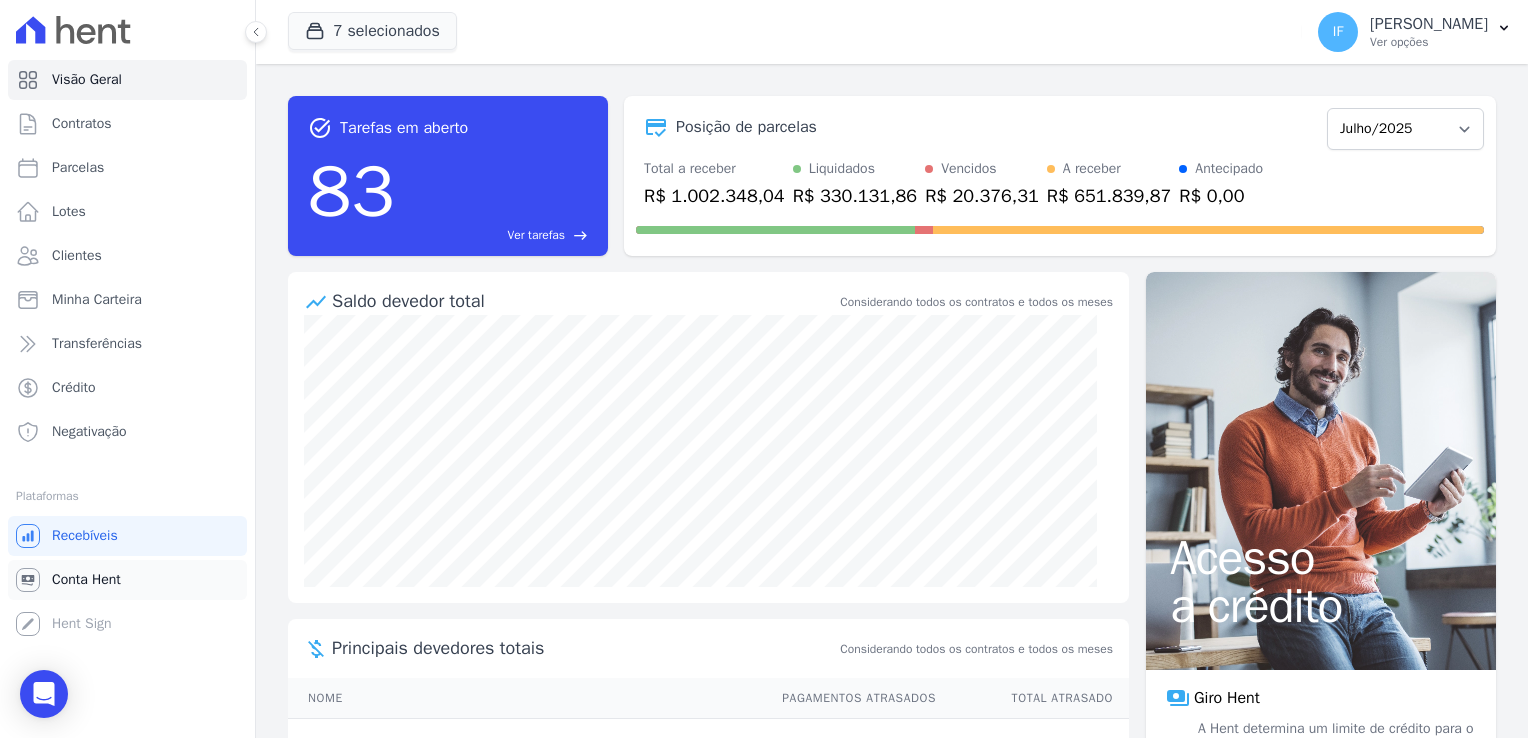 click on "Conta Hent" at bounding box center (86, 580) 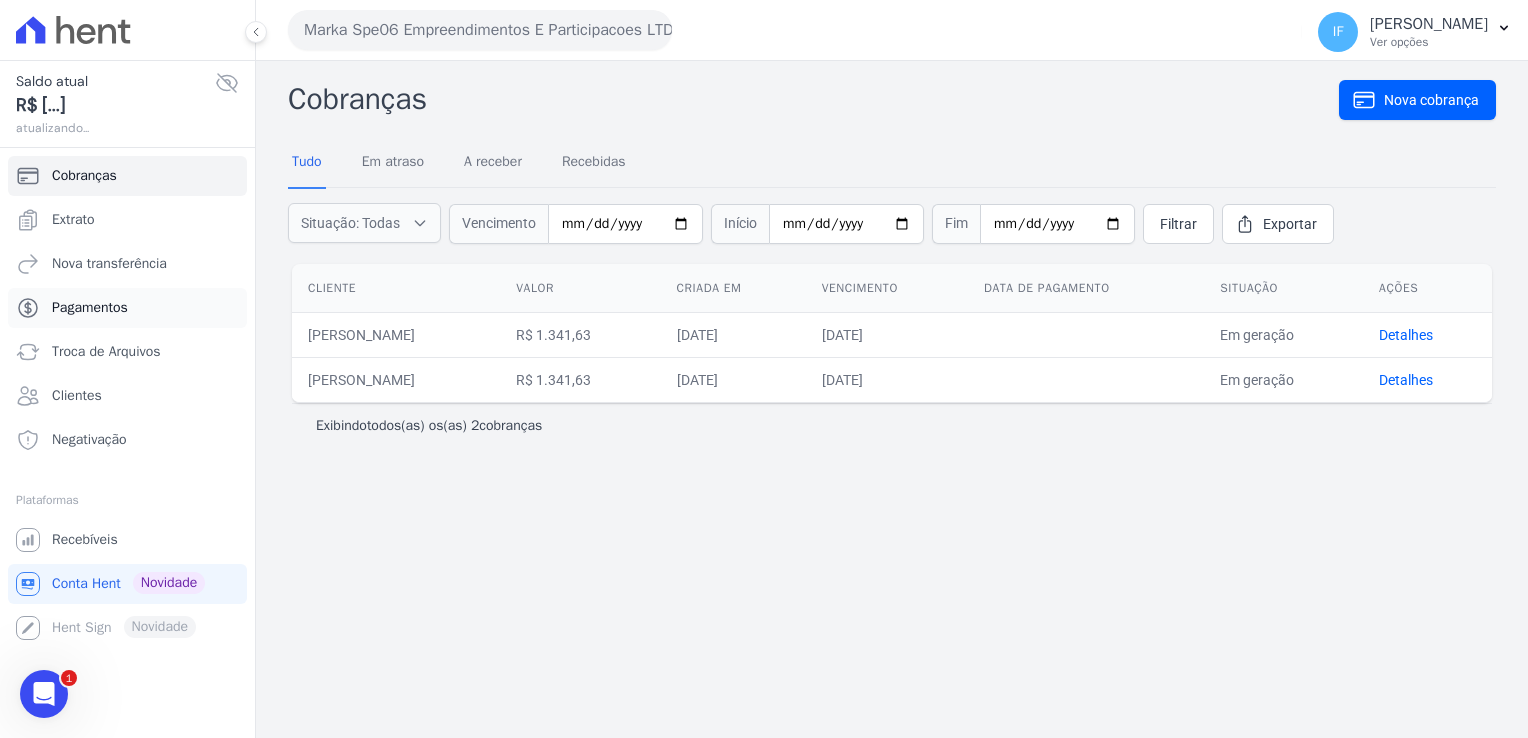scroll, scrollTop: 0, scrollLeft: 0, axis: both 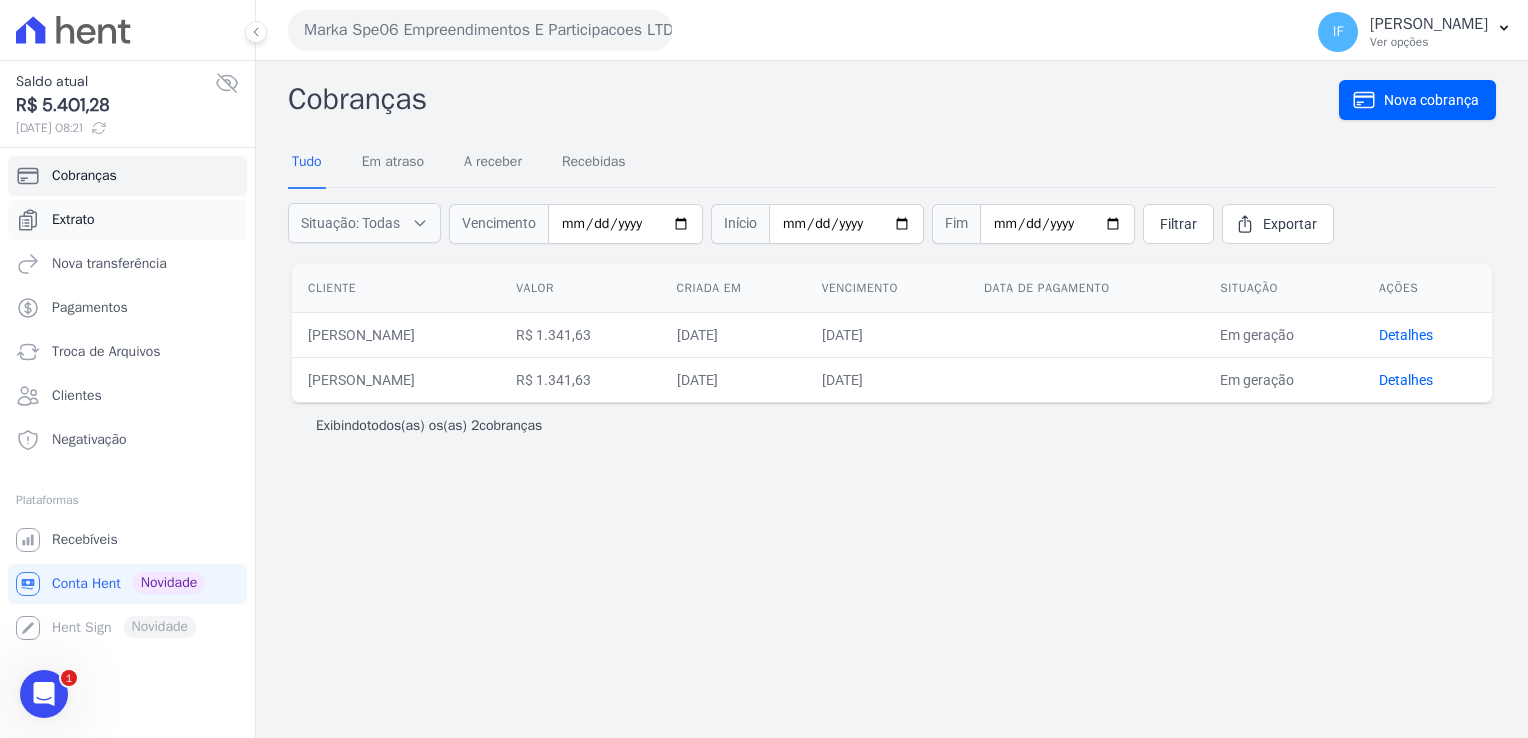 click on "Extrato" at bounding box center (73, 220) 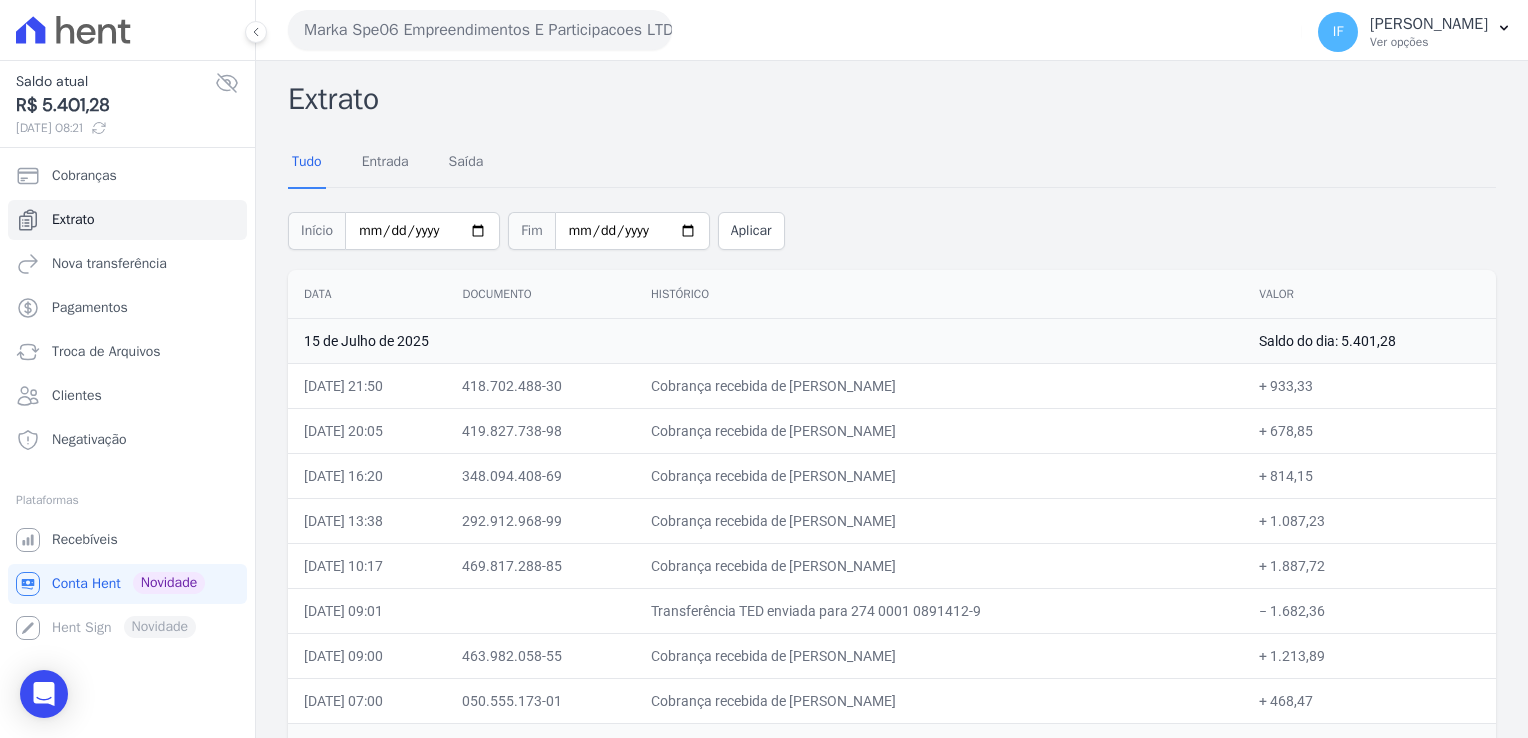 click on "Marka Spe06 Empreendimentos E Participacoes LTDA" at bounding box center (480, 30) 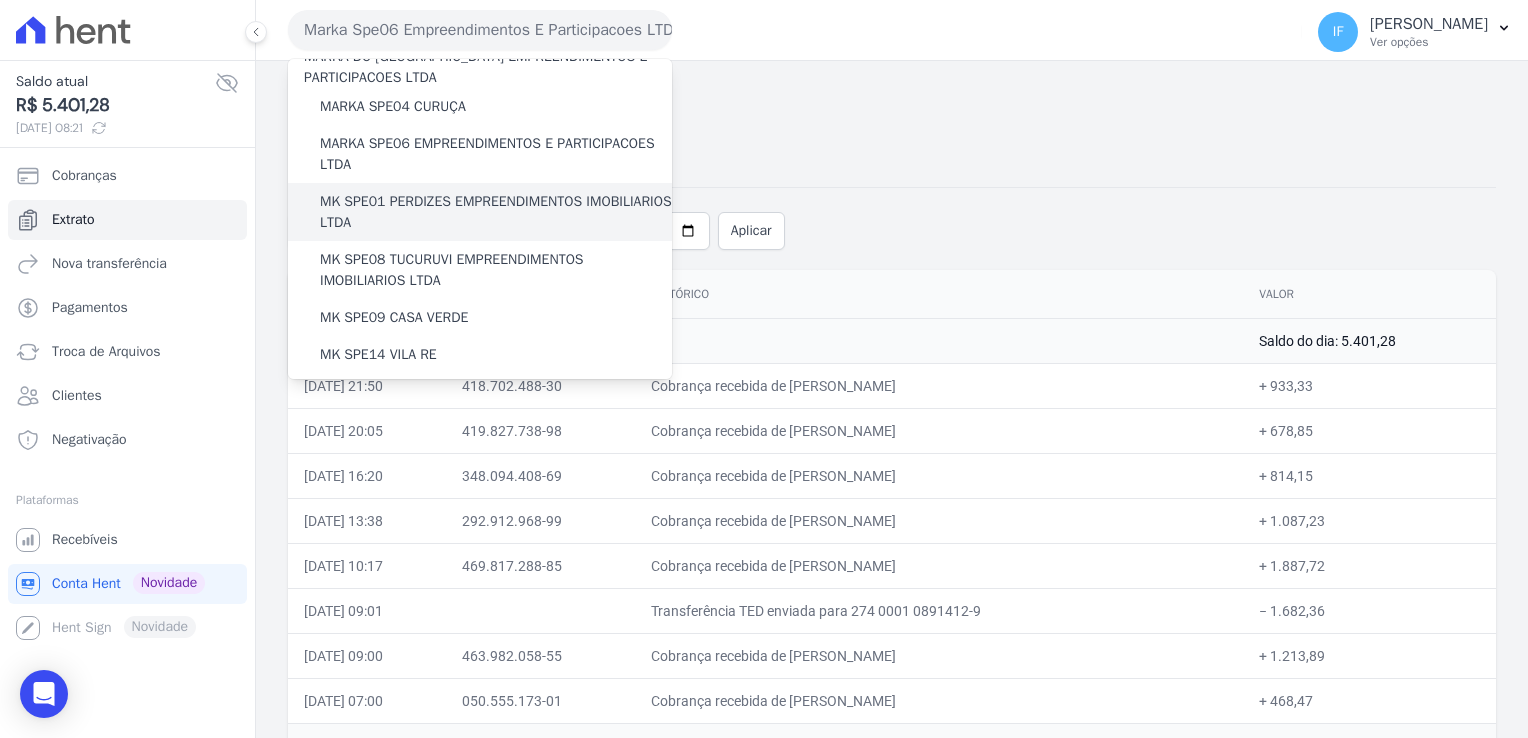 scroll, scrollTop: 76, scrollLeft: 0, axis: vertical 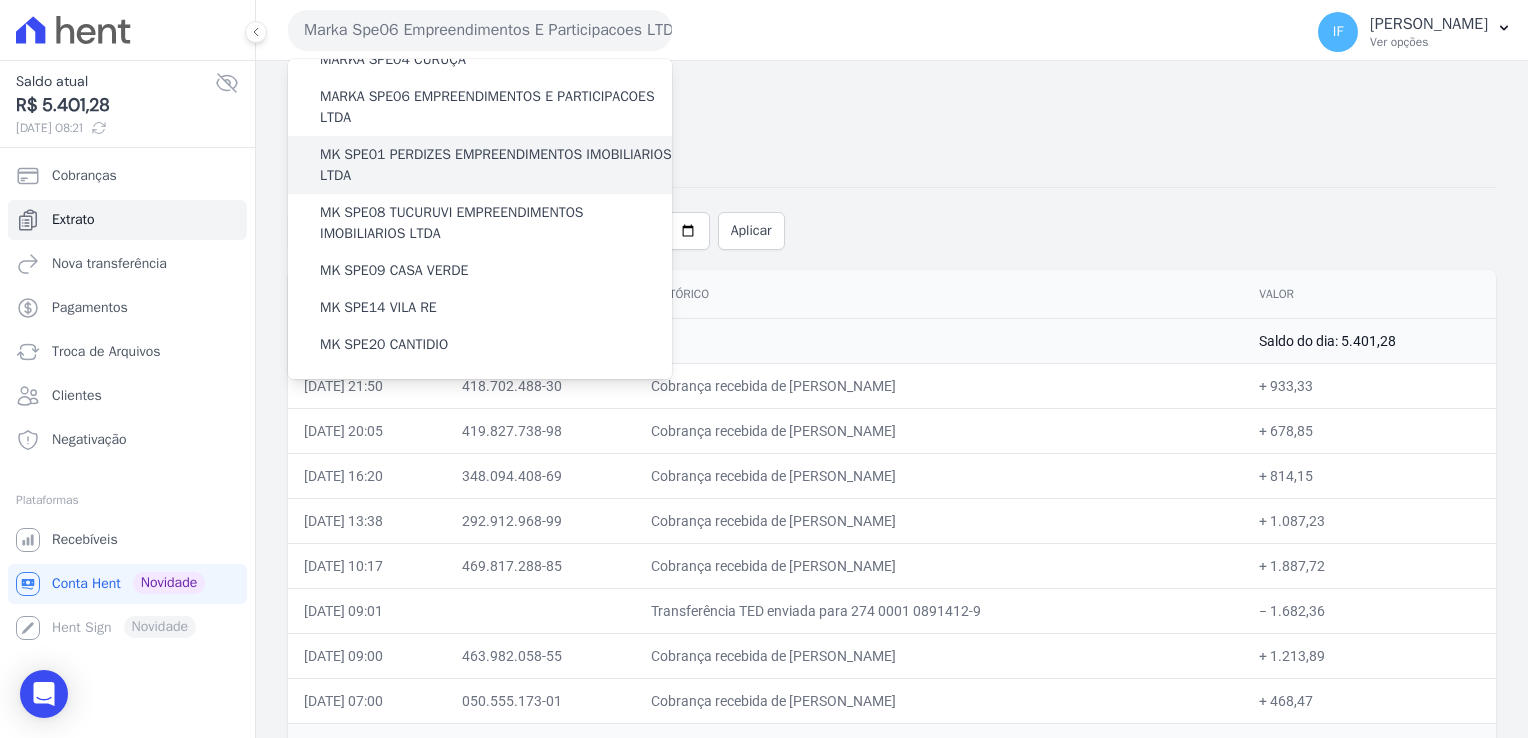 click on "MK SPE01 PERDIZES EMPREENDIMENTOS IMOBILIARIOS LTDA" at bounding box center [496, 165] 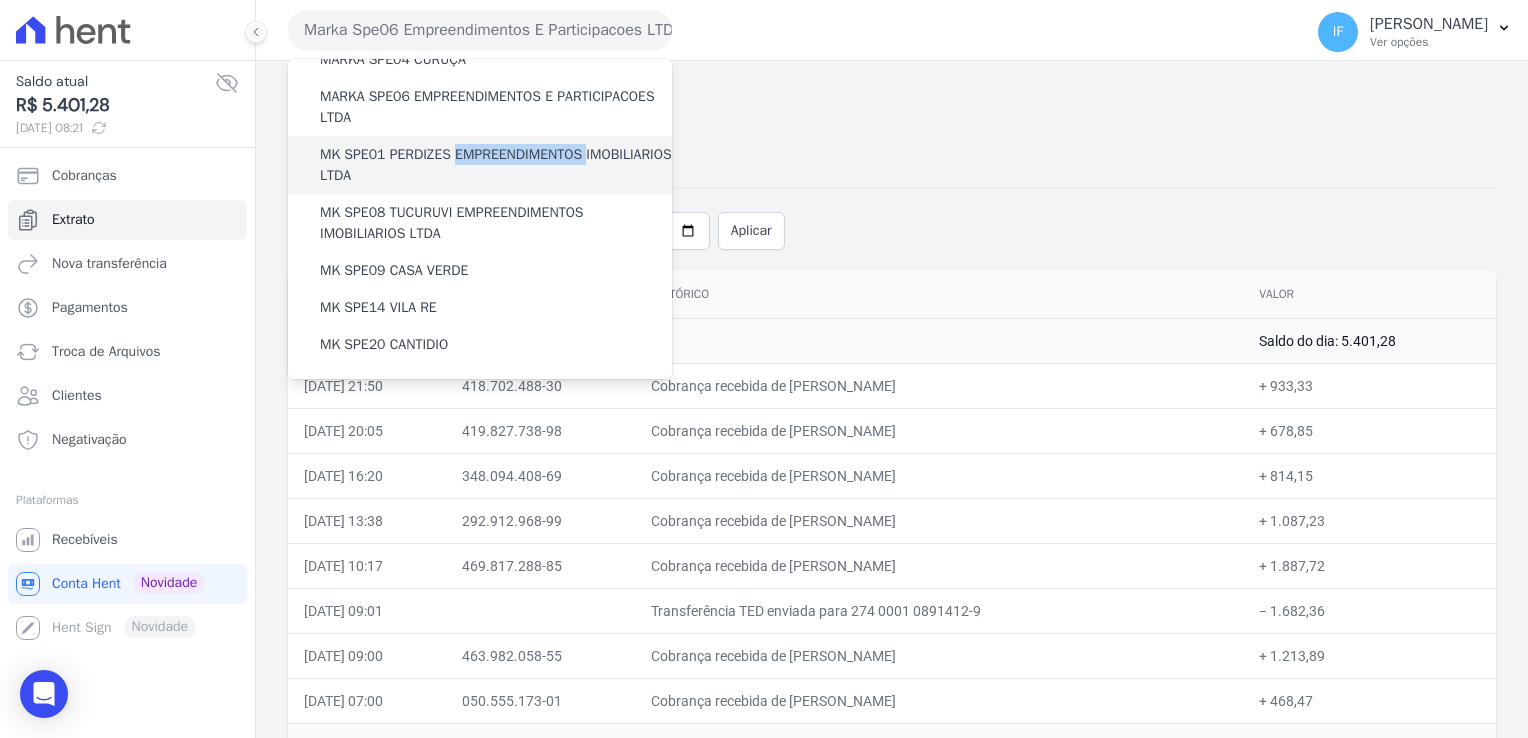click on "MK SPE01 PERDIZES EMPREENDIMENTOS IMOBILIARIOS LTDA" at bounding box center [496, 165] 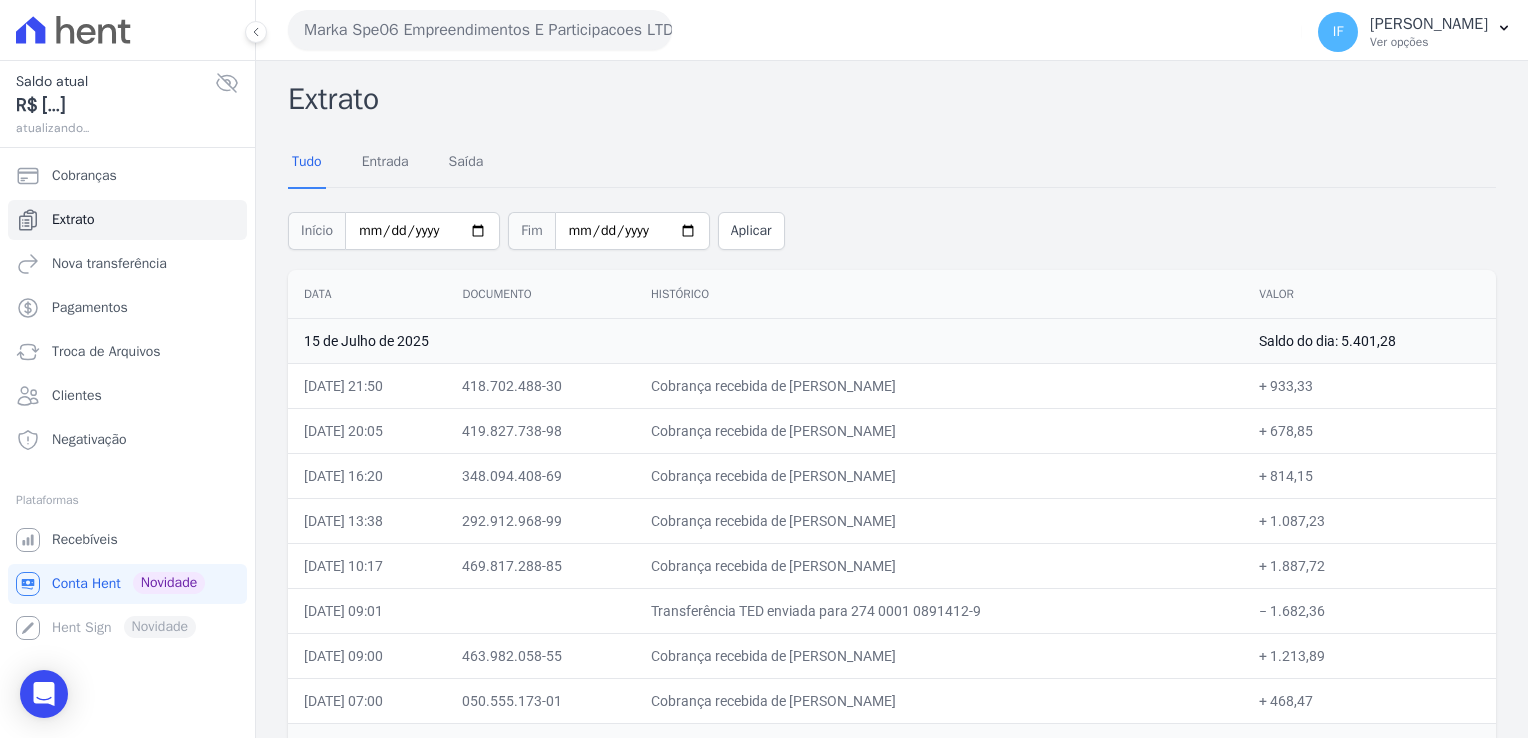 click on "Marka Spe06 Empreendimentos E Participacoes LTDA" at bounding box center [480, 30] 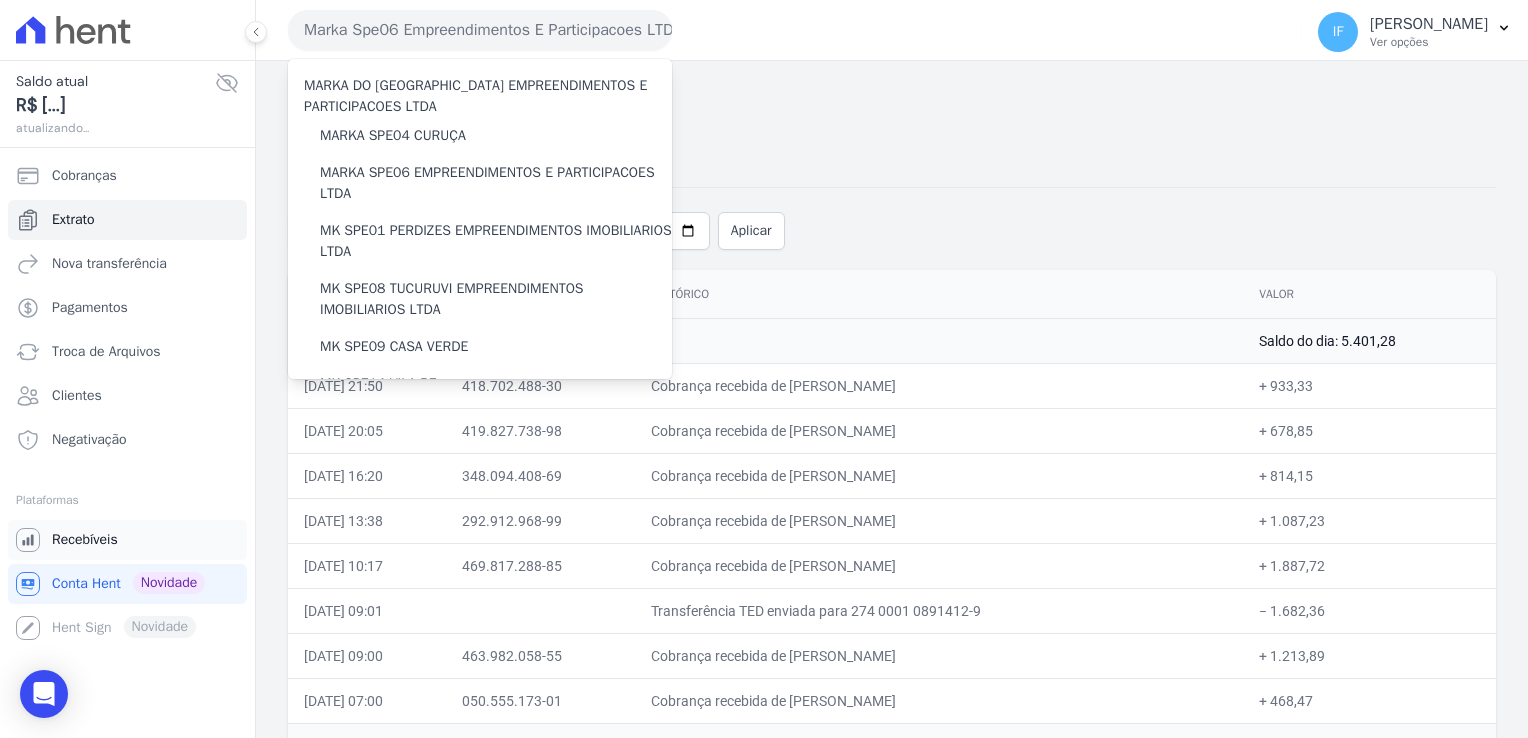 click on "Recebíveis" at bounding box center (85, 540) 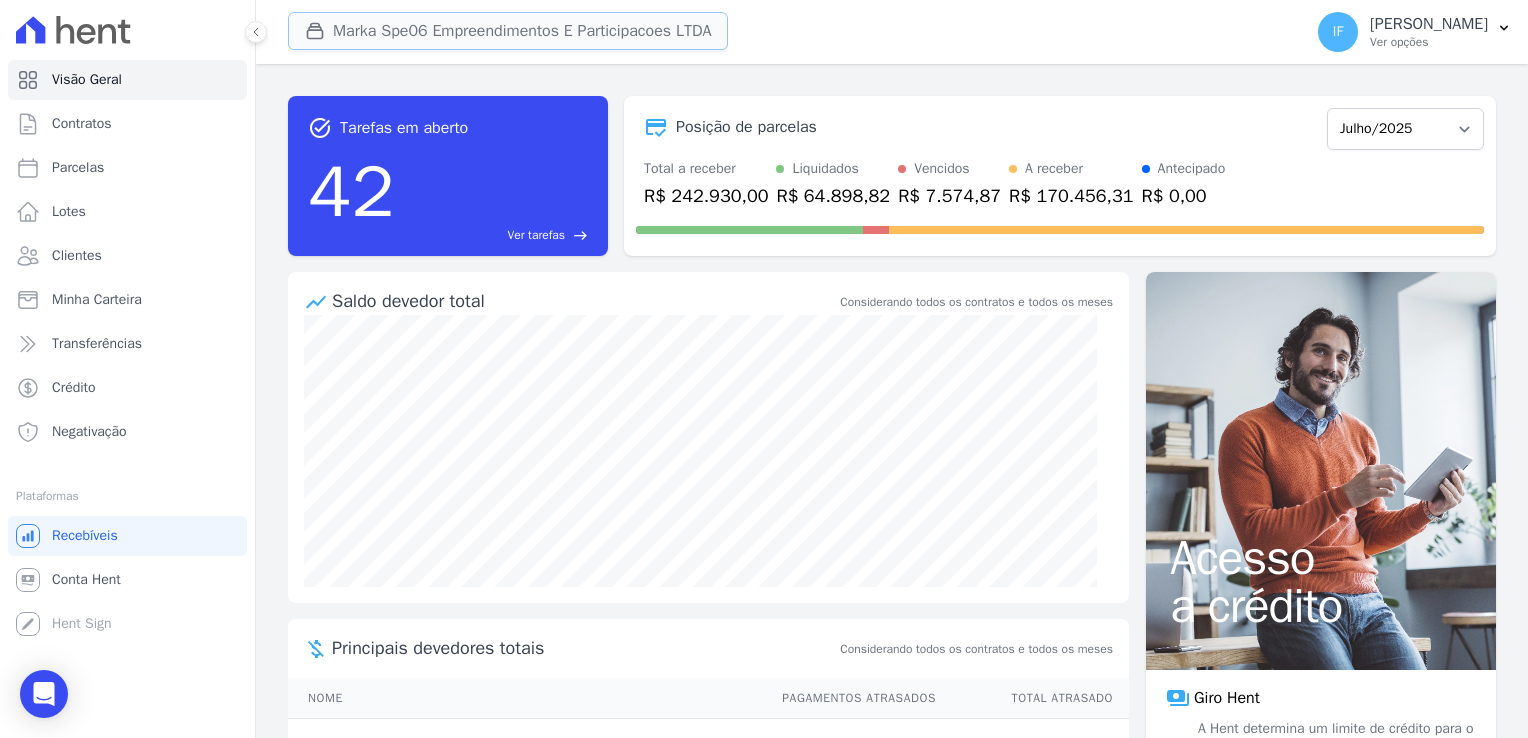 click on "Marka Spe06 Empreendimentos E Participacoes LTDA" at bounding box center [508, 31] 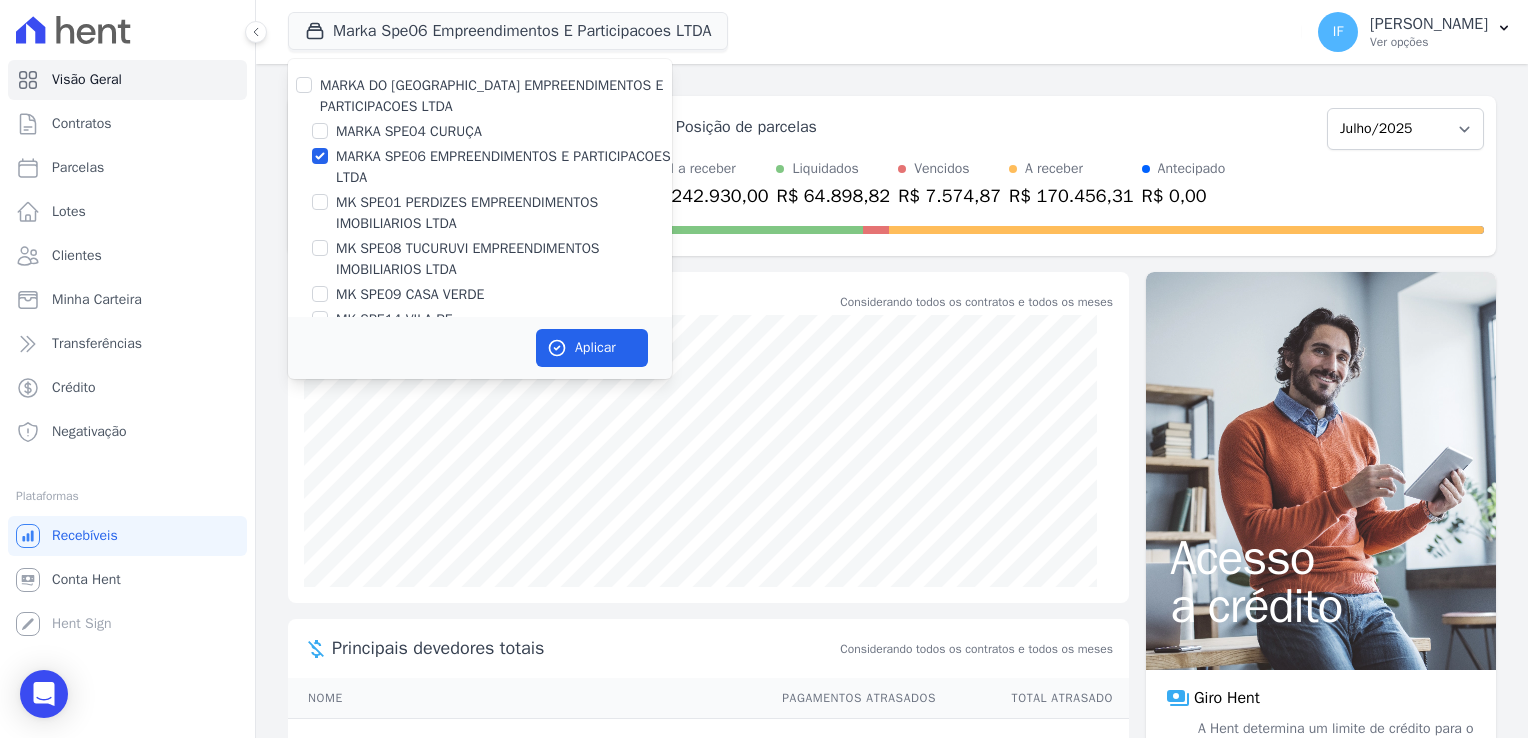 click on "MARKA DO BRASIL EMPREENDIMENTOS E PARTICIPACOES LTDA
MARKA SPE04 CURUÇA
MARKA SPE06 EMPREENDIMENTOS E PARTICIPACOES LTDA
MK SPE01 PERDIZES EMPREENDIMENTOS IMOBILIARIOS LTDA
MK SPE08 TUCURUVI EMPREENDIMENTOS IMOBILIARIOS LTDA" at bounding box center [480, 215] 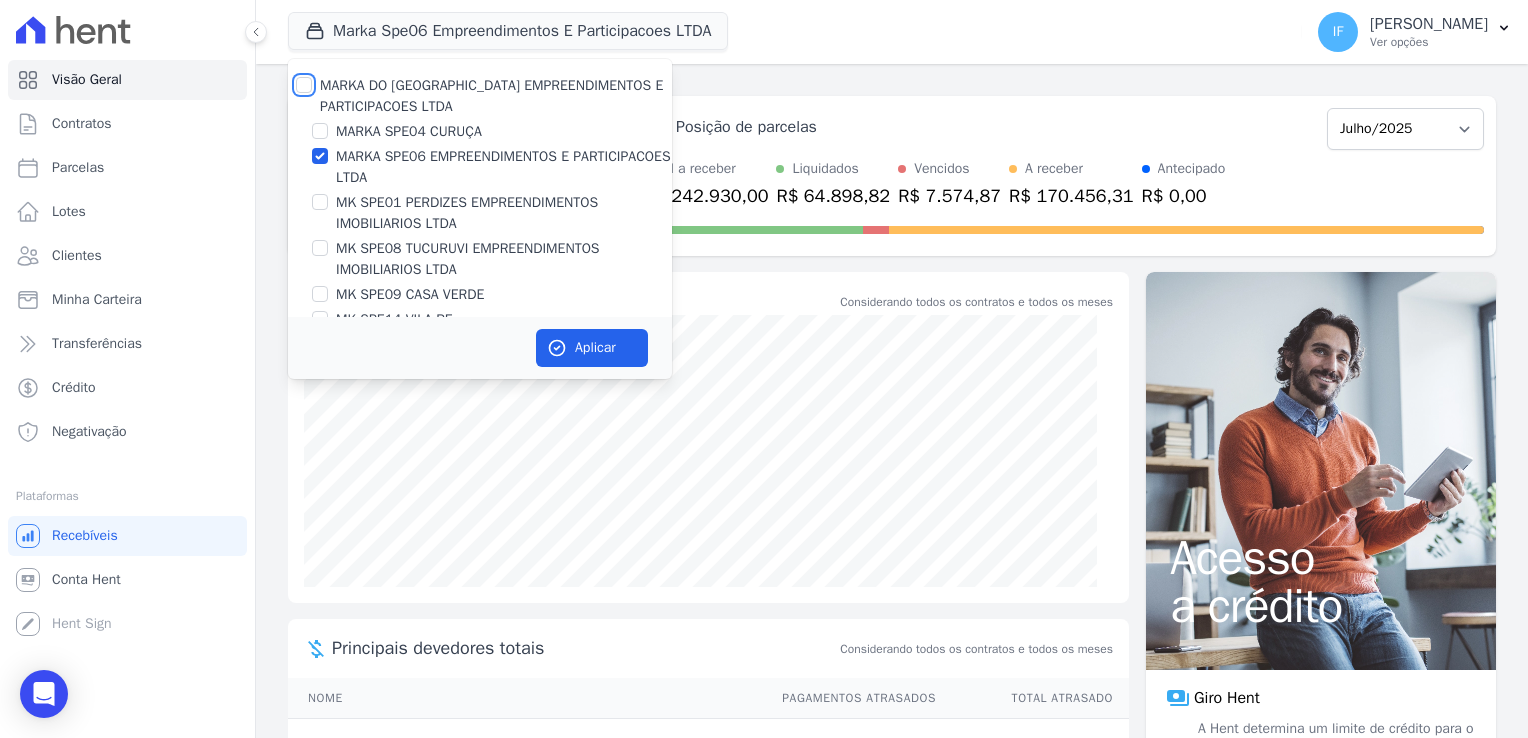 click on "MARKA DO [GEOGRAPHIC_DATA] EMPREENDIMENTOS E PARTICIPACOES LTDA" at bounding box center (304, 85) 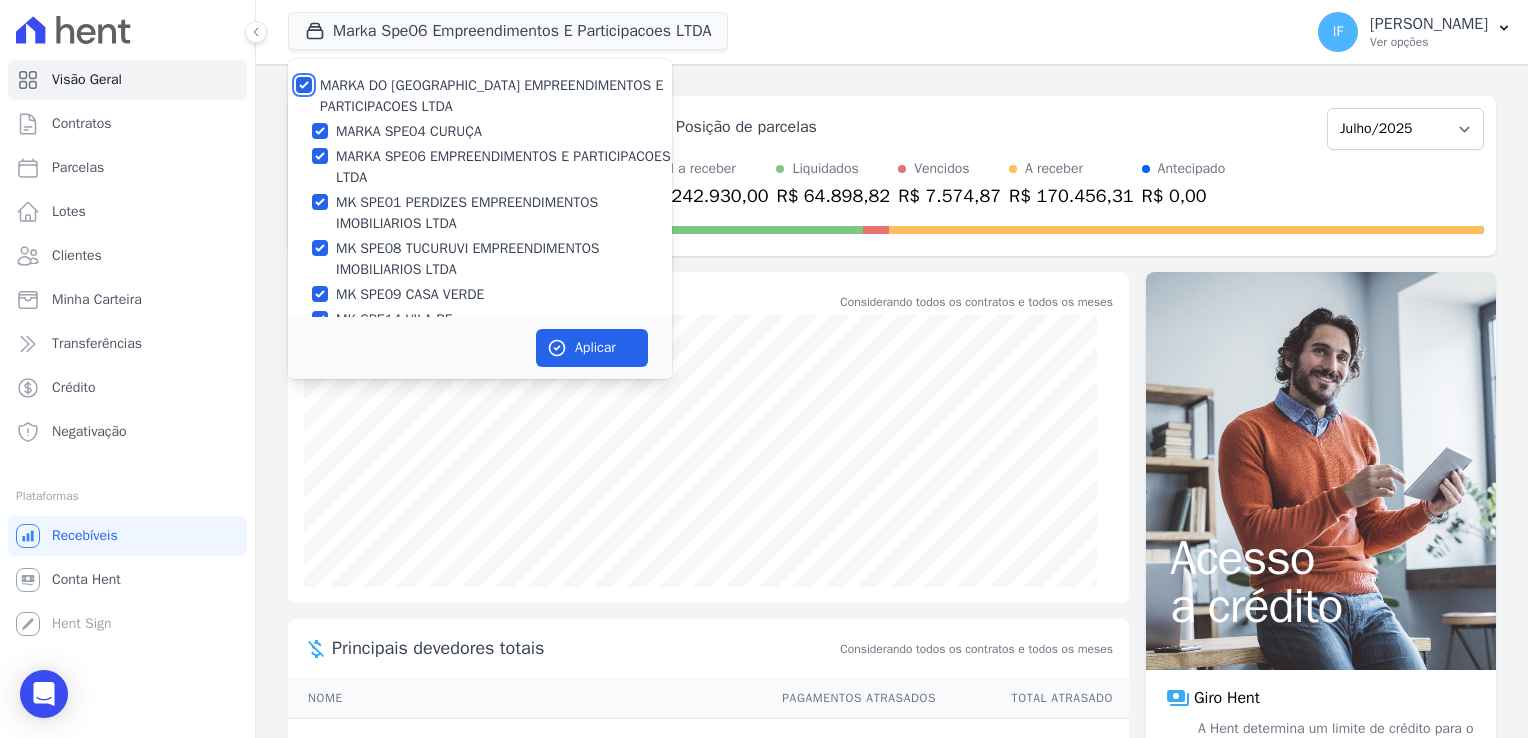 checkbox on "true" 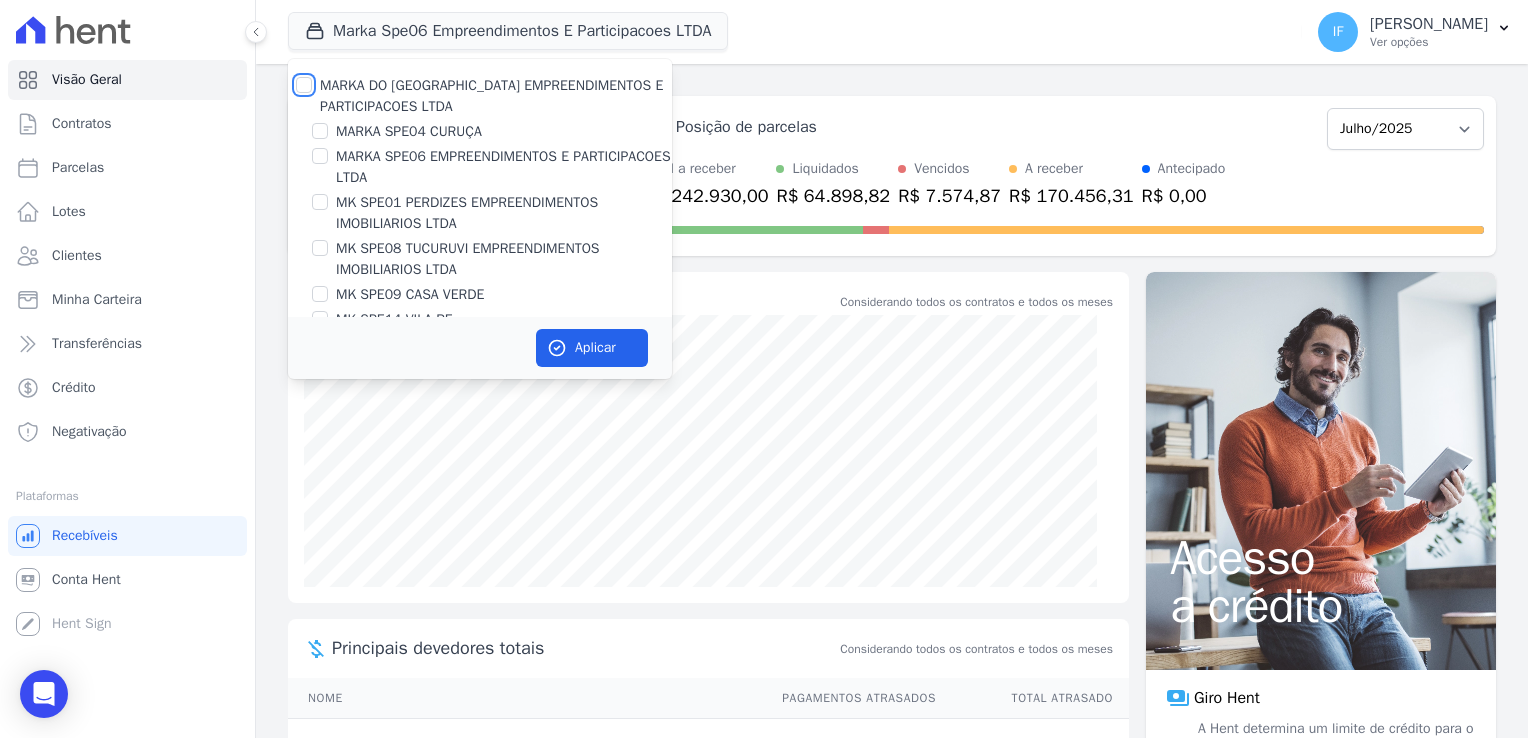 checkbox on "false" 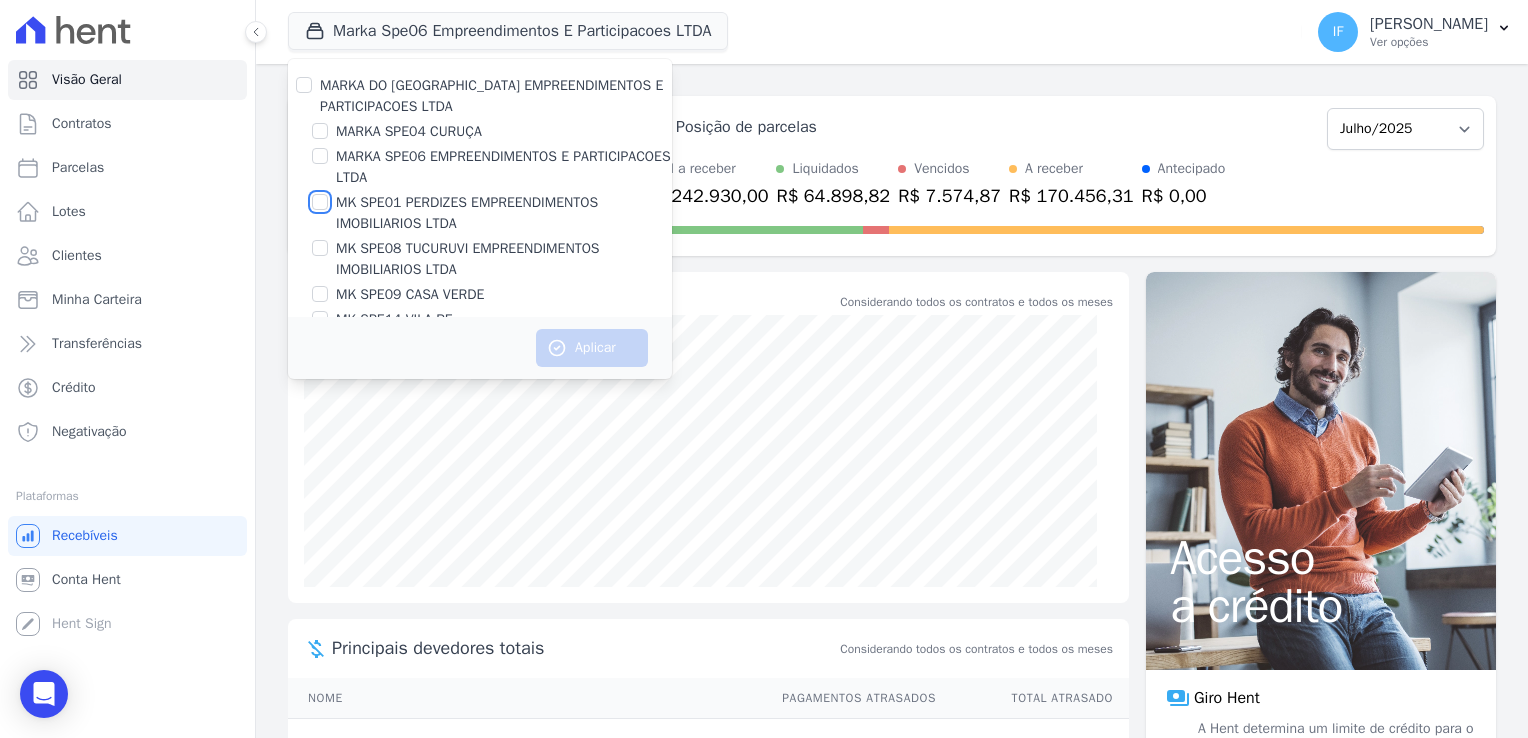 click on "MK SPE01 PERDIZES EMPREENDIMENTOS IMOBILIARIOS LTDA" at bounding box center (320, 202) 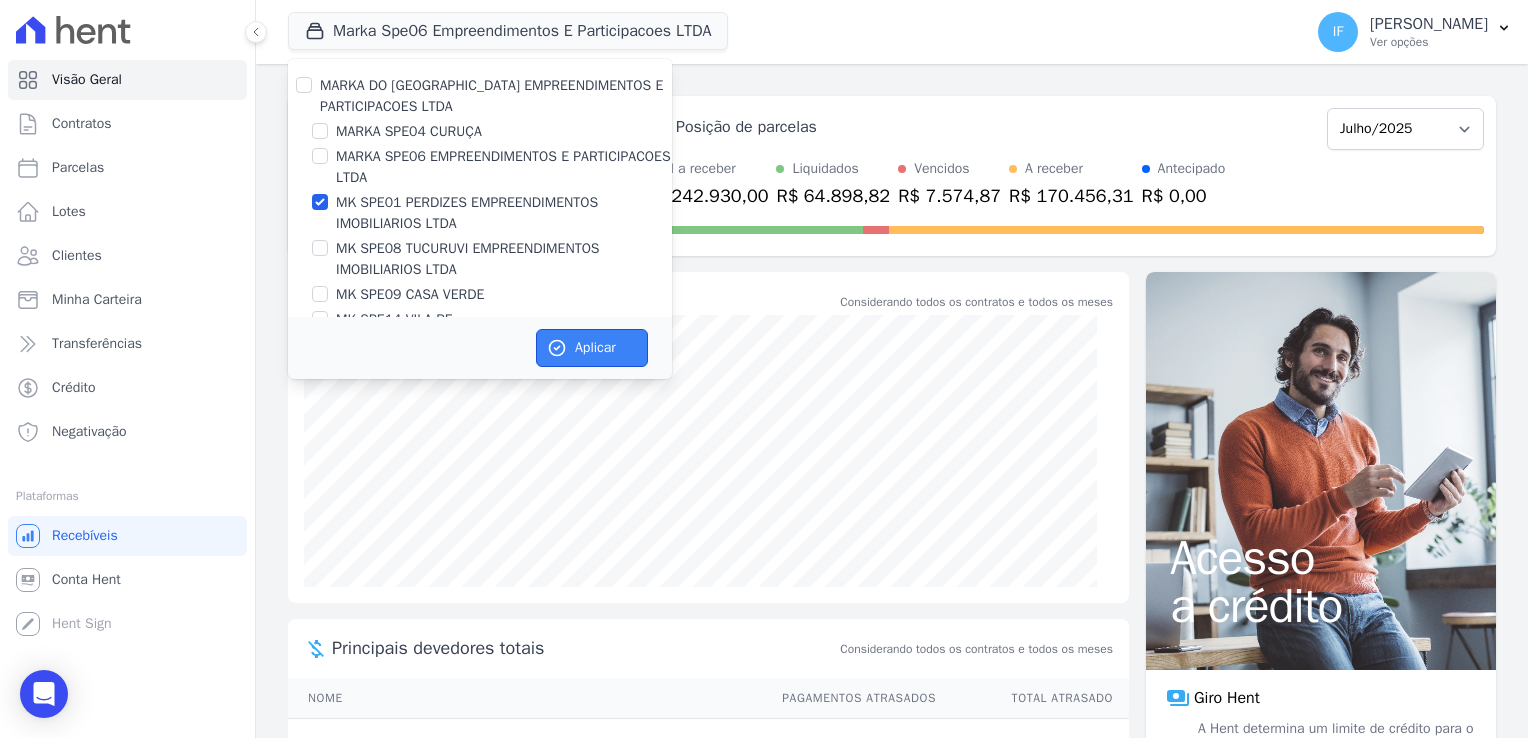 click on "Aplicar" at bounding box center (592, 348) 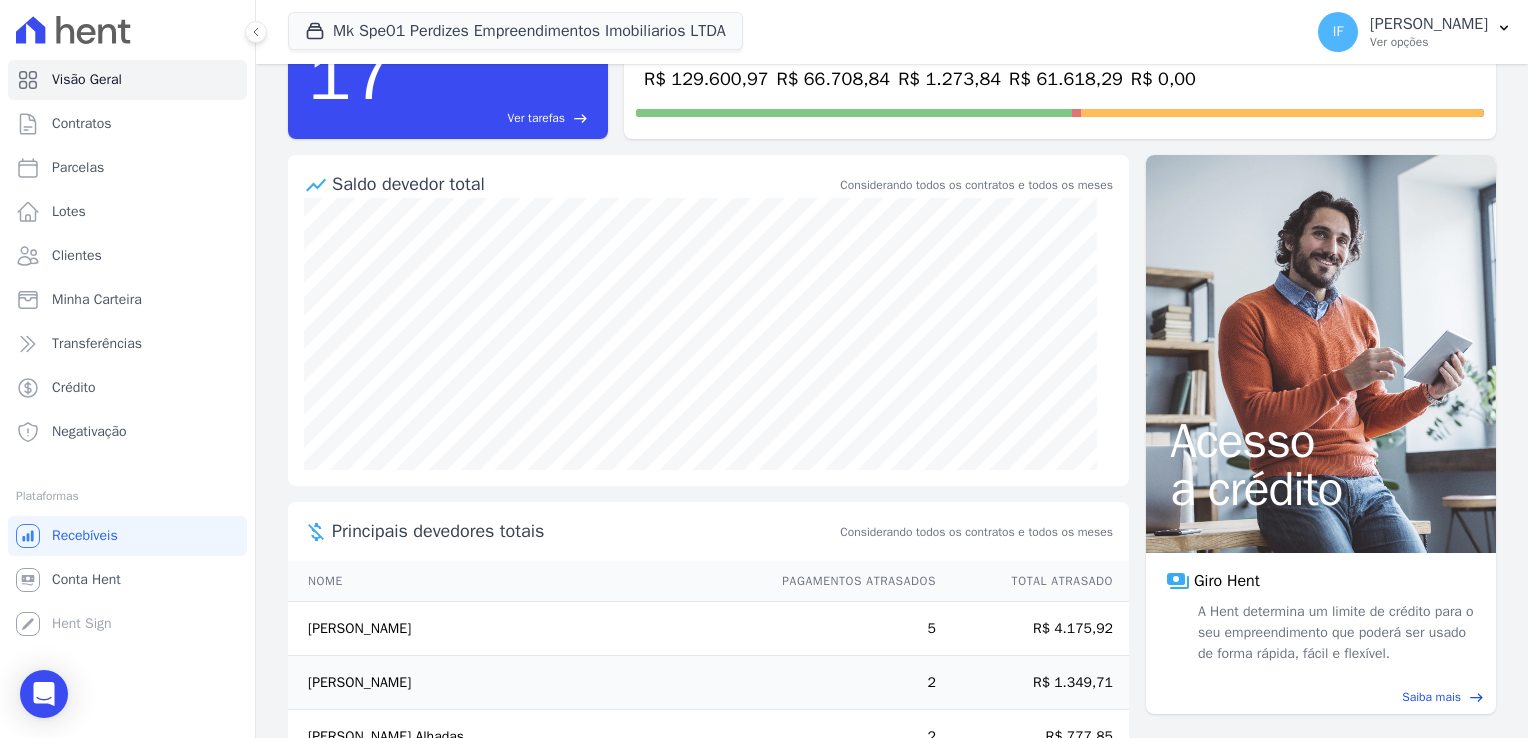 scroll, scrollTop: 200, scrollLeft: 0, axis: vertical 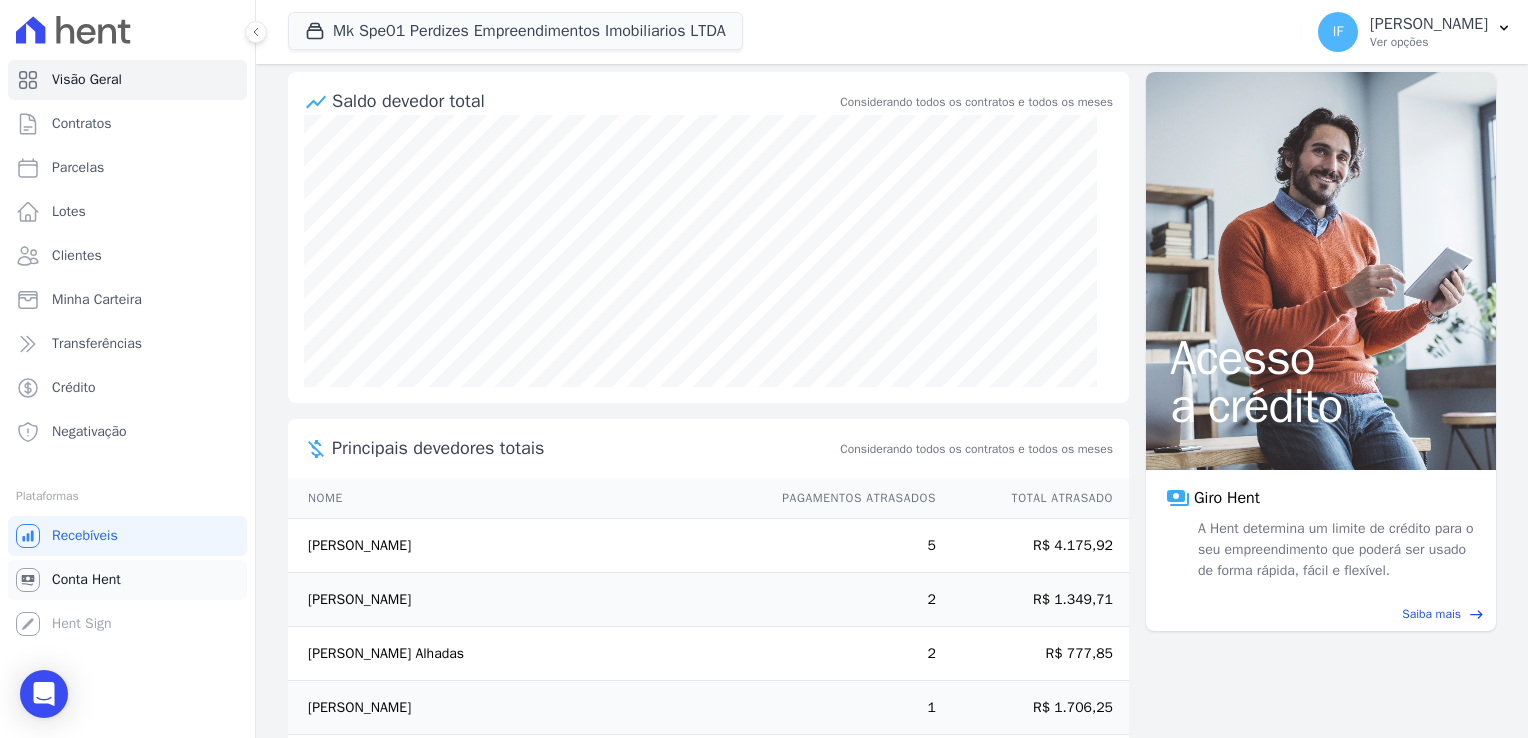 click on "Conta Hent" at bounding box center (86, 580) 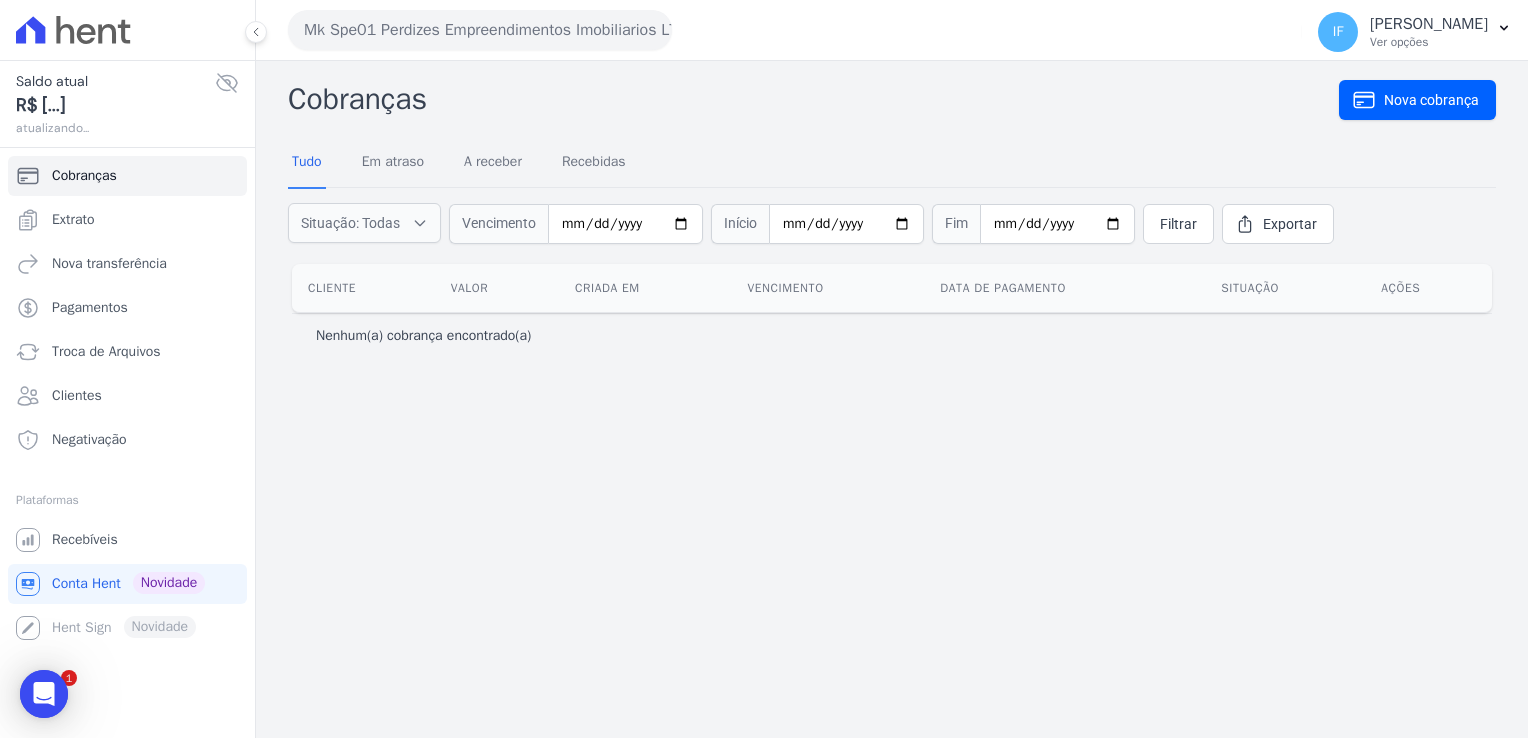 scroll, scrollTop: 0, scrollLeft: 0, axis: both 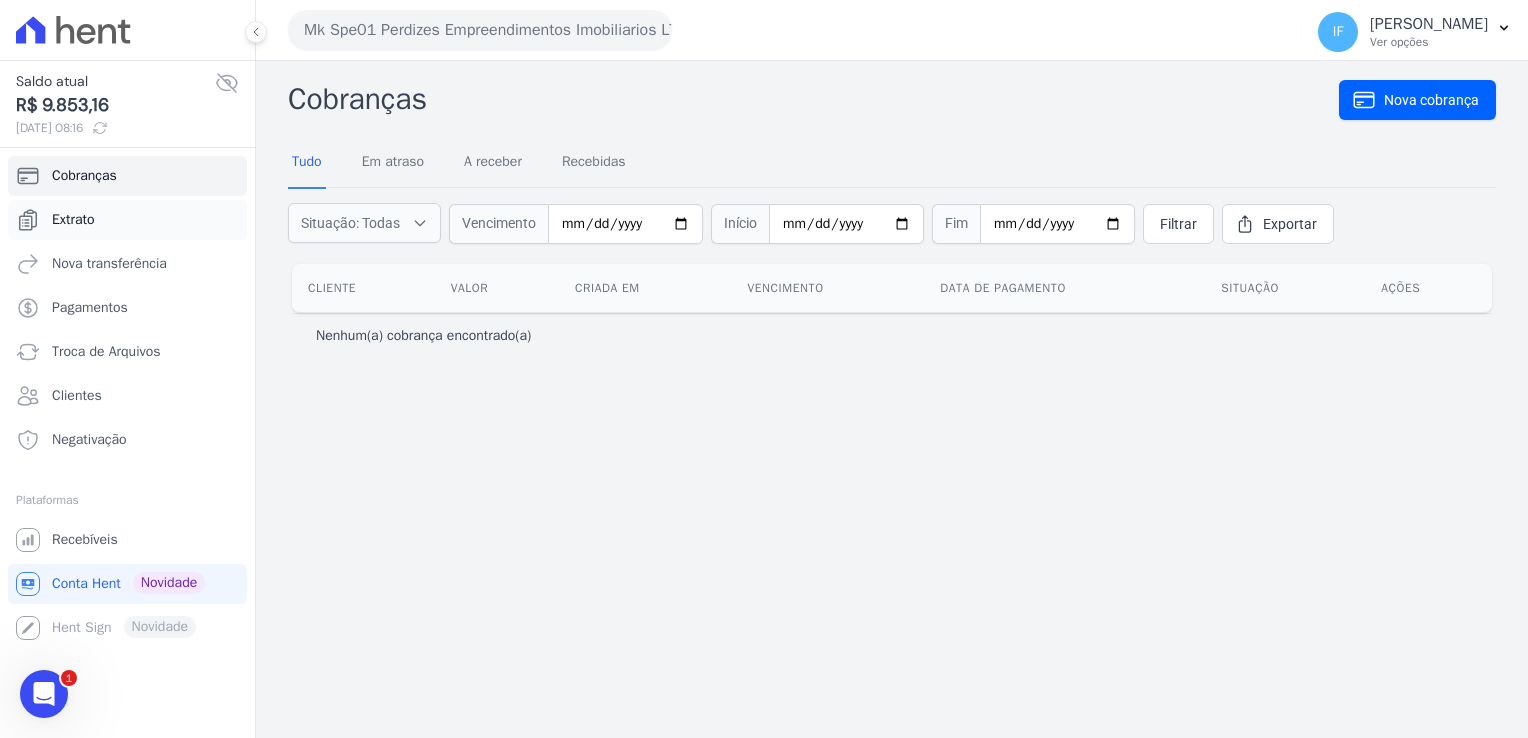 click on "Extrato" at bounding box center (127, 220) 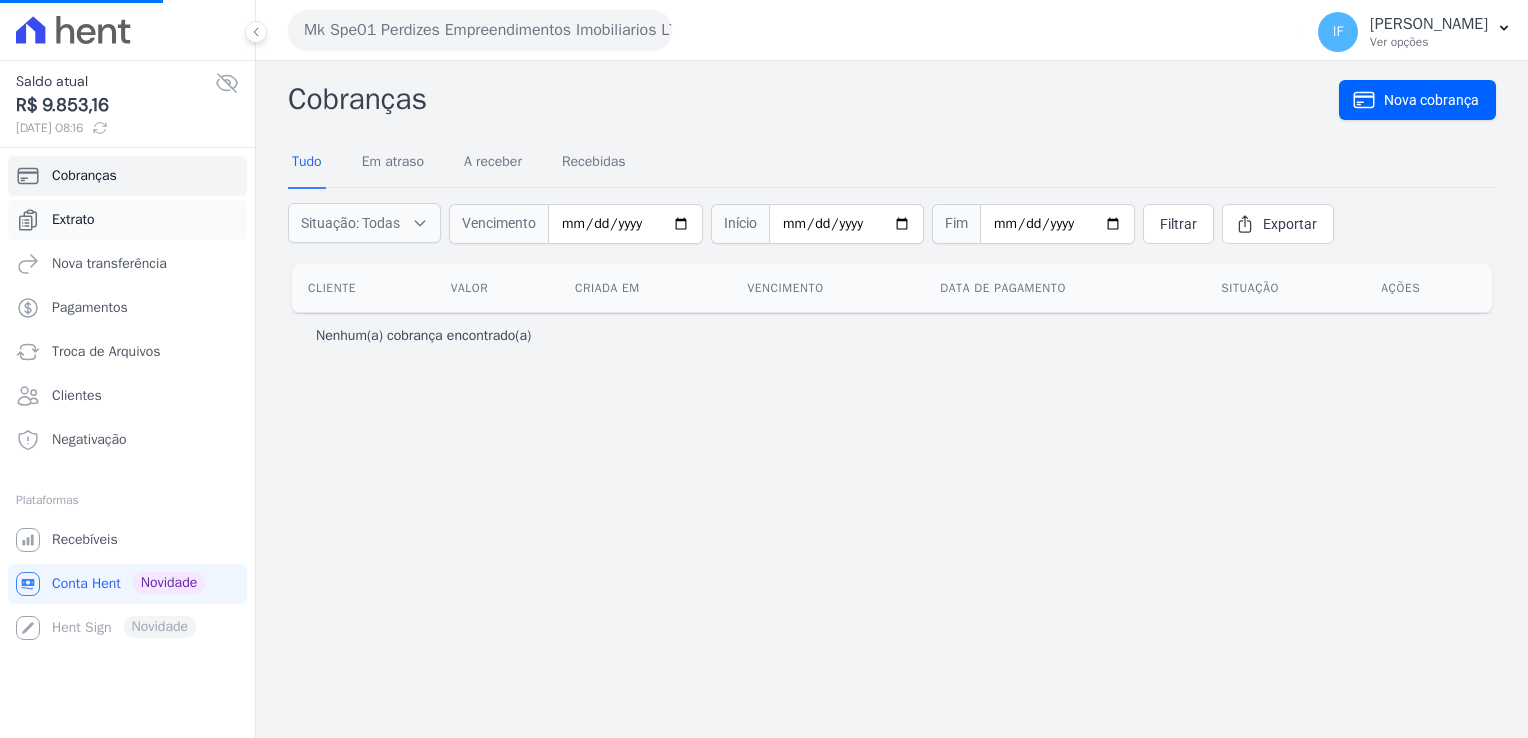 click on "Extrato" at bounding box center (73, 220) 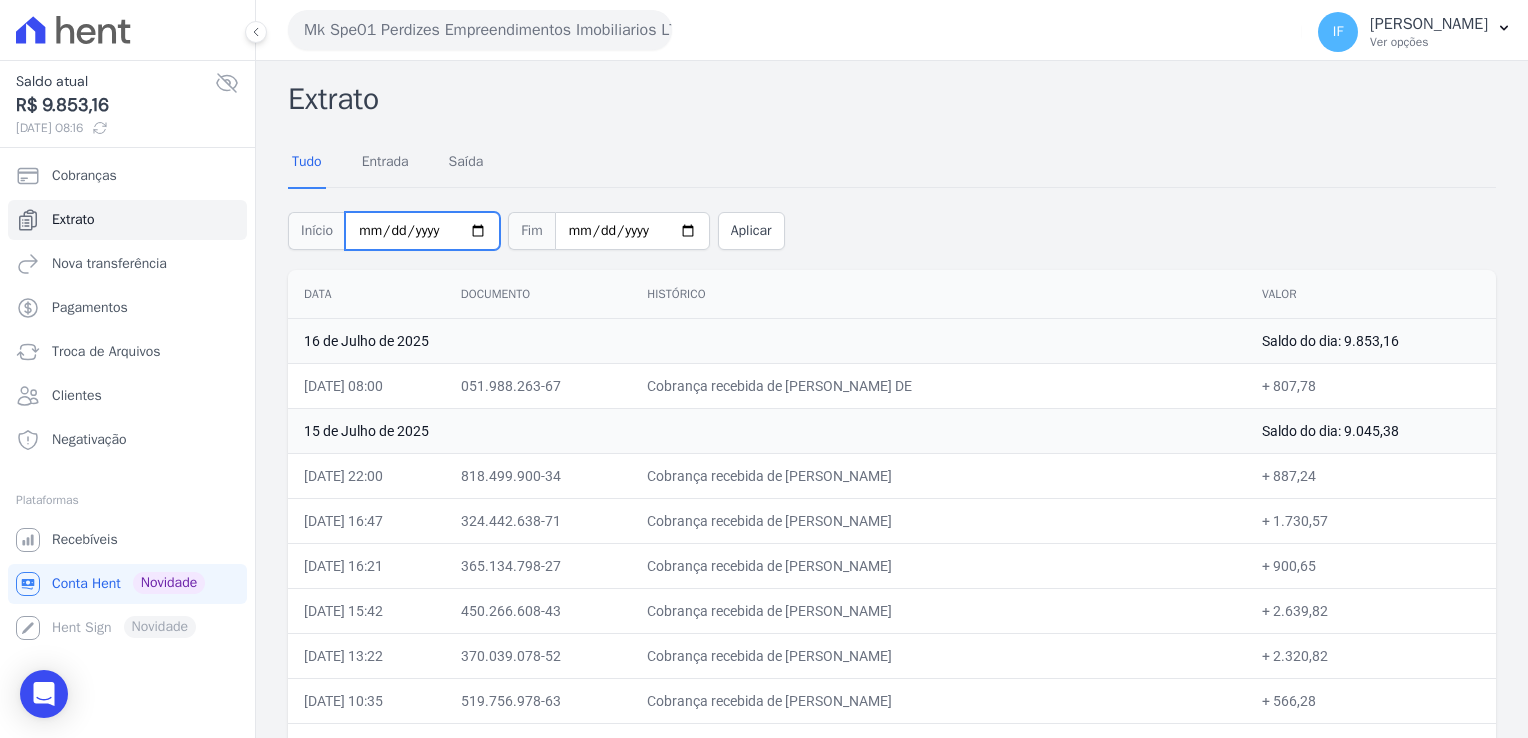click on "2025-07-01" at bounding box center [422, 231] 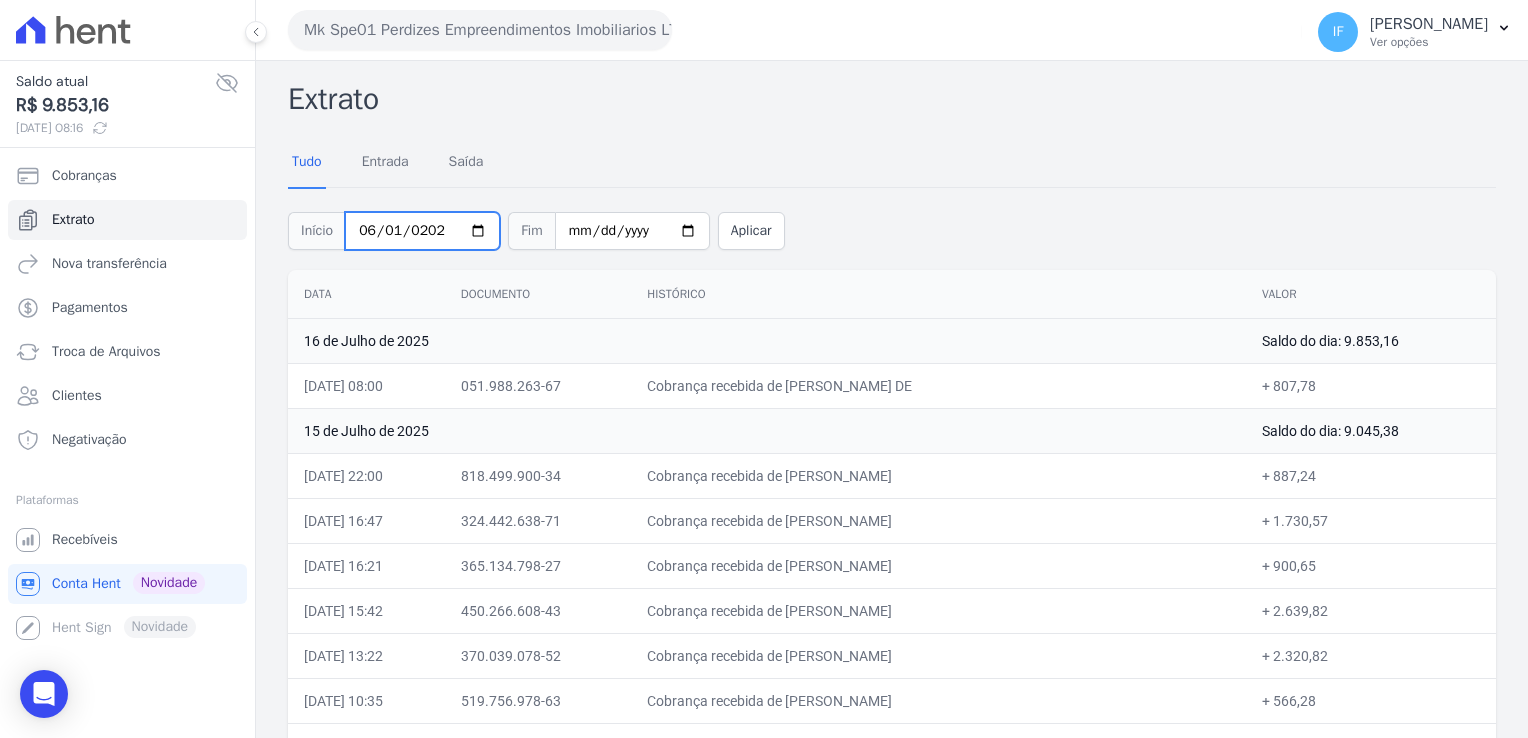 type on "[DATE]" 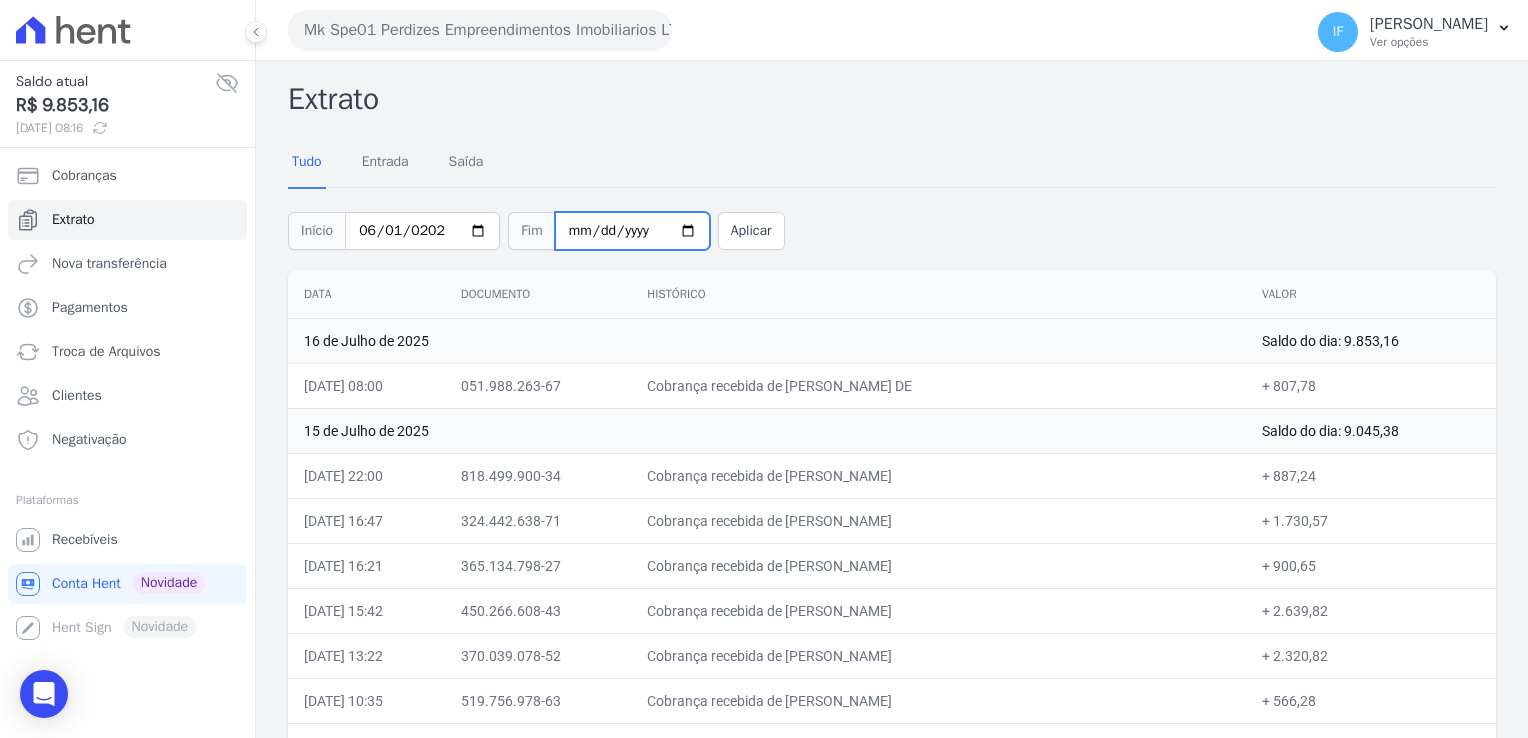 click on "2025-07-16" at bounding box center [632, 231] 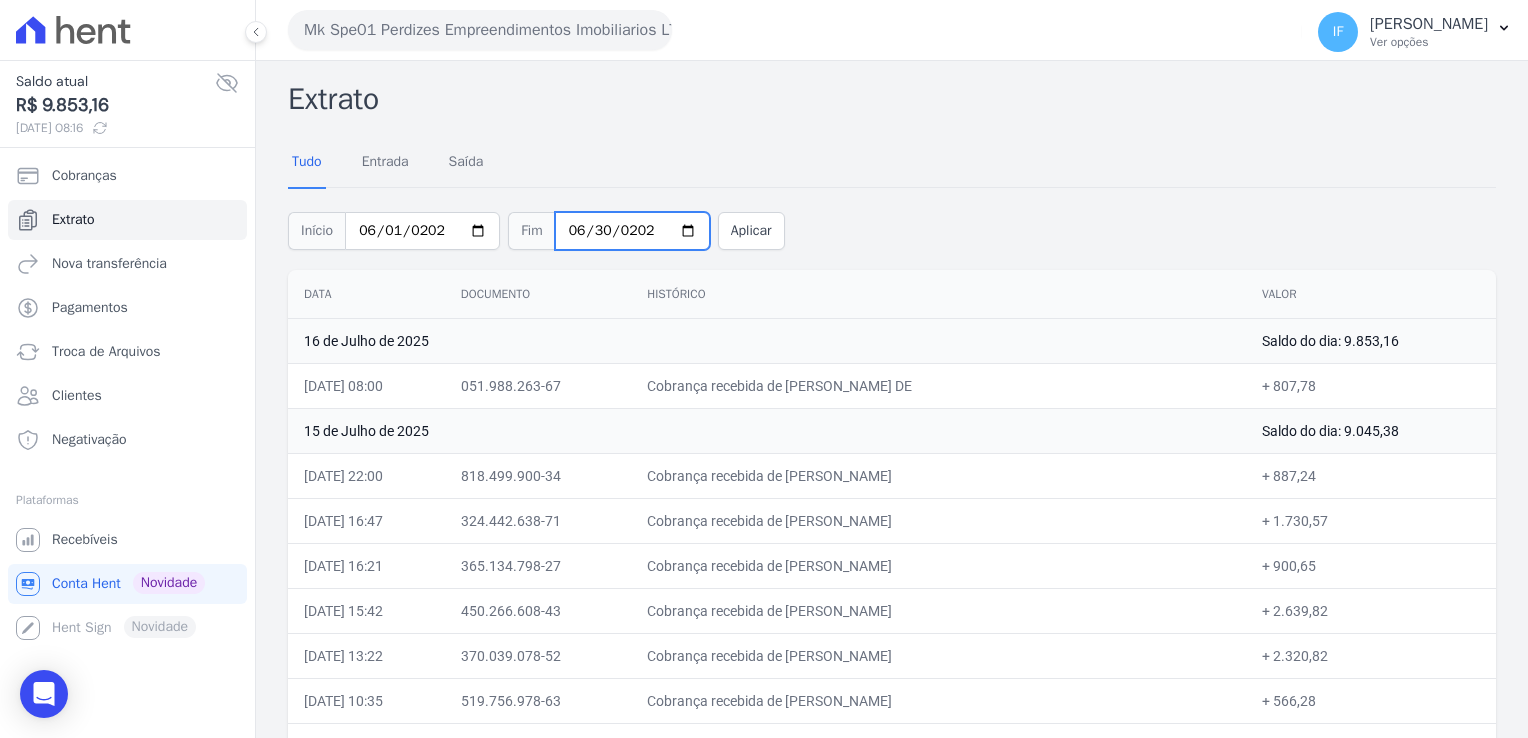type on "[DATE]" 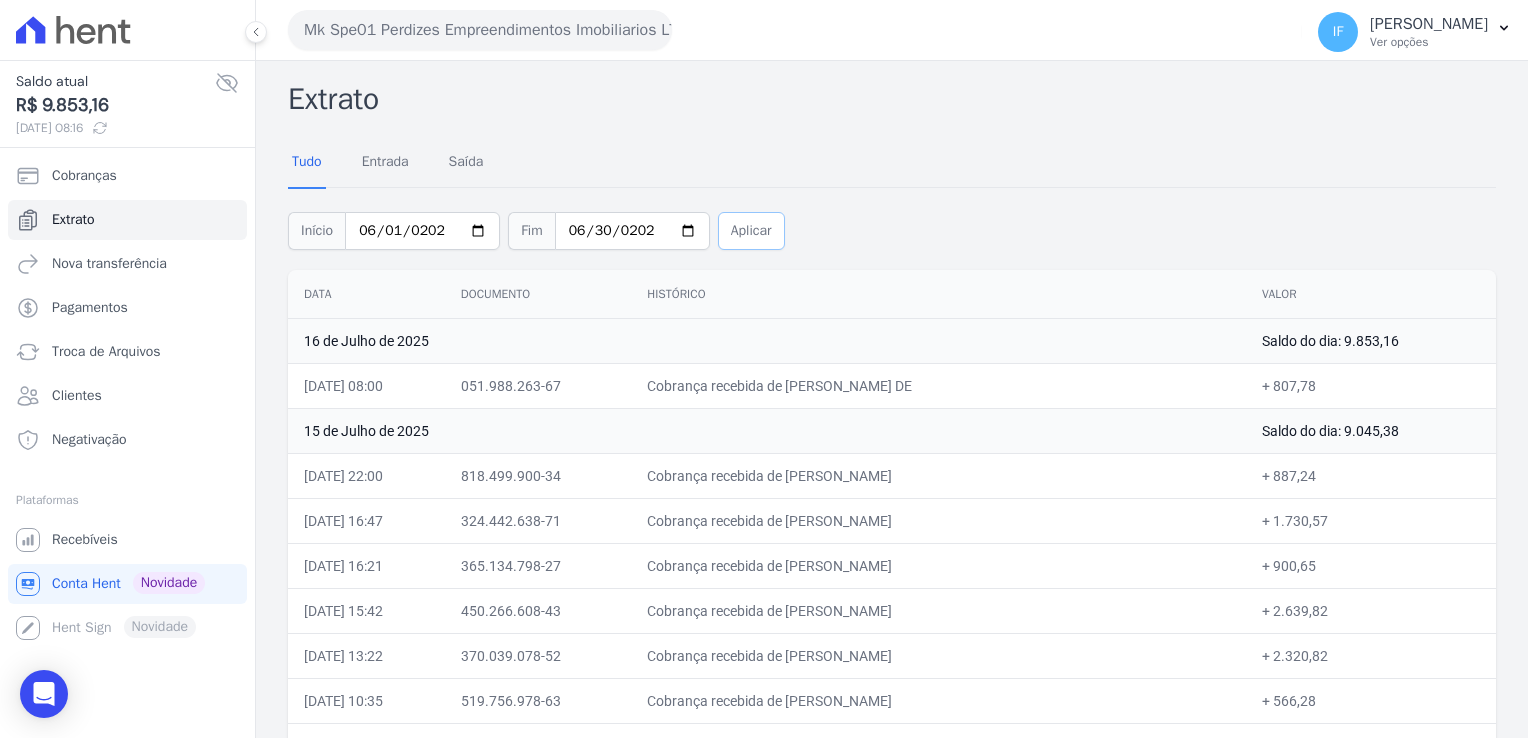 click on "Aplicar" at bounding box center (751, 231) 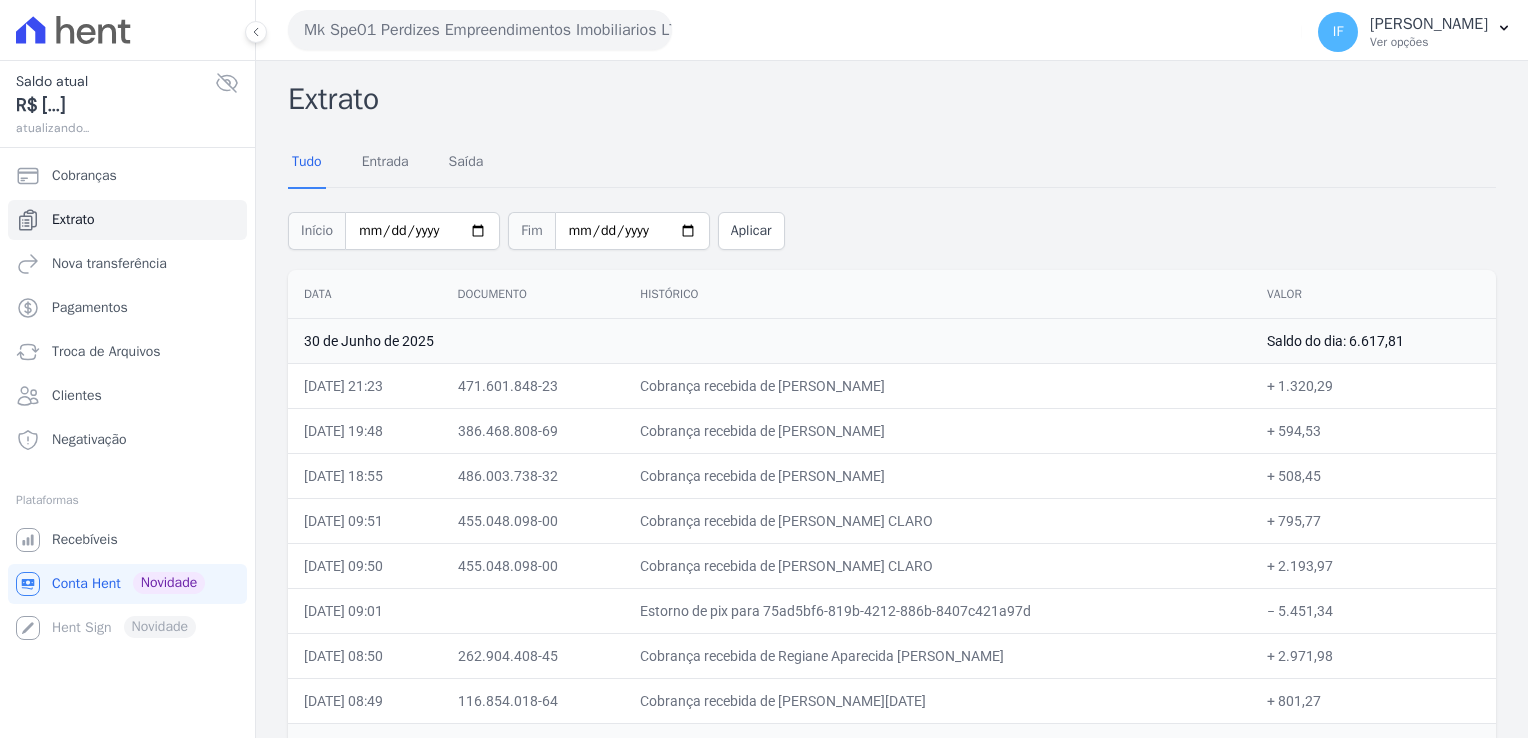 scroll, scrollTop: 0, scrollLeft: 0, axis: both 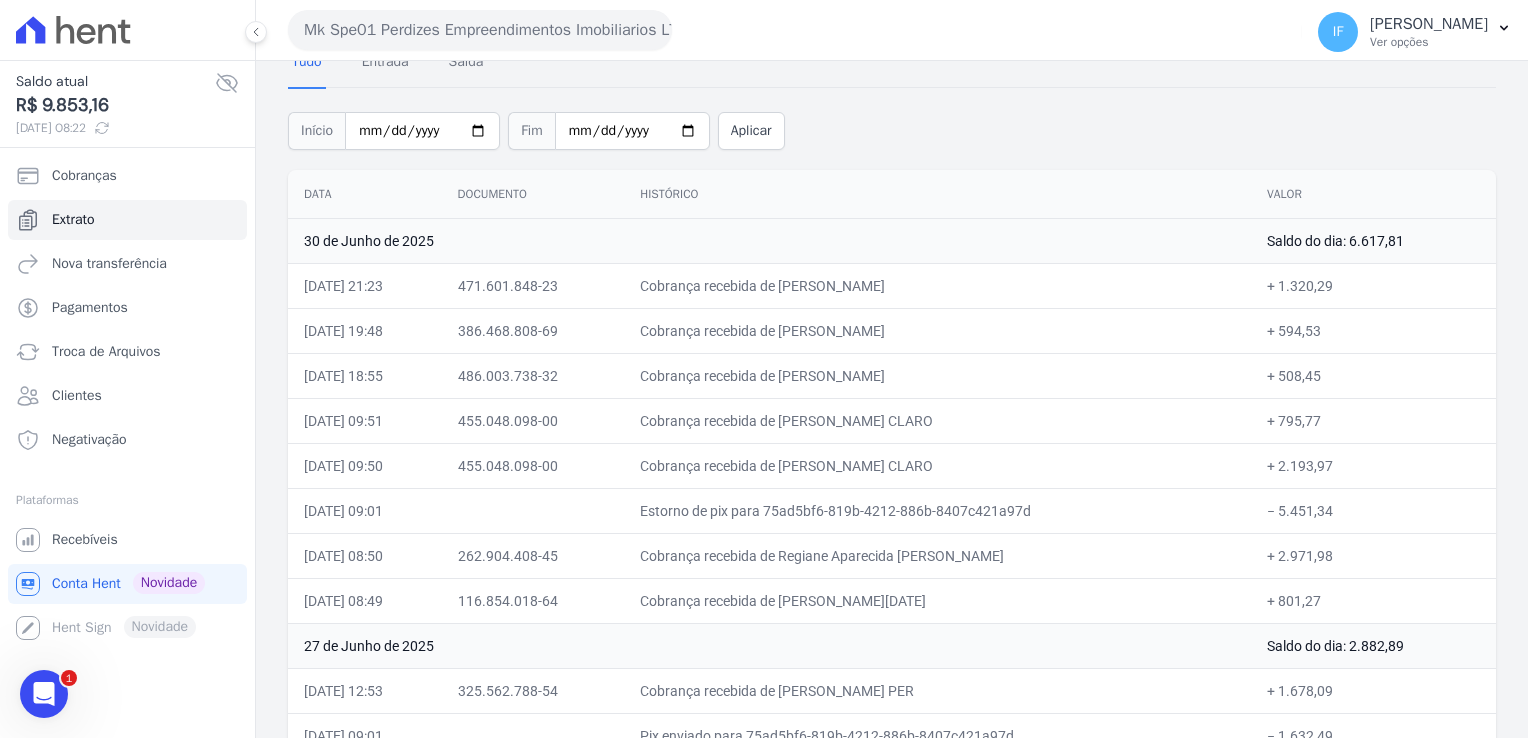 drag, startPoint x: 295, startPoint y: 501, endPoint x: 304, endPoint y: 524, distance: 24.698177 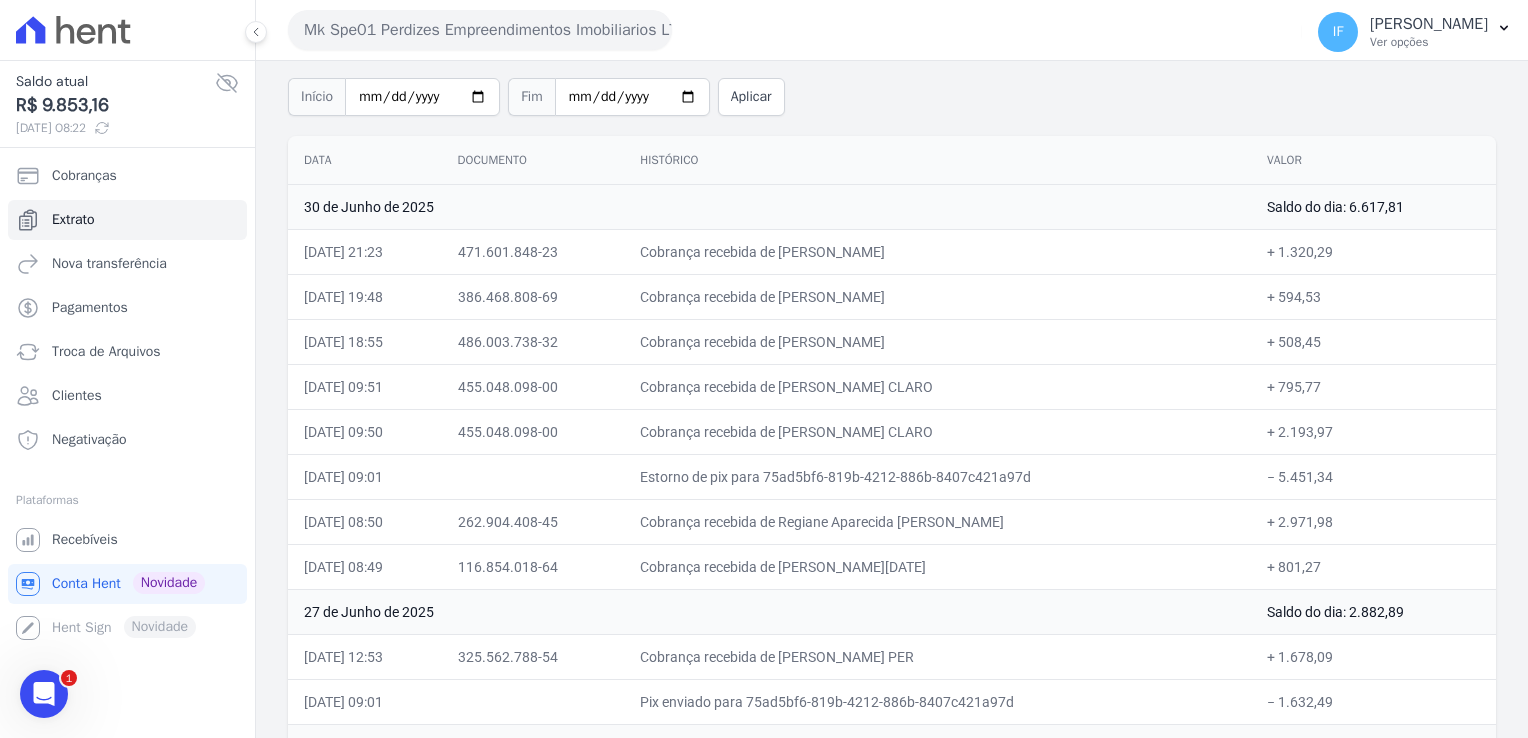 scroll, scrollTop: 100, scrollLeft: 0, axis: vertical 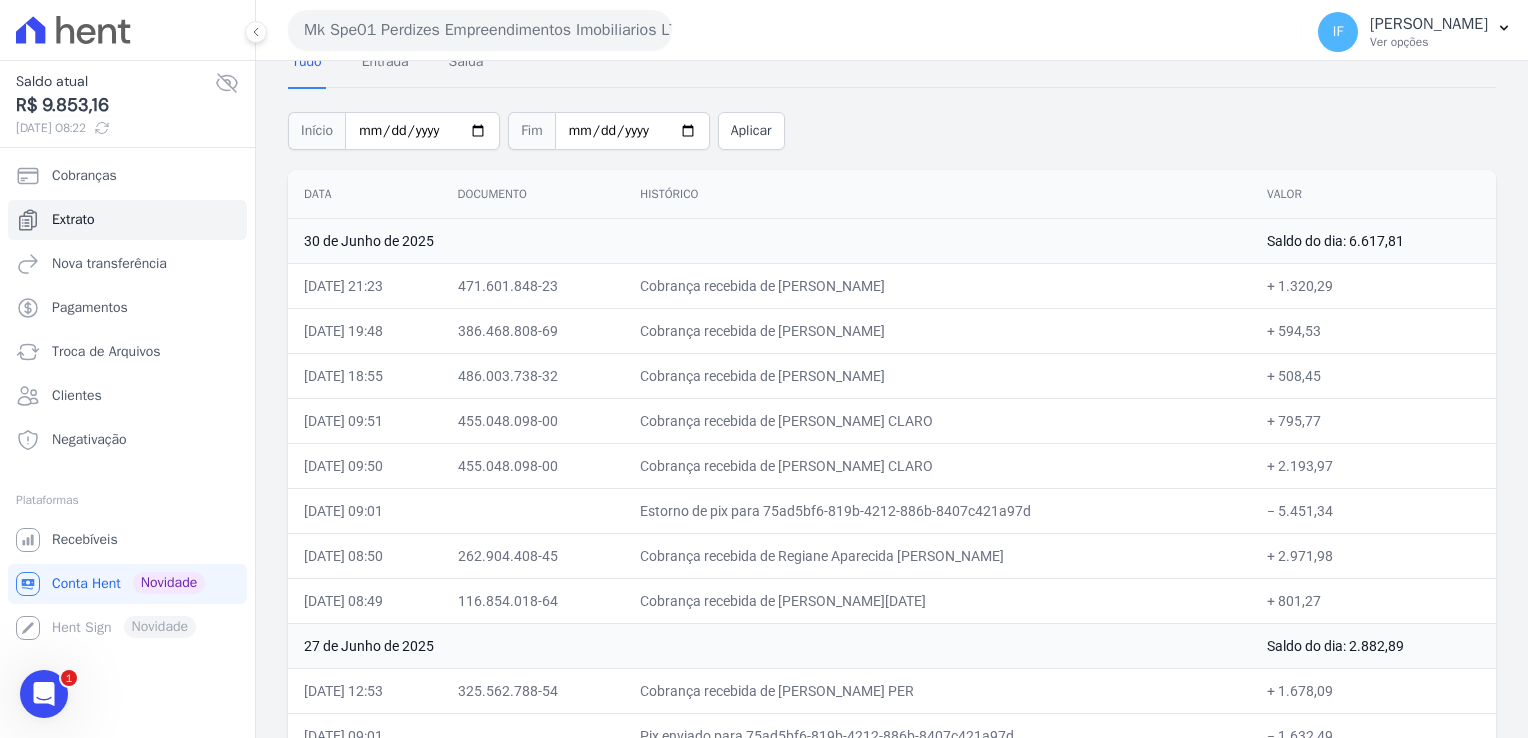 click 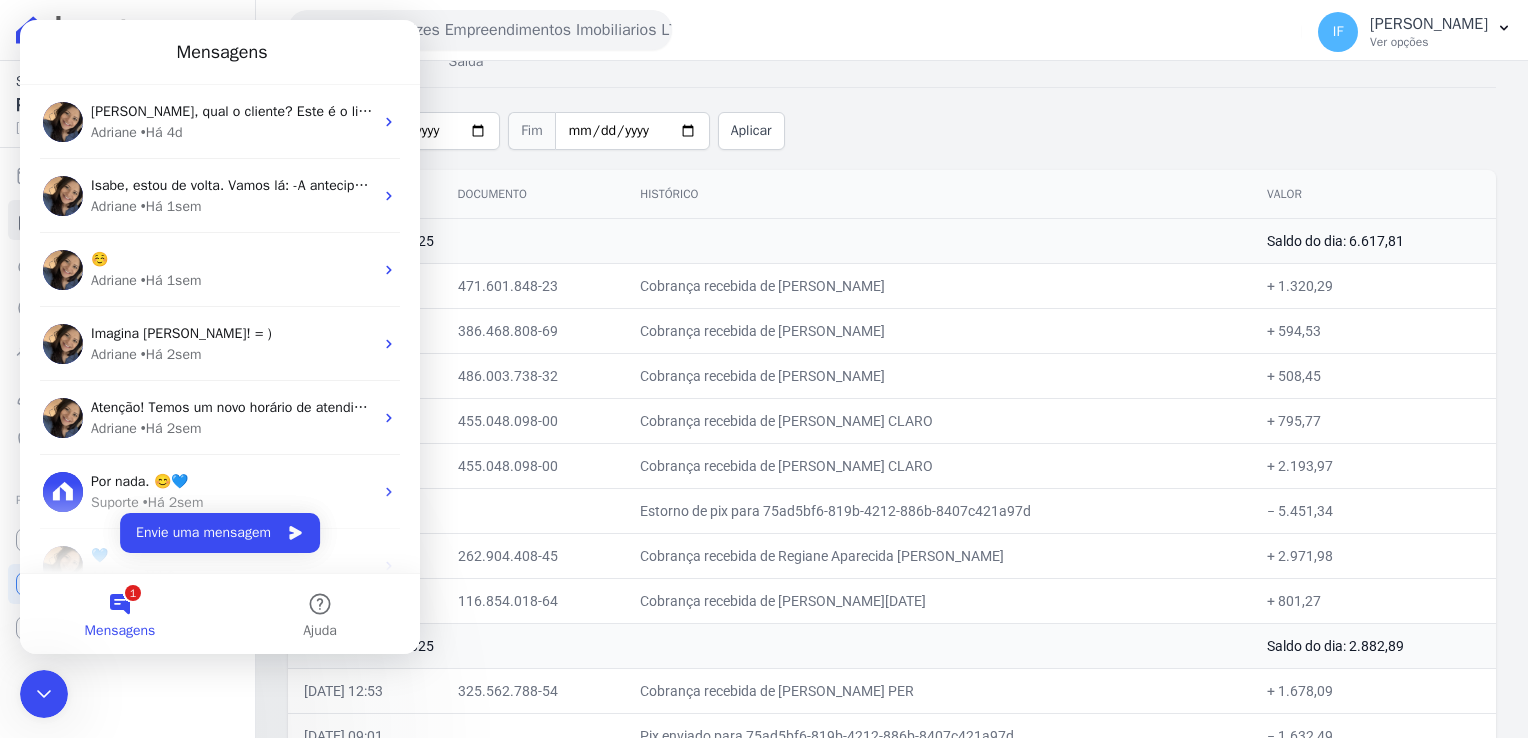 scroll, scrollTop: 0, scrollLeft: 0, axis: both 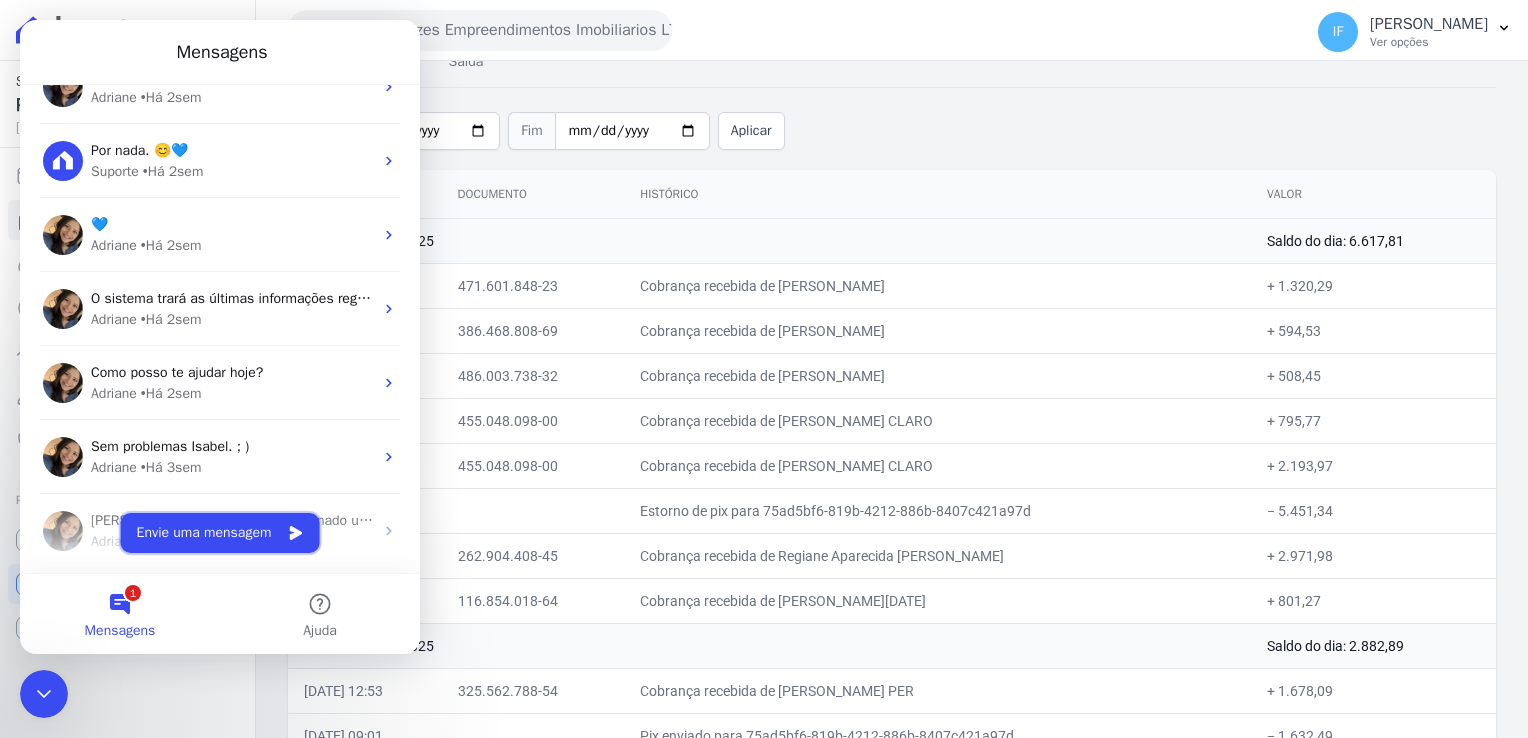 click on "Envie uma mensagem" at bounding box center (220, 533) 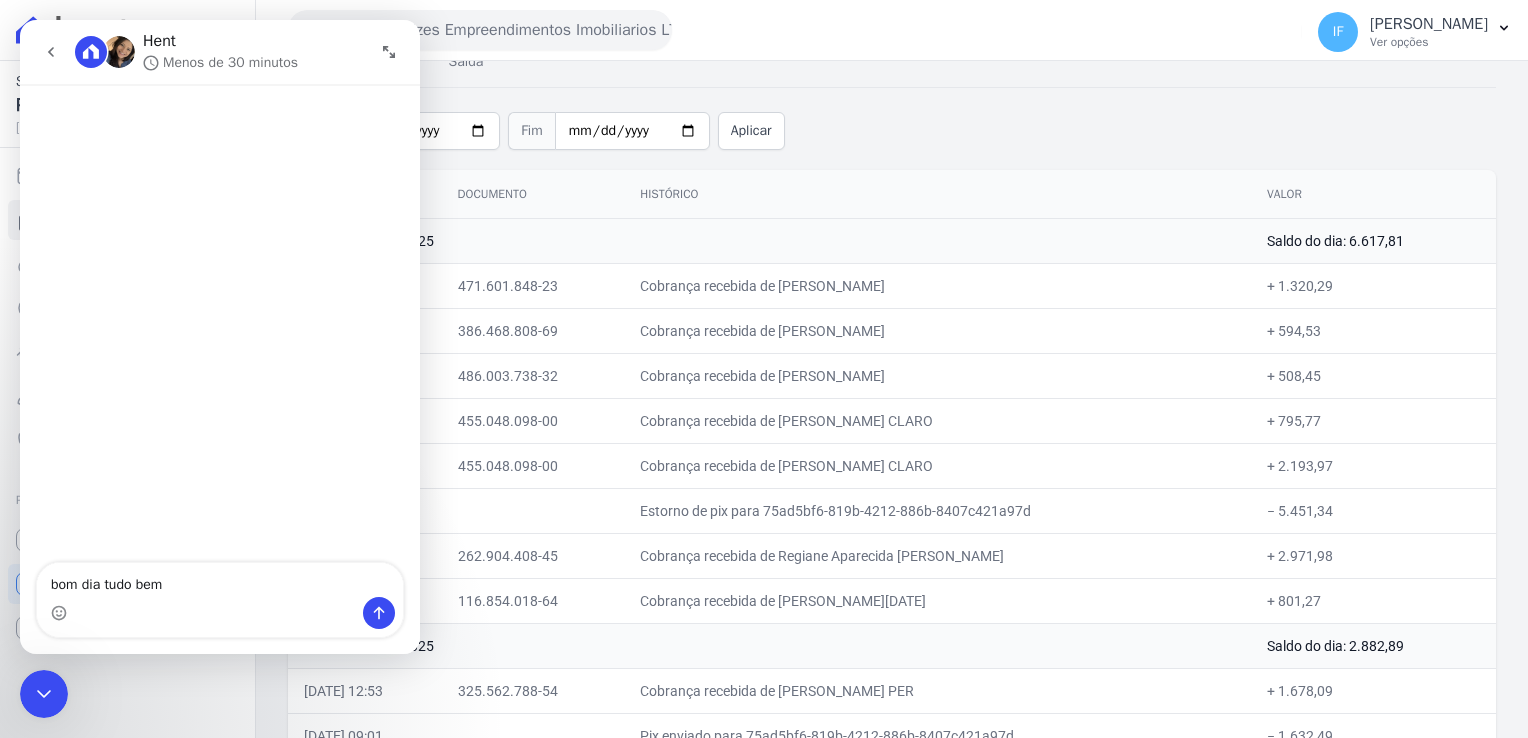 type on "bom dia tudo bem?" 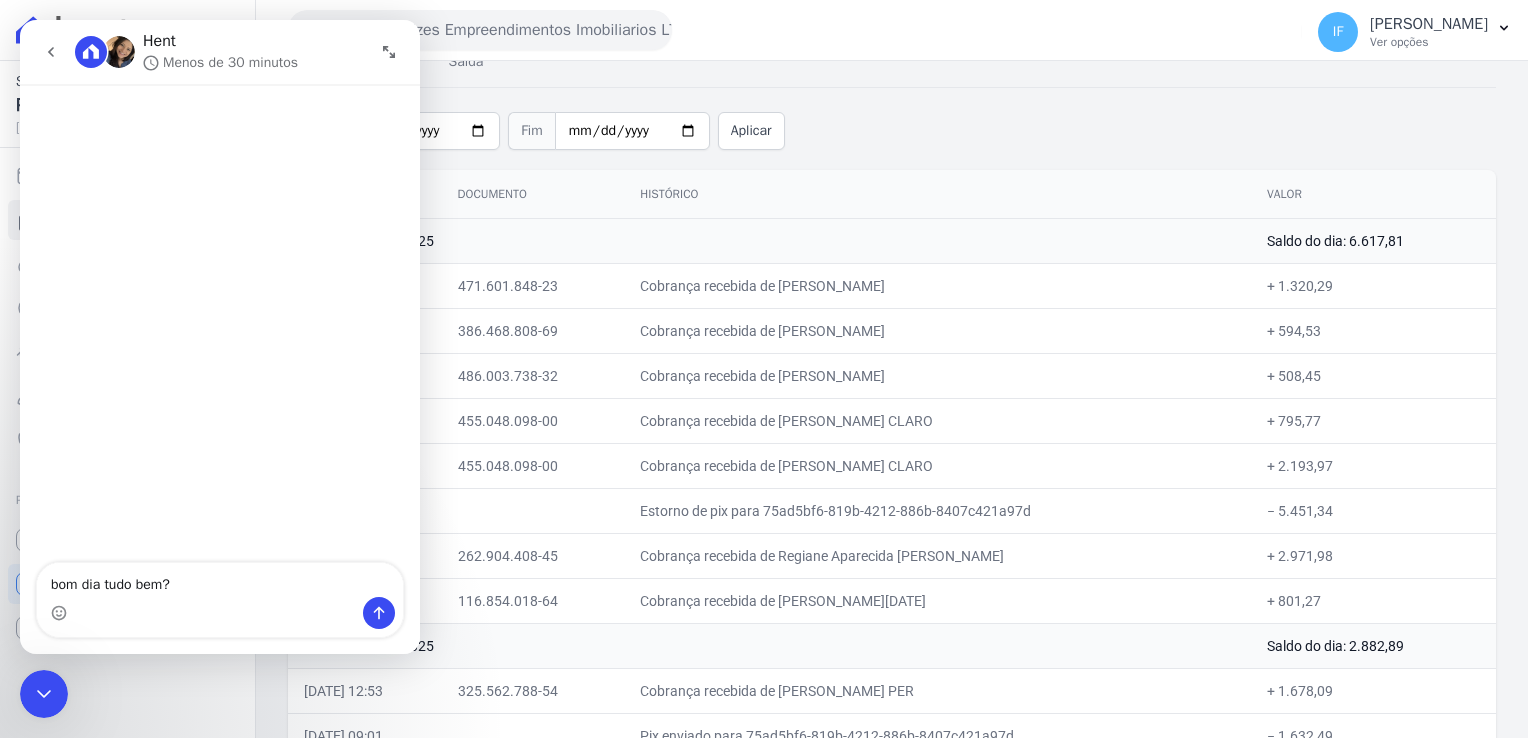 type 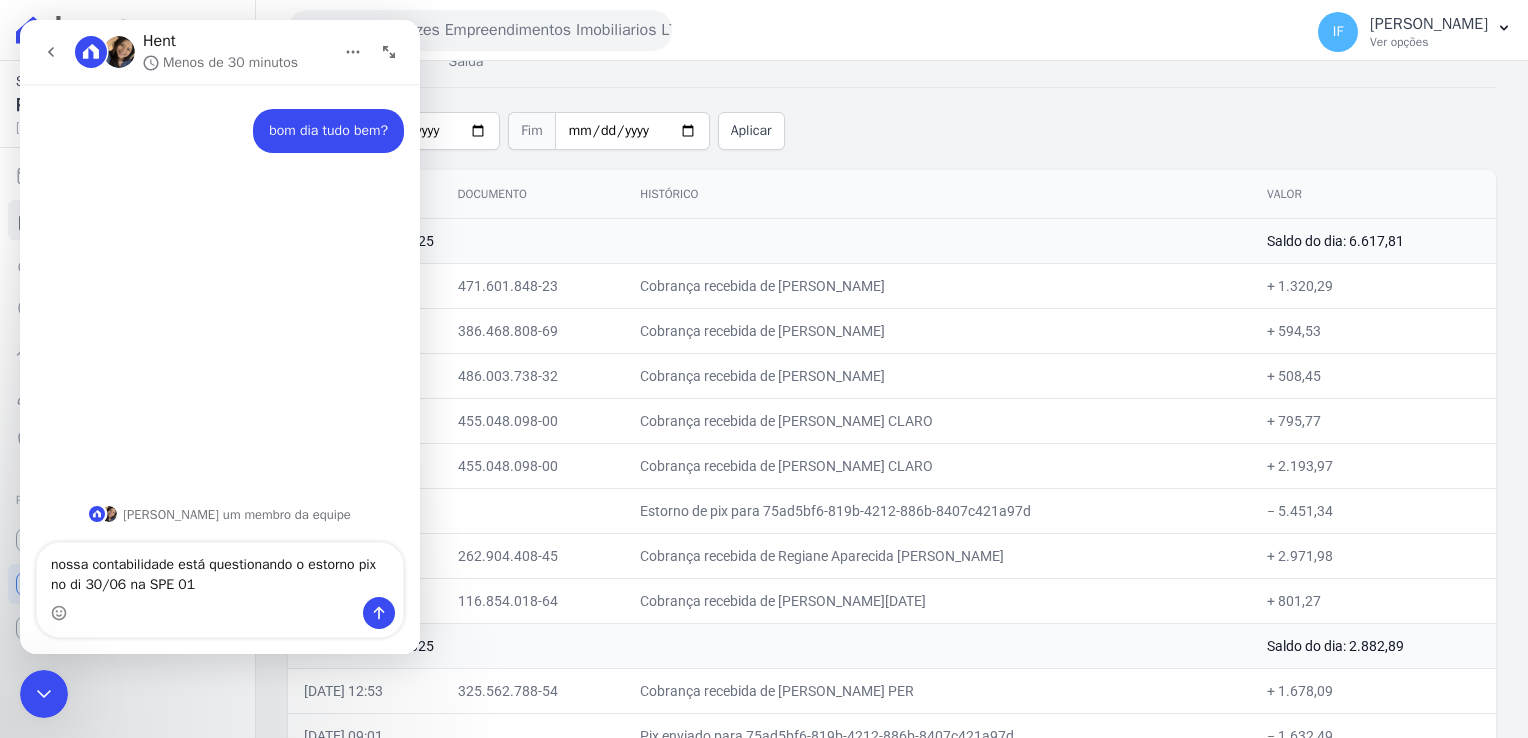 click on "nossa contabilidade está questionando o estorno pix no di 30/06 na SPE 01" at bounding box center (220, 570) 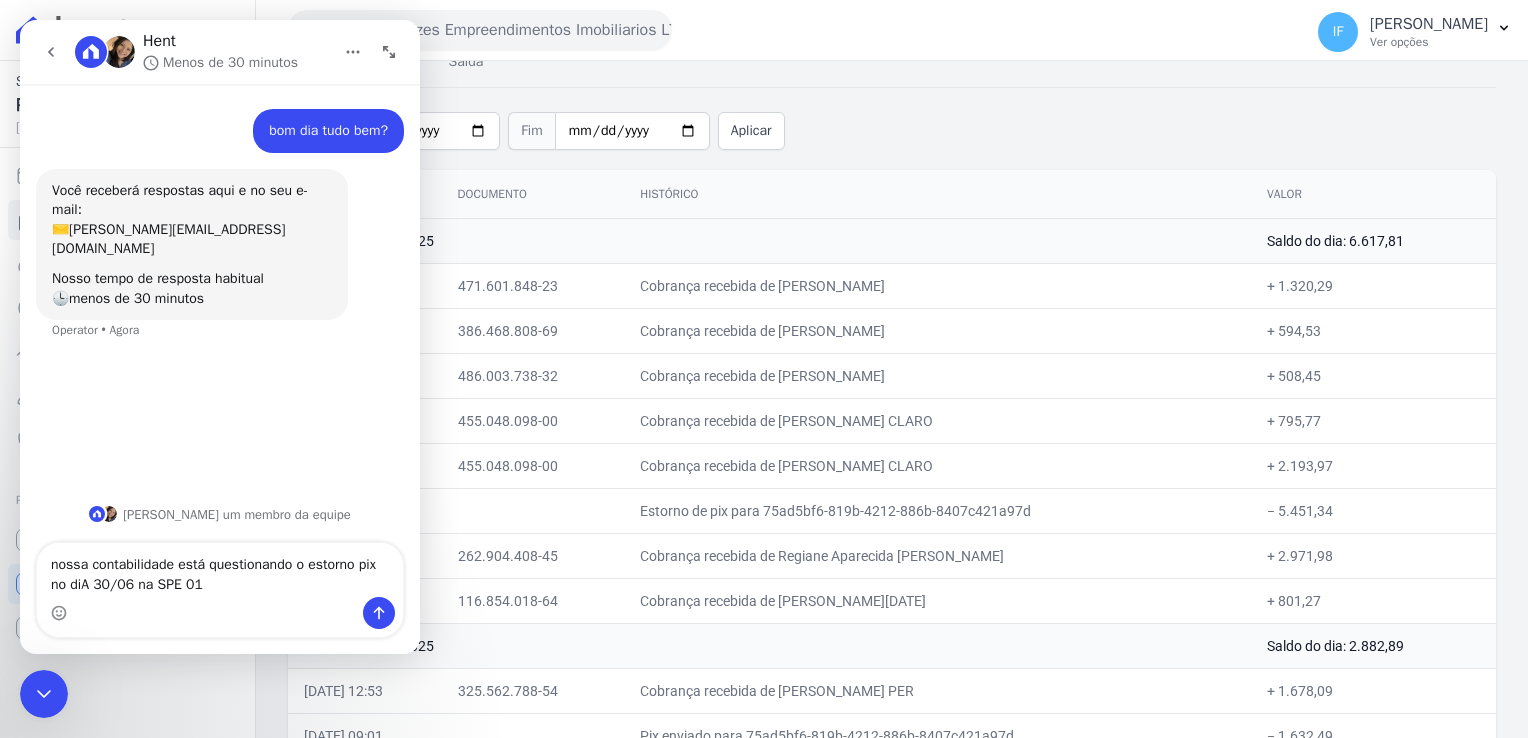 click on "nossa contabilidade está questionando o estorno pix no diA 30/06 na SPE 01" at bounding box center [220, 570] 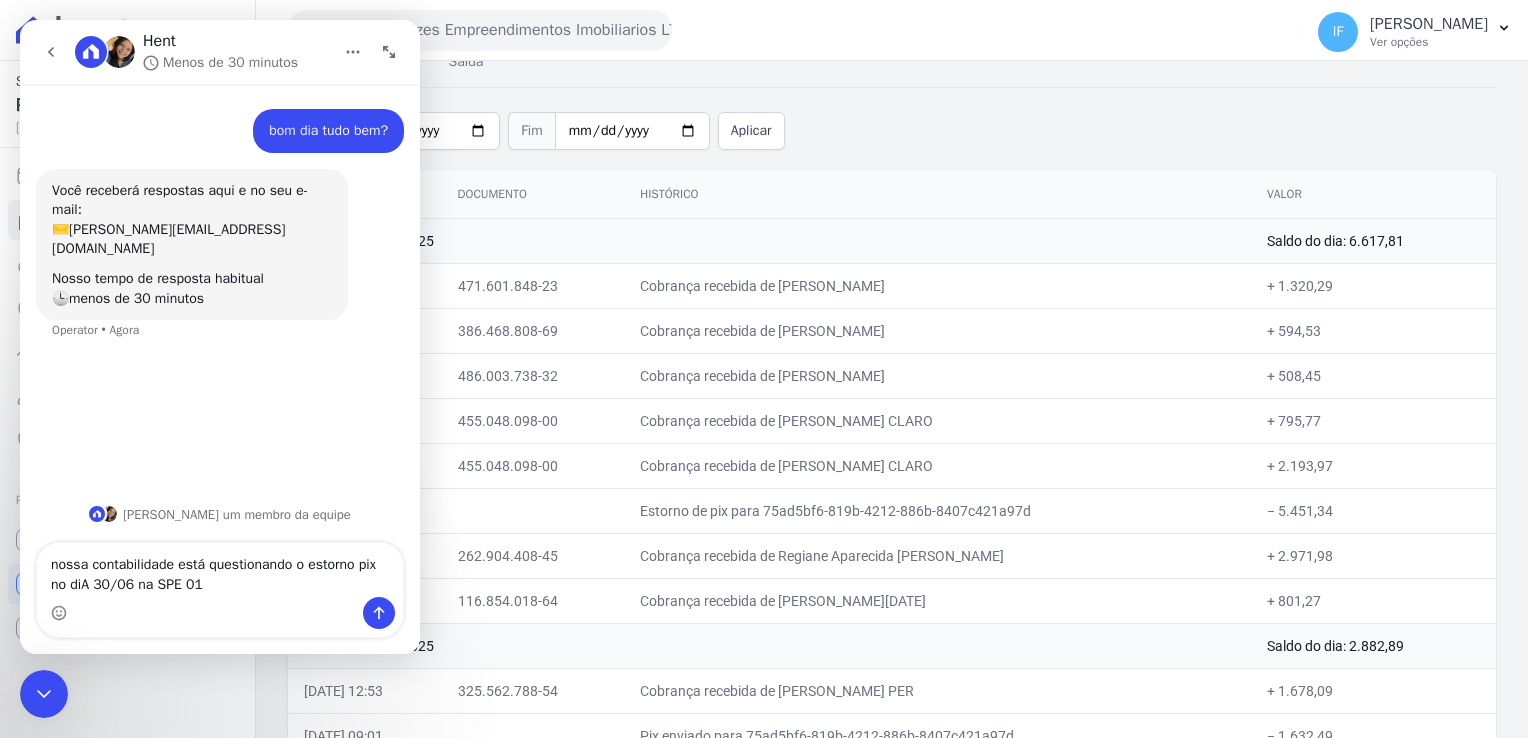 type on "nossa contabilidade está questionando o estorno pix no diA 30/06 na SPE 01." 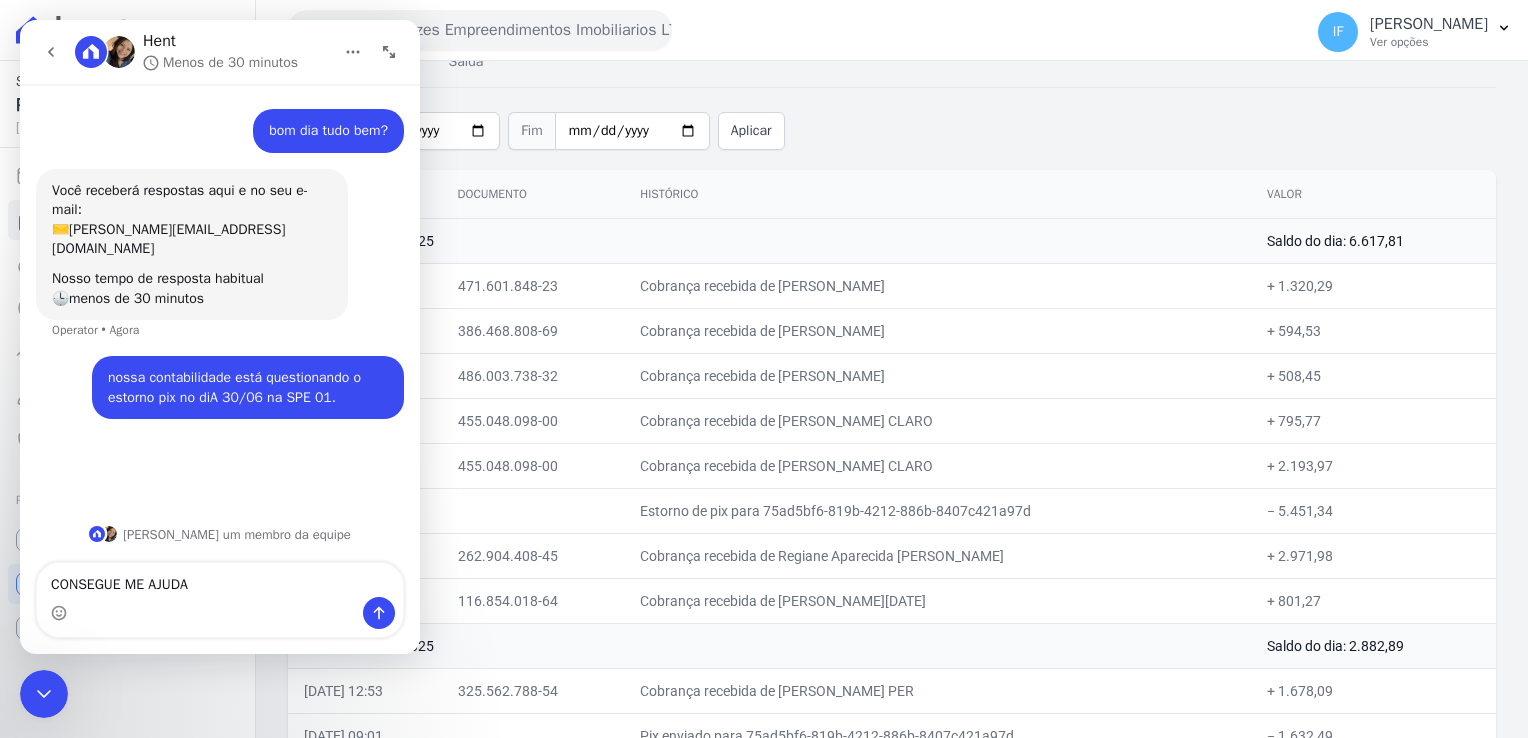 type on "CONSEGUE ME AJUDAR" 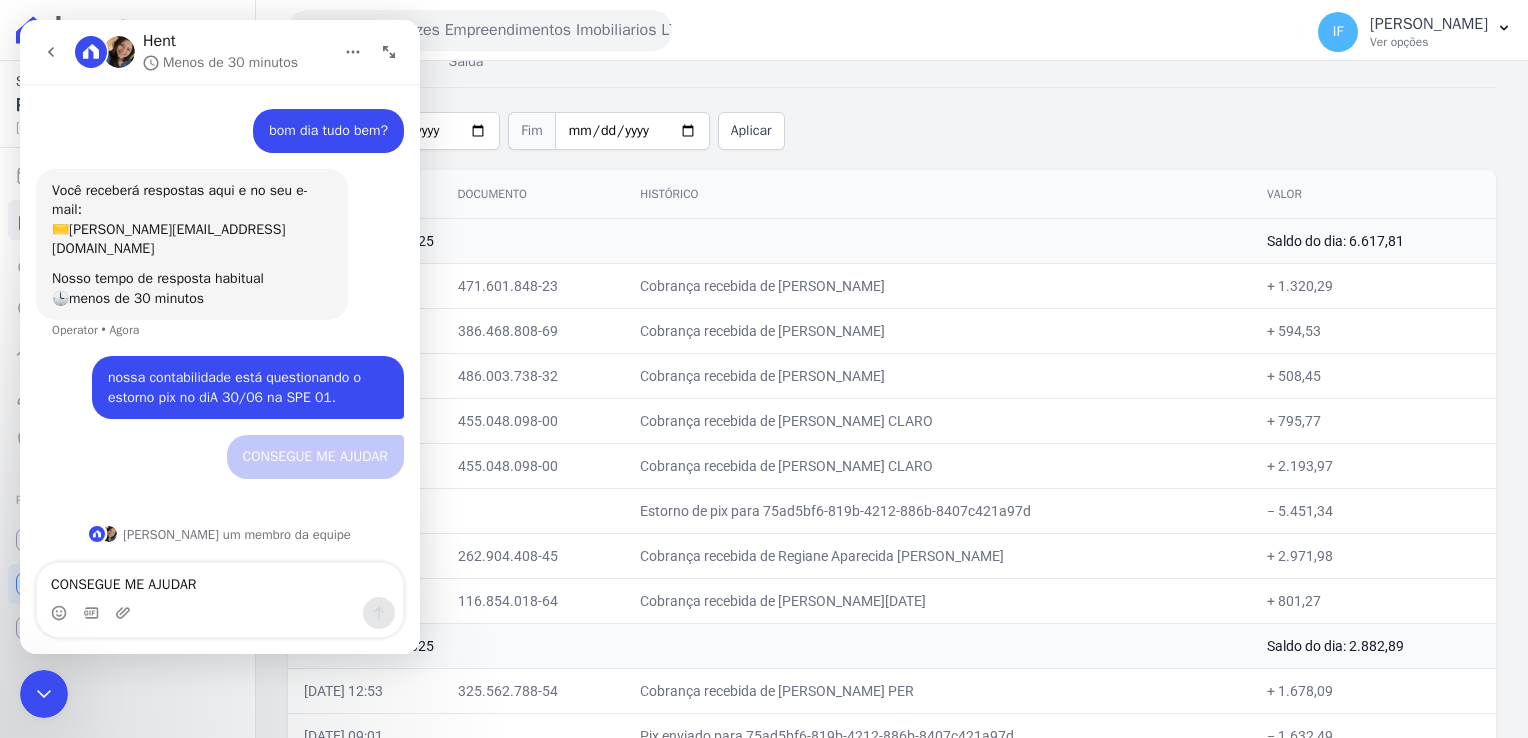 type 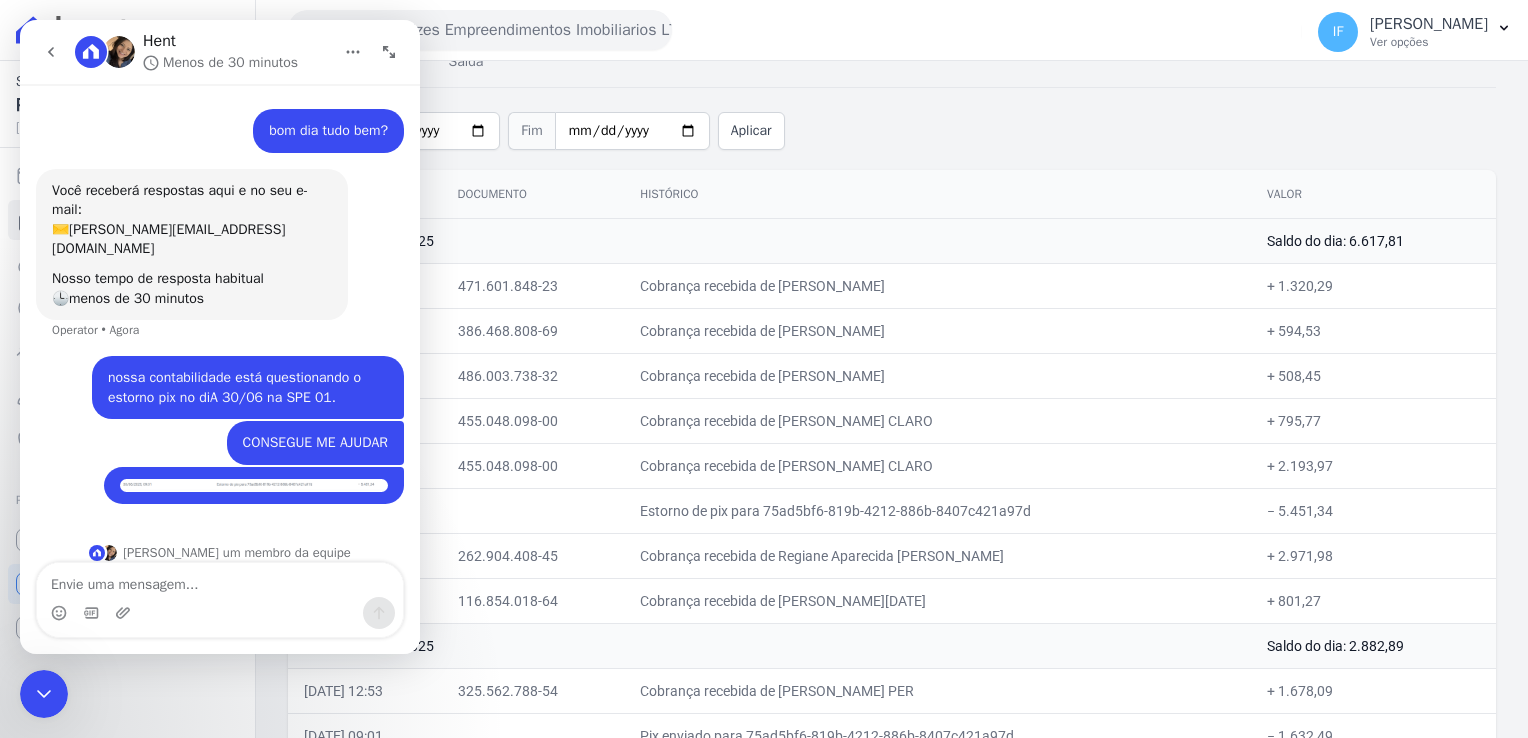 drag, startPoint x: 310, startPoint y: 30, endPoint x: 324, endPoint y: 67, distance: 39.56008 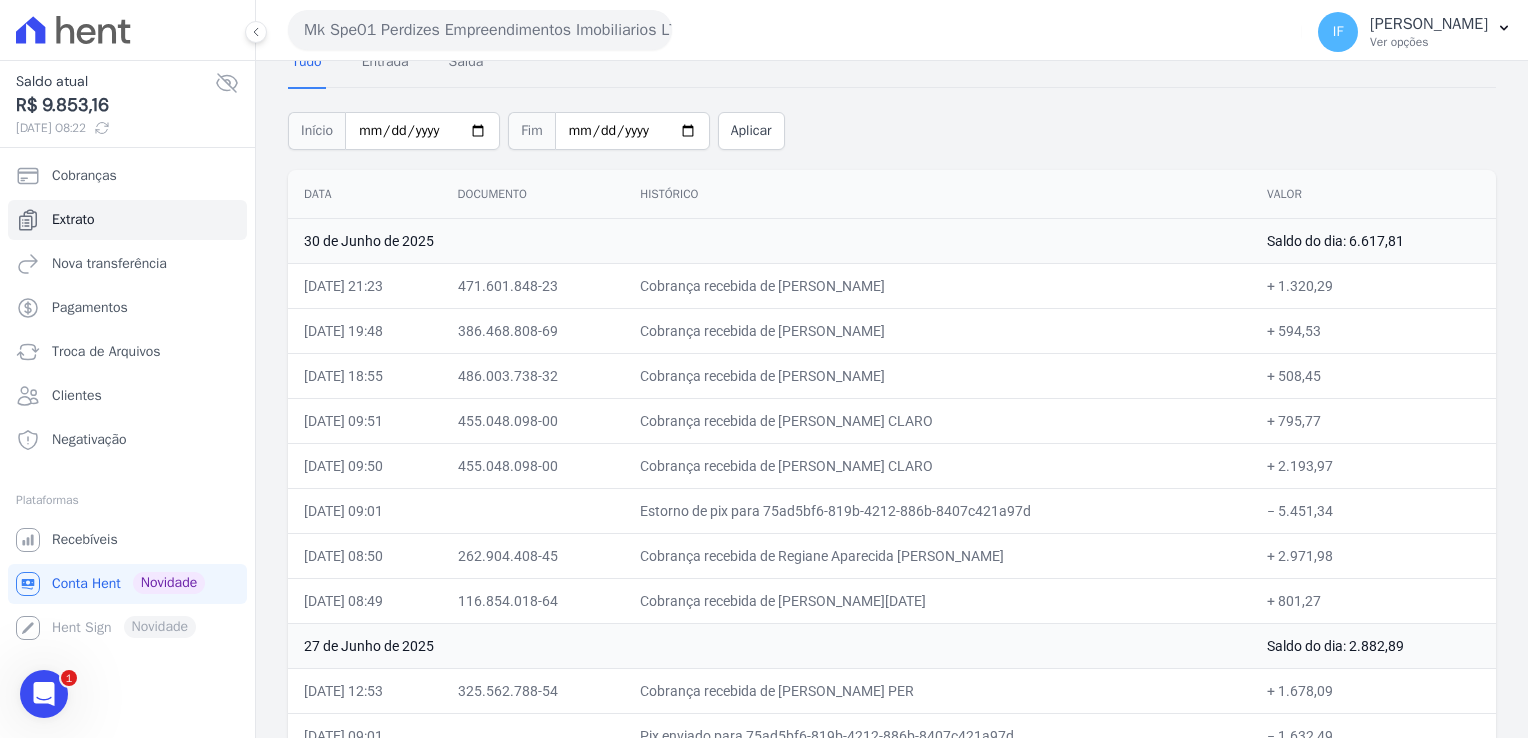 scroll, scrollTop: 0, scrollLeft: 0, axis: both 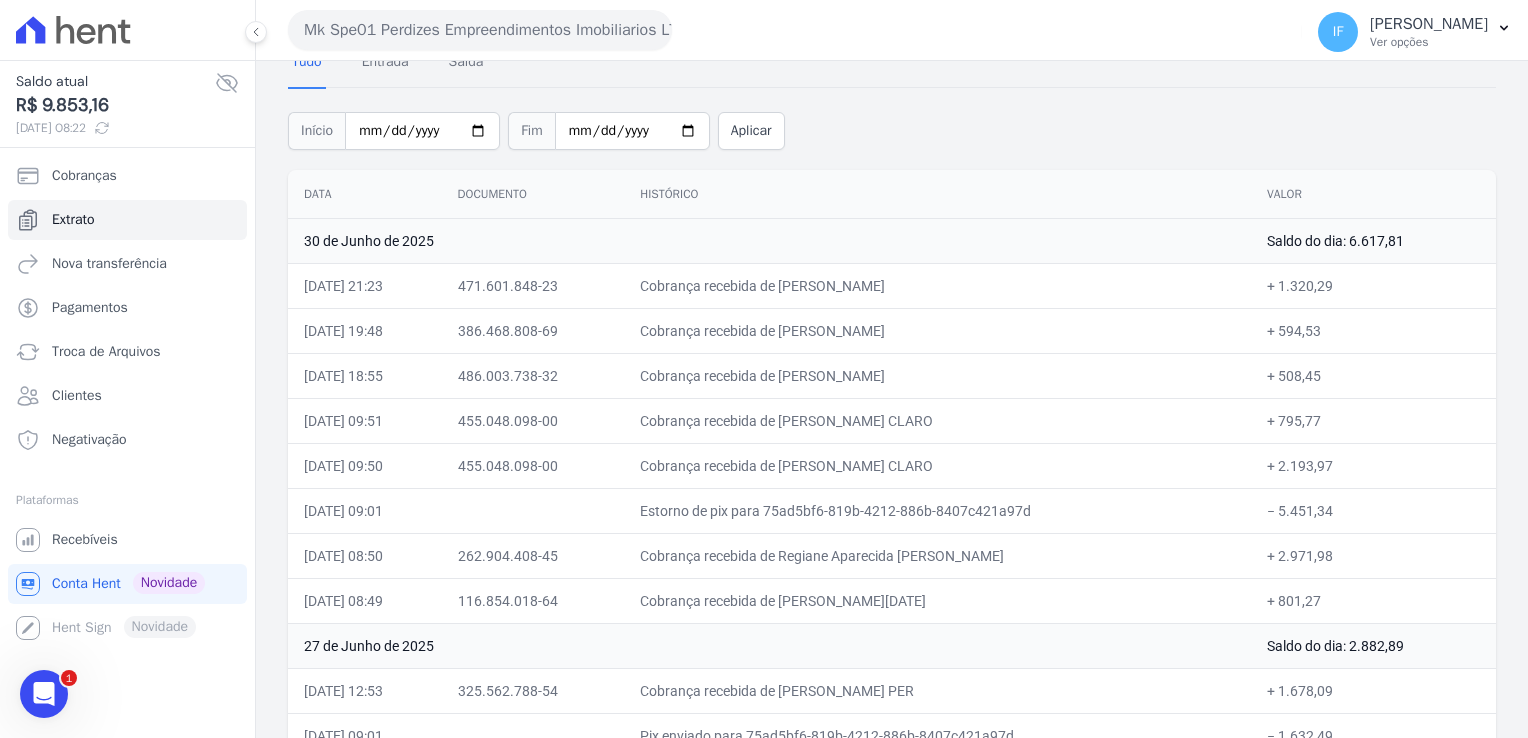 drag, startPoint x: 300, startPoint y: 32, endPoint x: 341, endPoint y: 26, distance: 41.4367 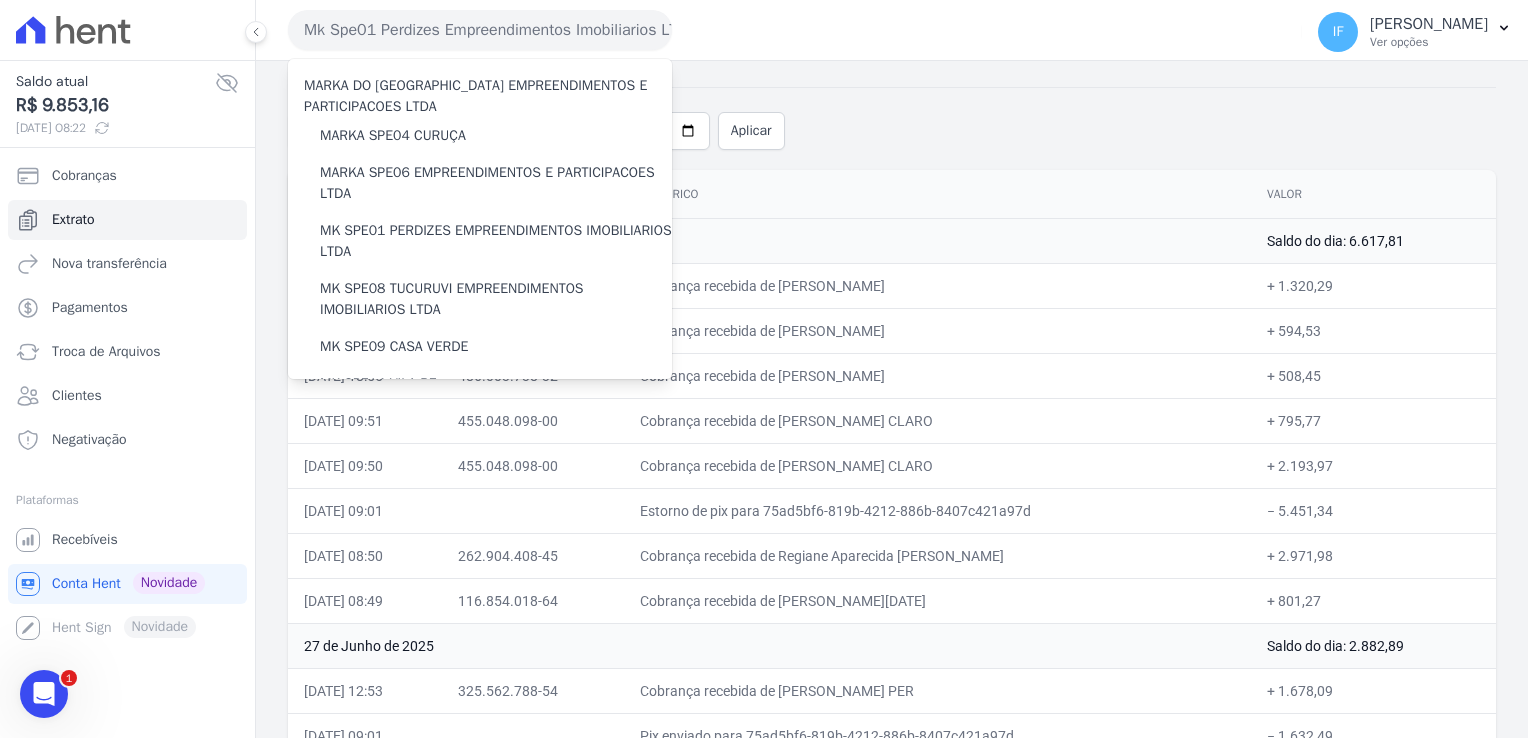 drag, startPoint x: 297, startPoint y: 31, endPoint x: 370, endPoint y: 56, distance: 77.16217 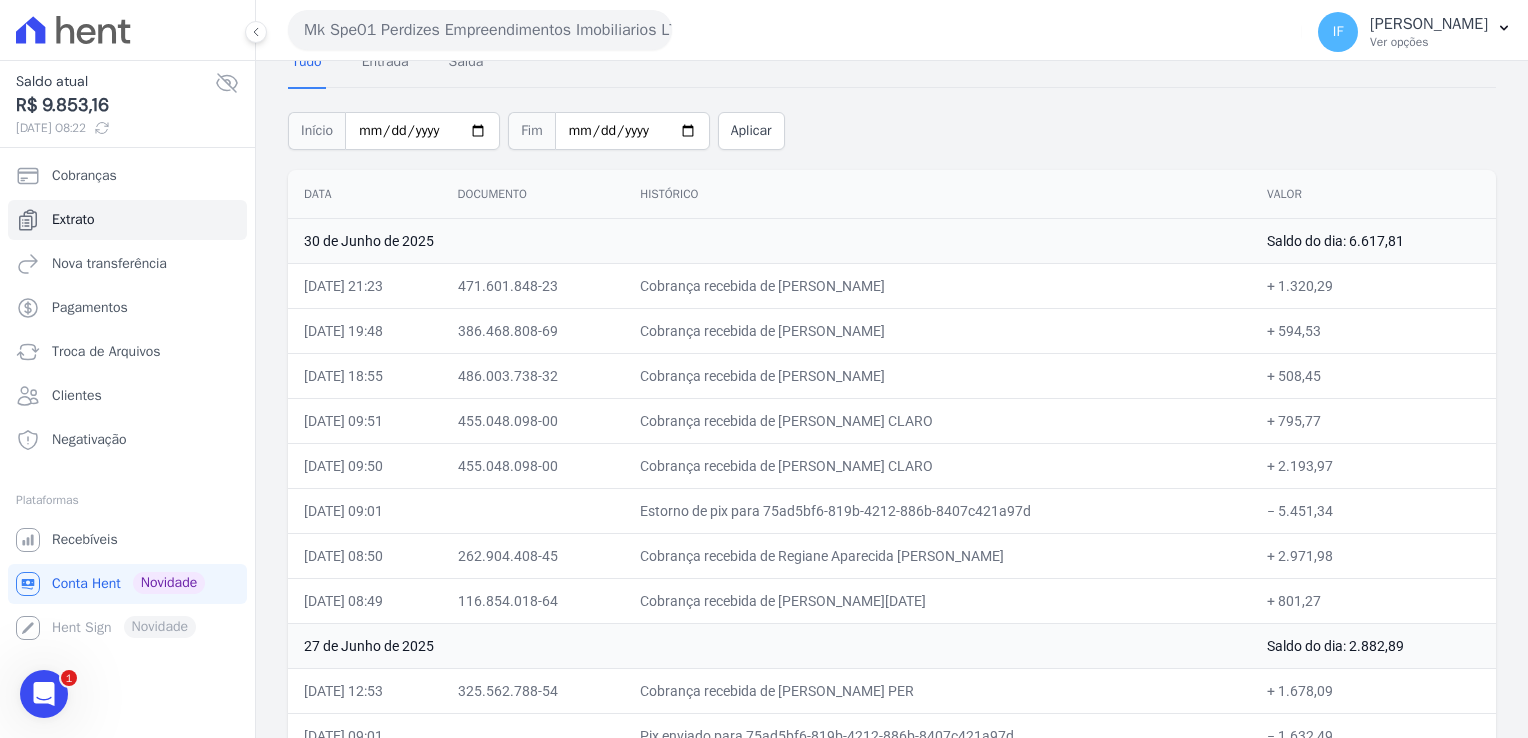 type 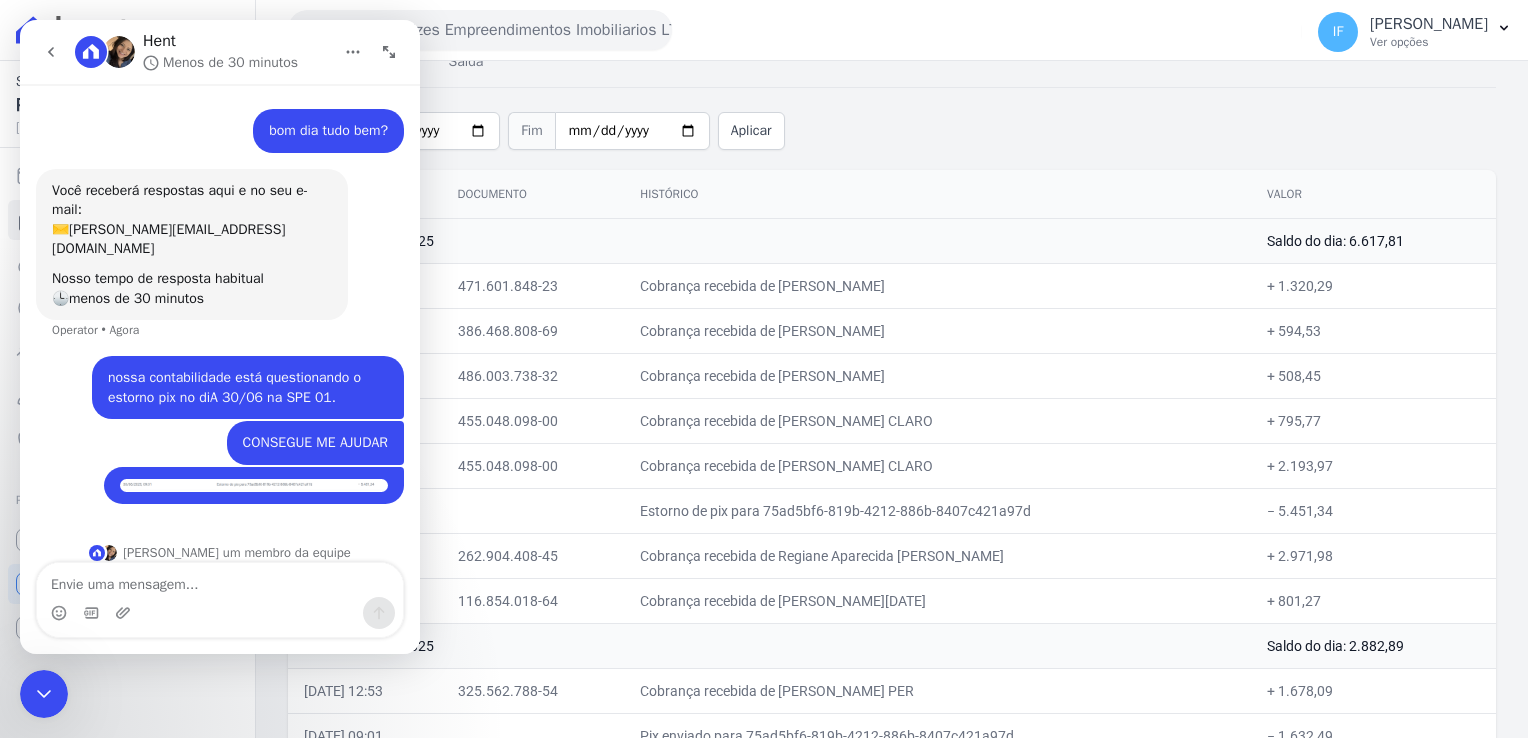 click at bounding box center [220, 580] 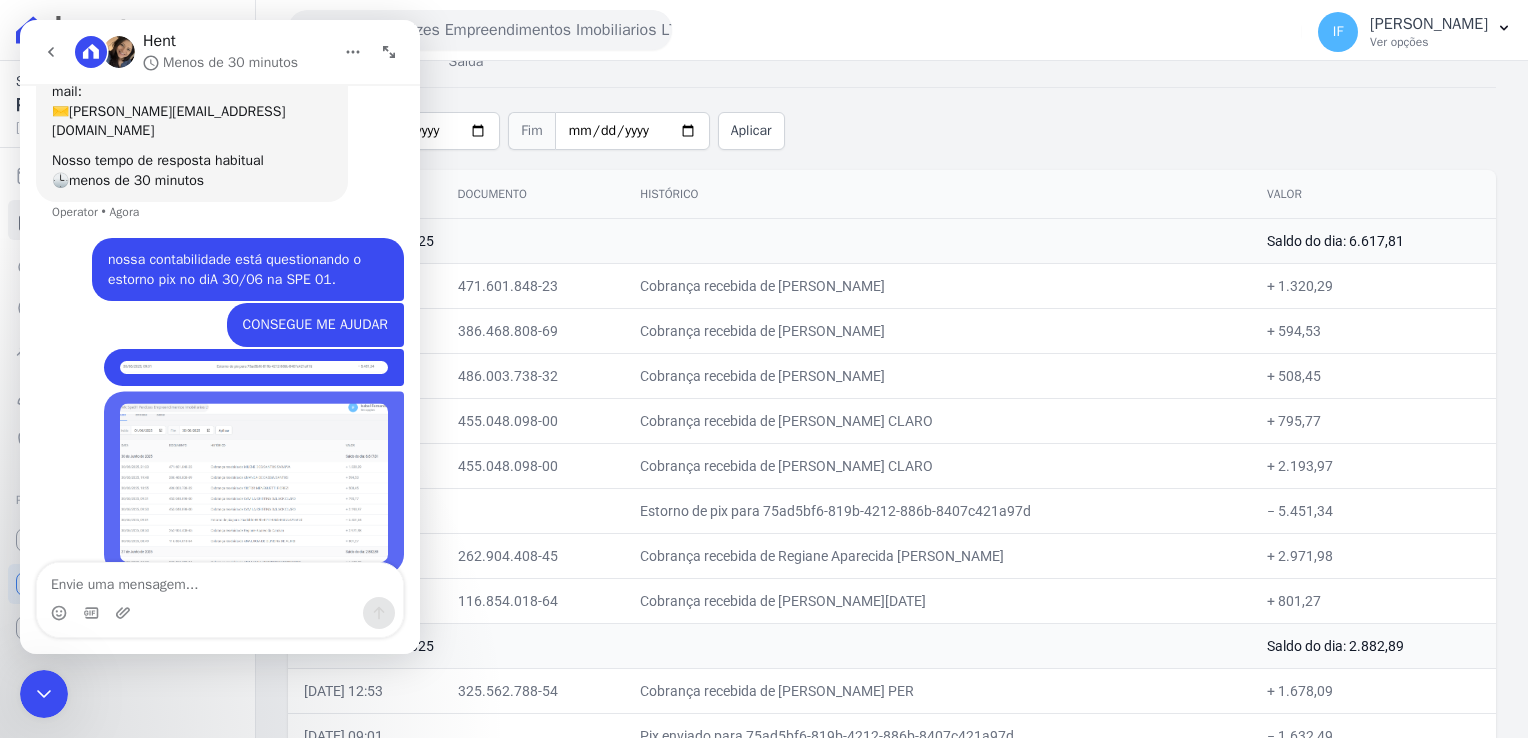 scroll, scrollTop: 182, scrollLeft: 0, axis: vertical 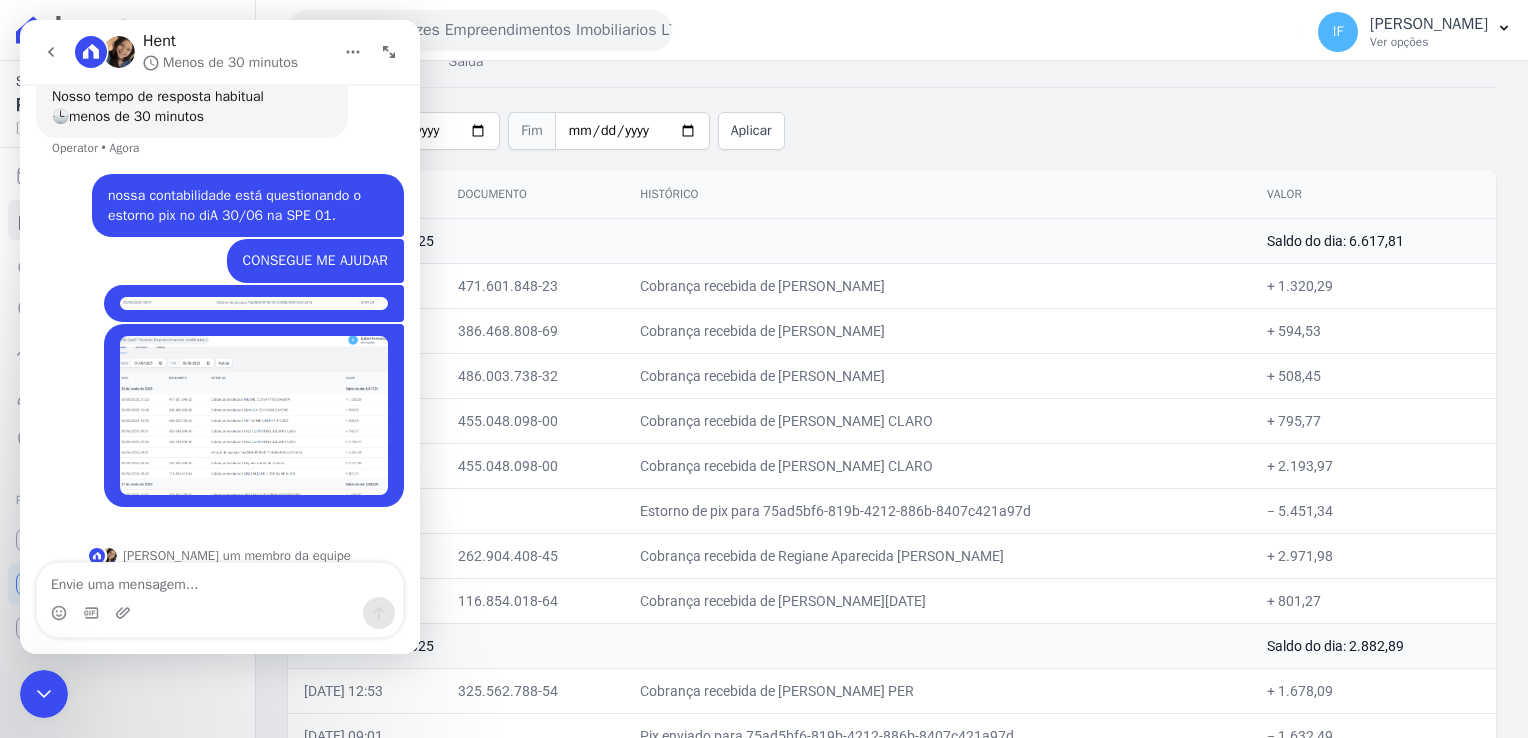 click at bounding box center (220, 580) 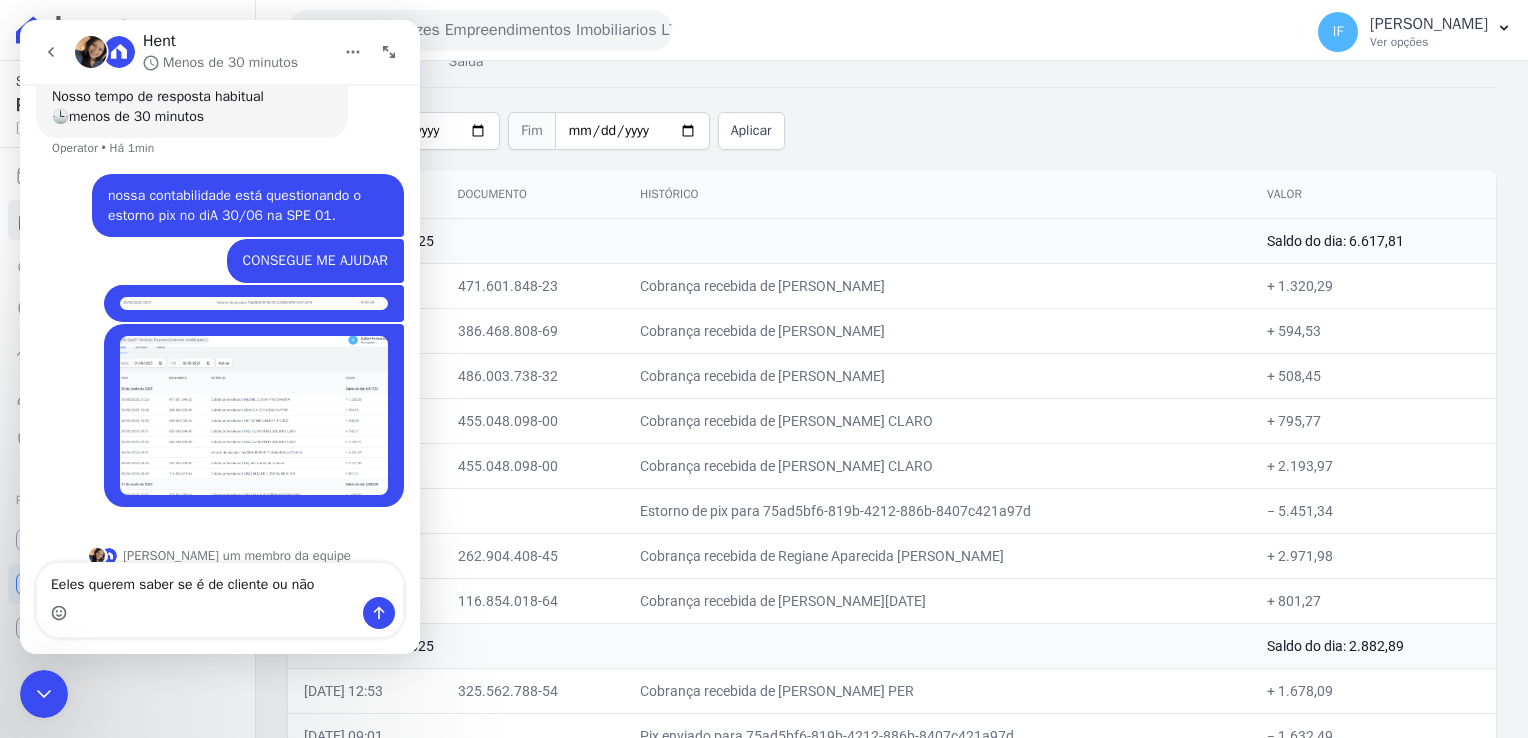 drag, startPoint x: 63, startPoint y: 588, endPoint x: 61, endPoint y: 605, distance: 17.117243 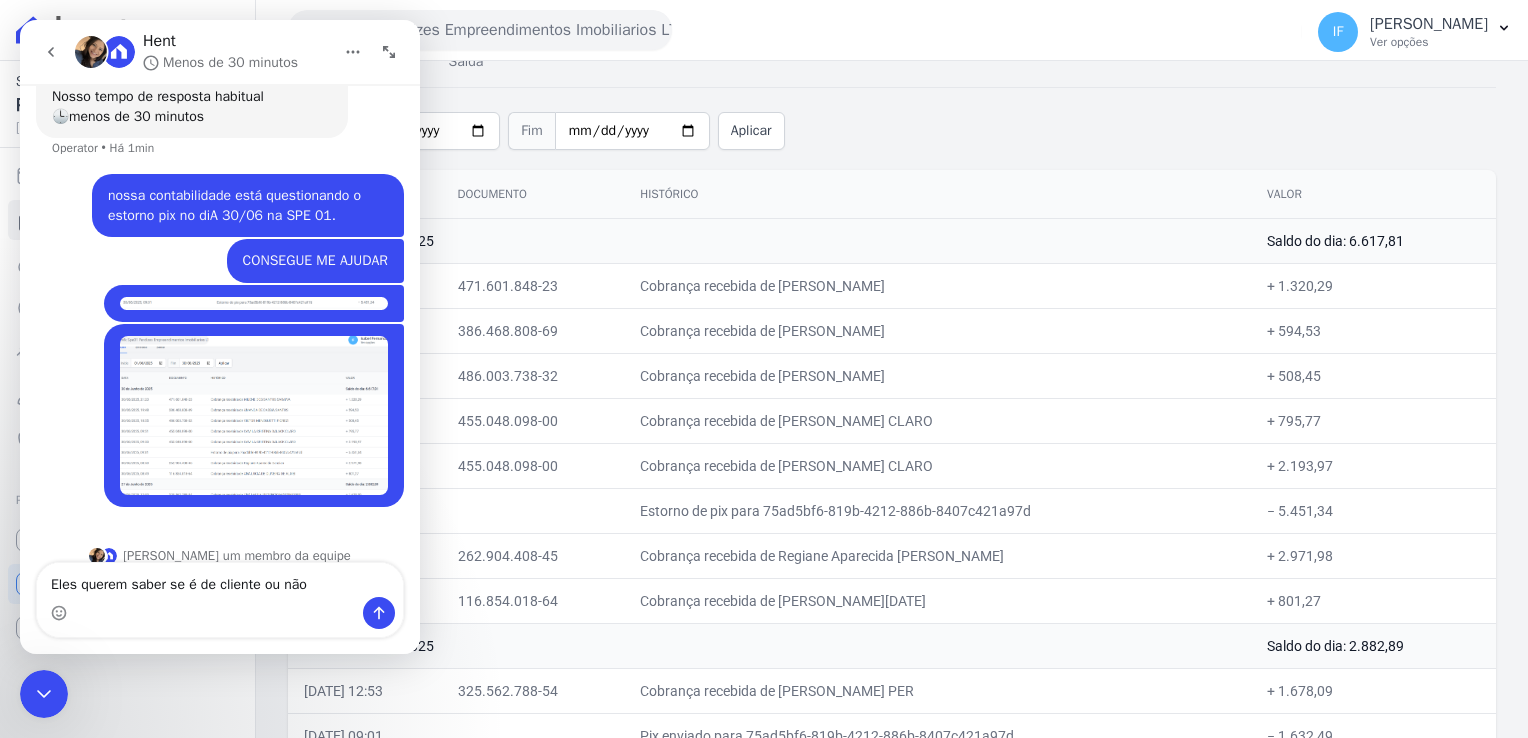 type on "Eles querem saber se é de cliente ou não" 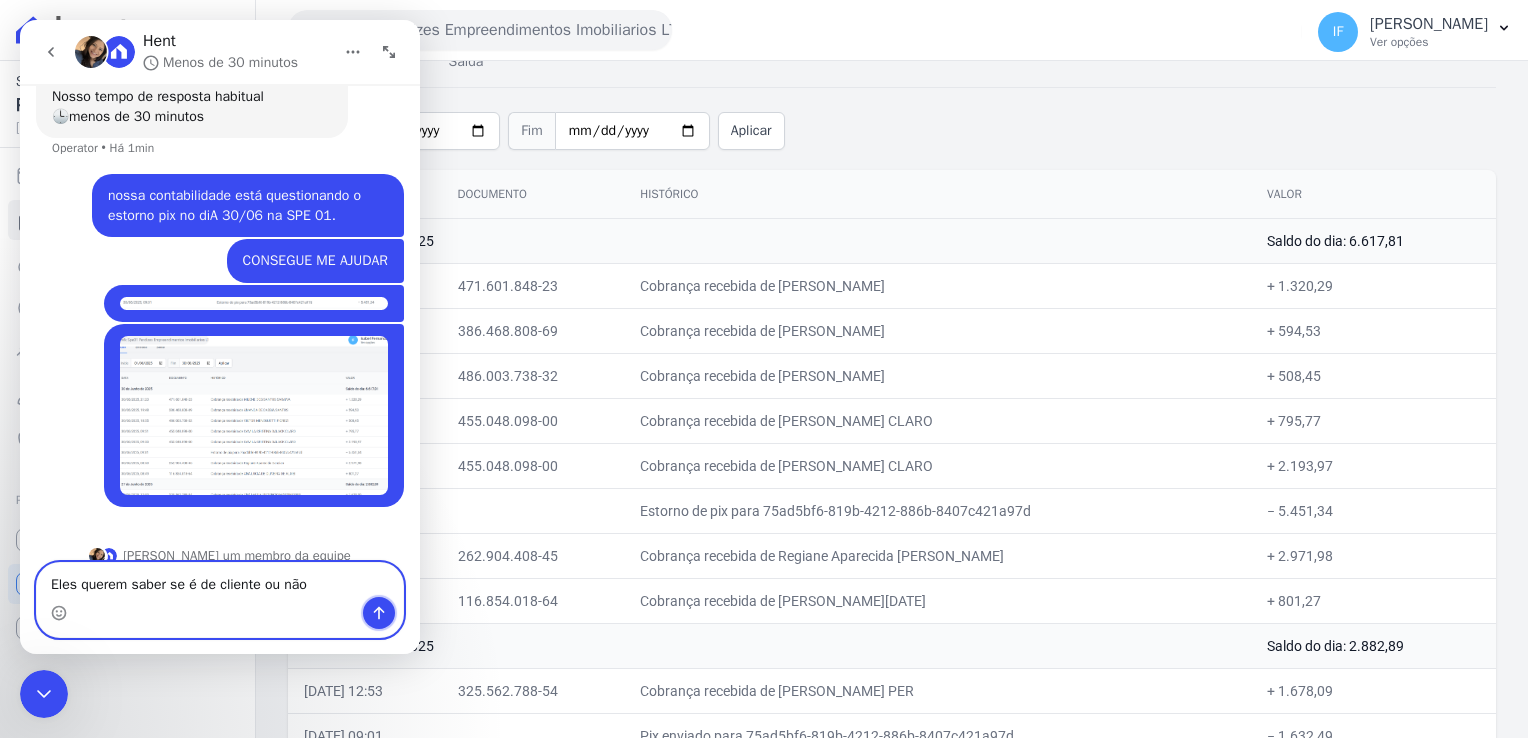 click 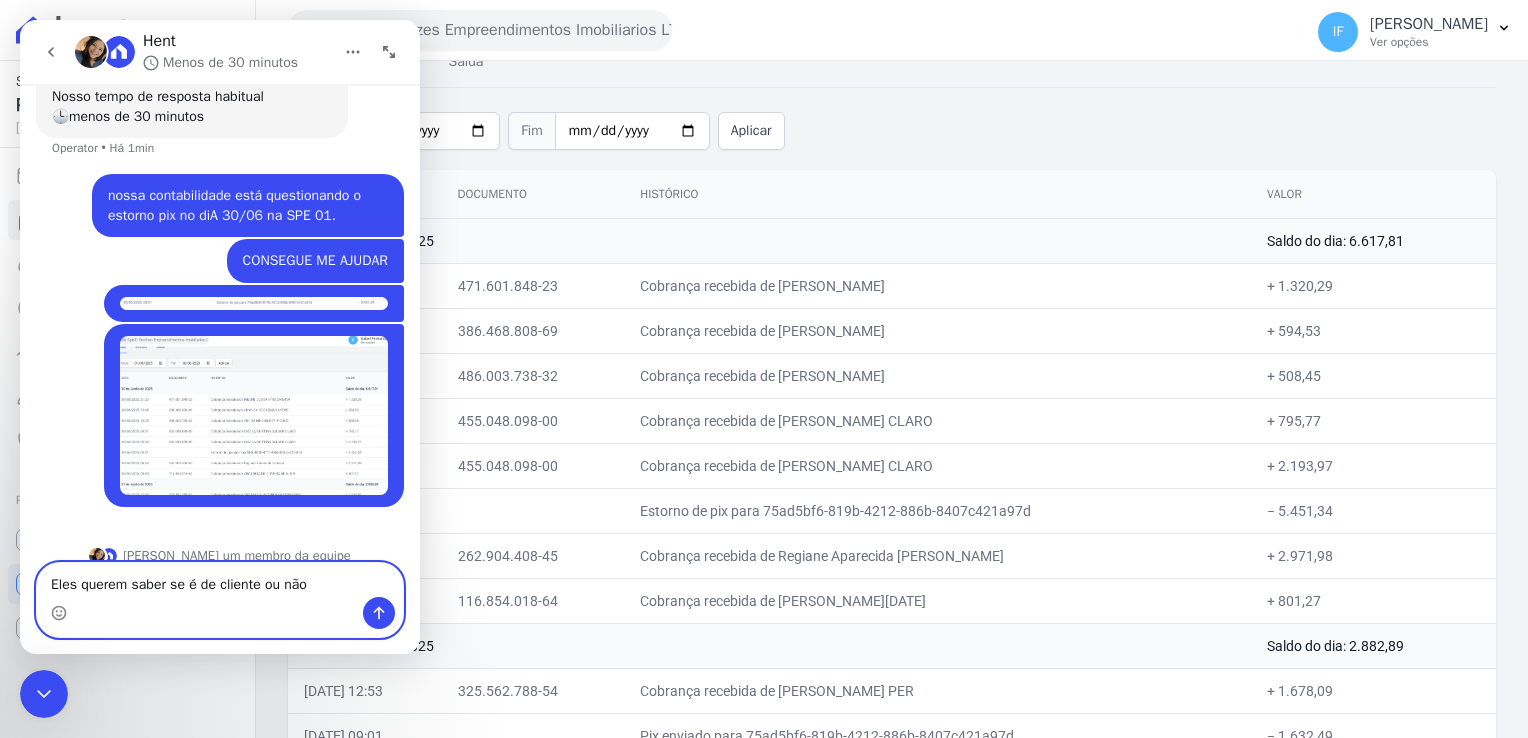 type 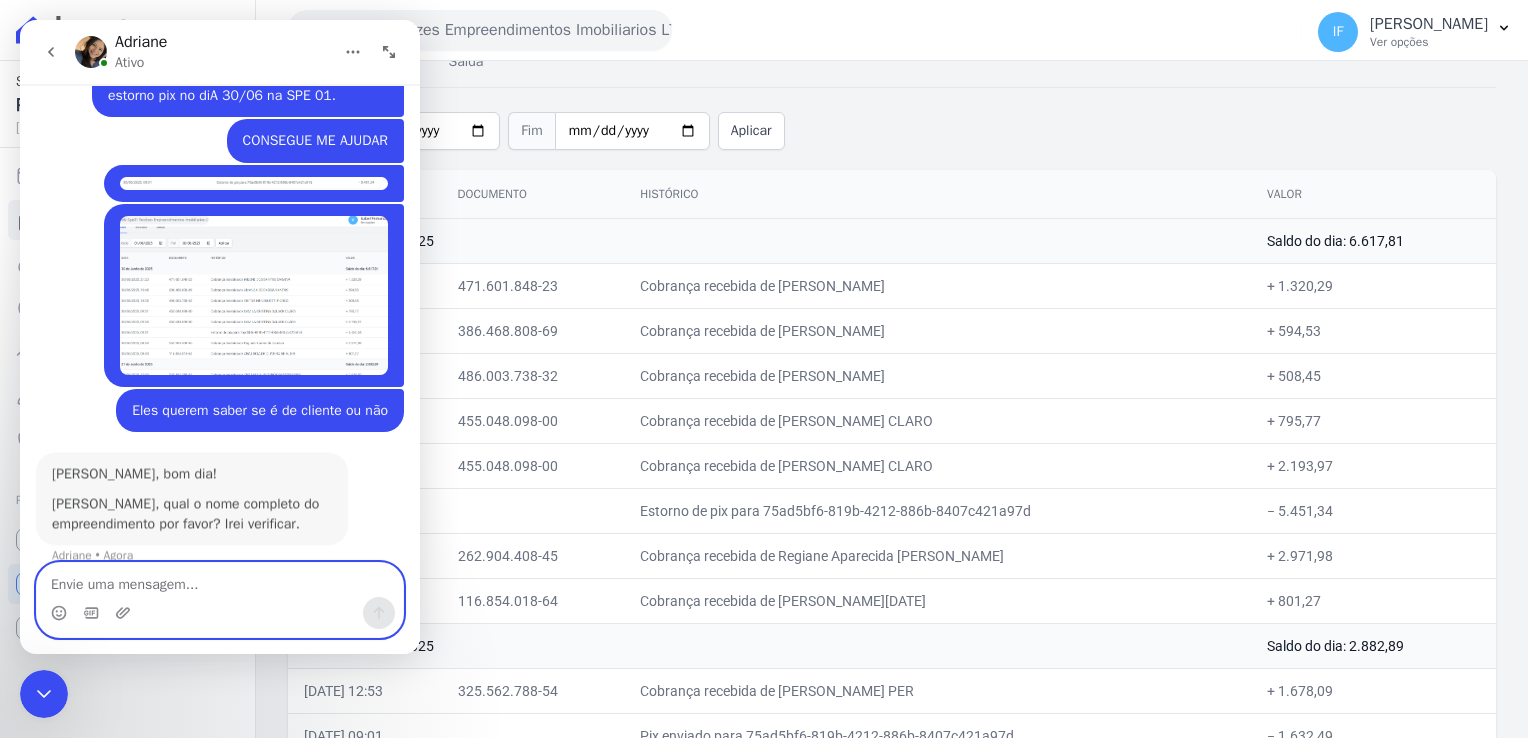 scroll, scrollTop: 280, scrollLeft: 0, axis: vertical 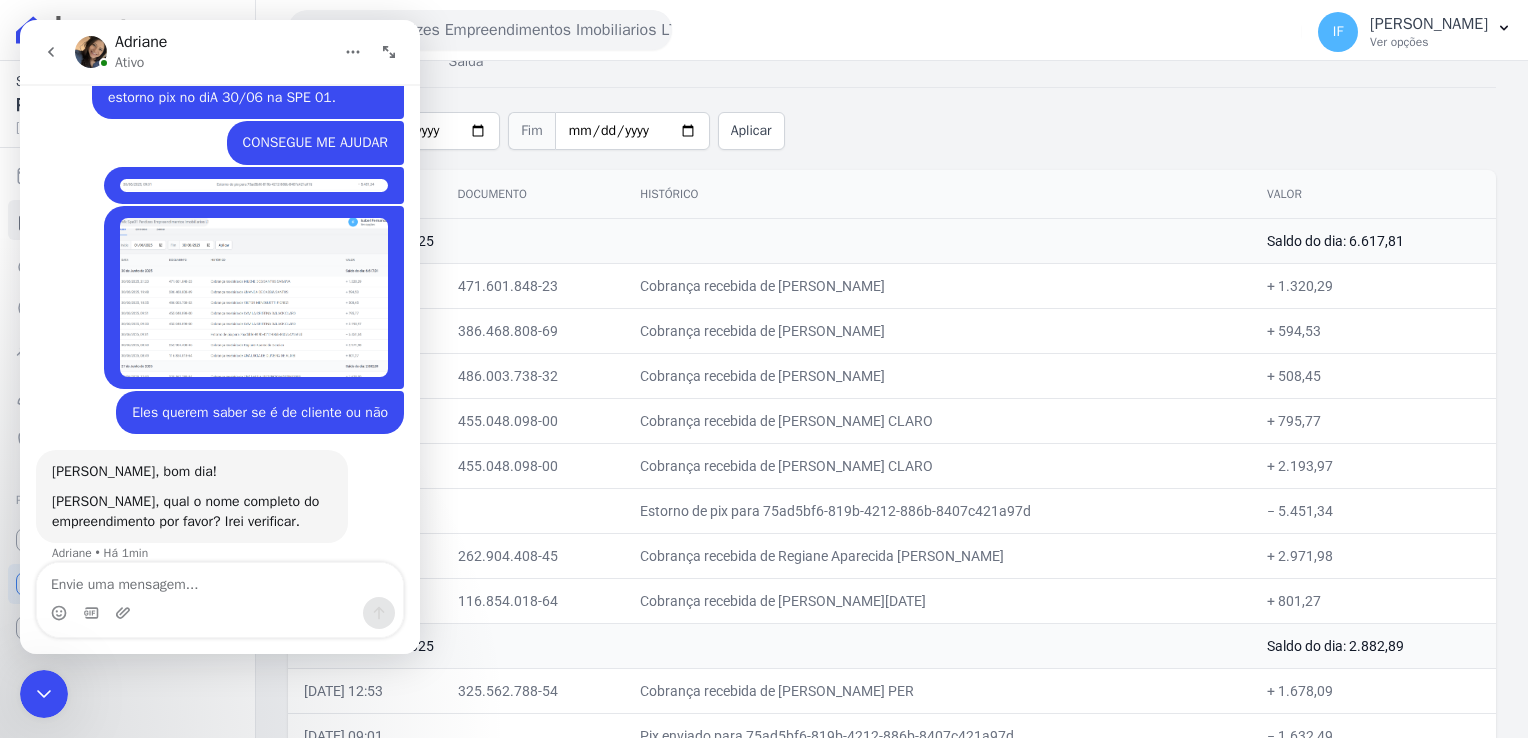 click 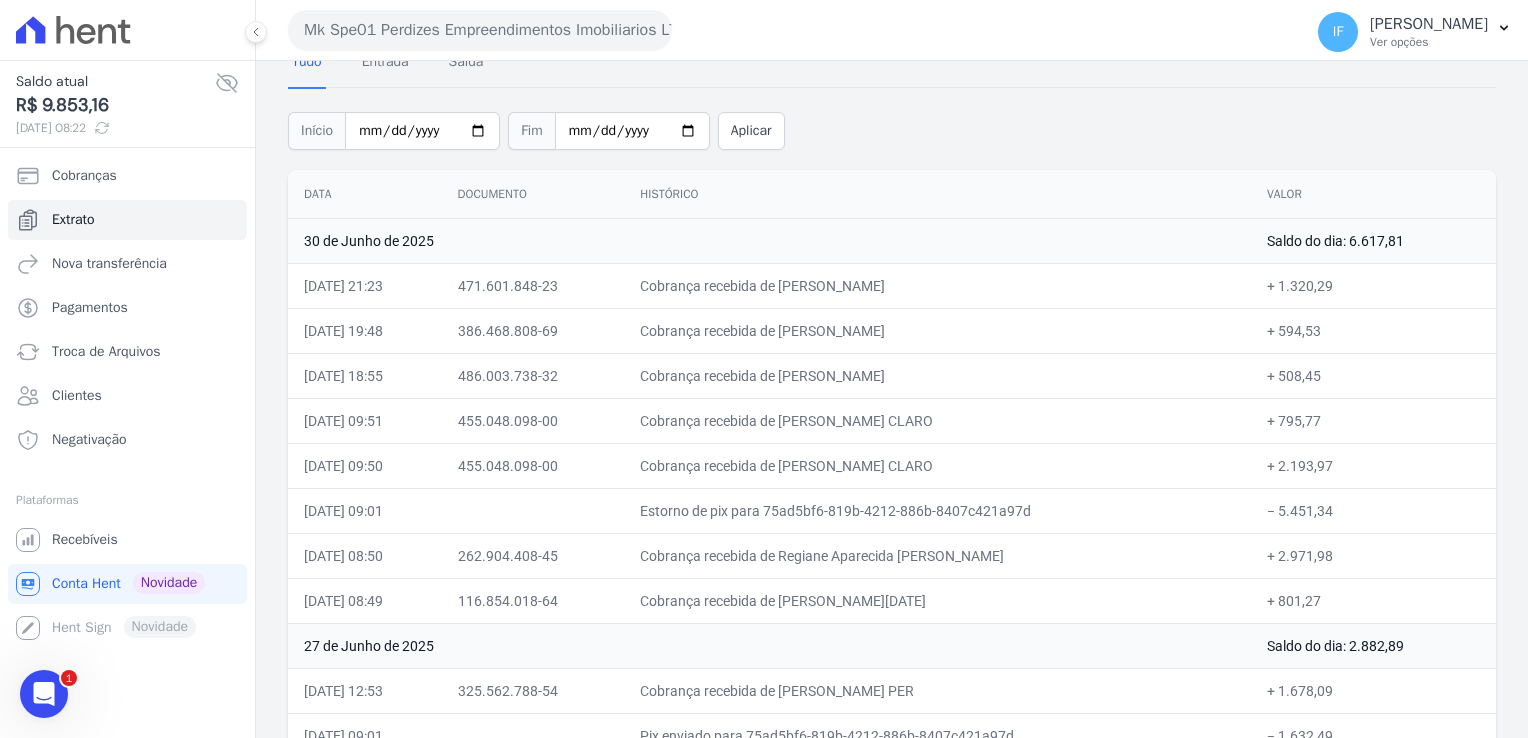 drag, startPoint x: 296, startPoint y: 29, endPoint x: 353, endPoint y: 32, distance: 57.07889 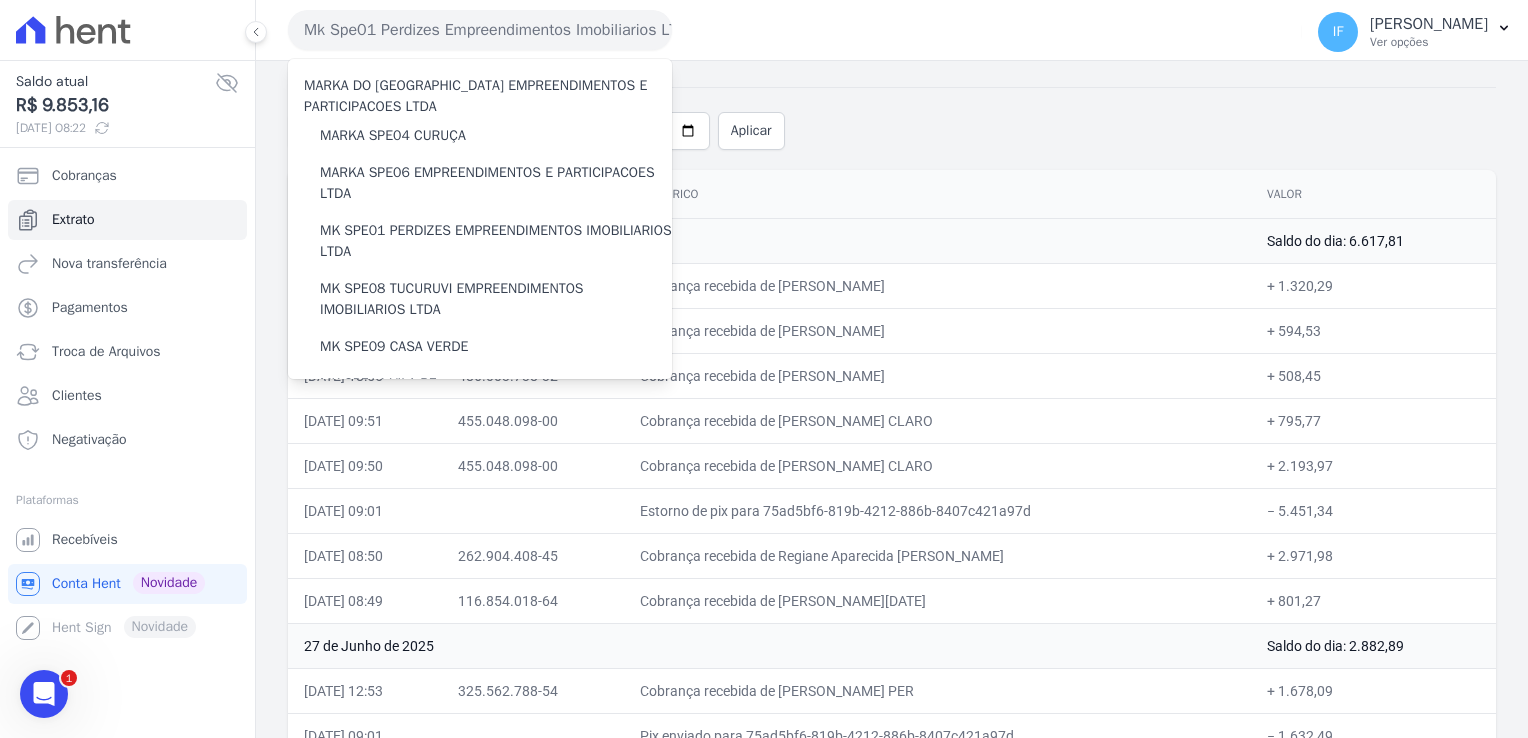 drag, startPoint x: 356, startPoint y: 34, endPoint x: 300, endPoint y: 22, distance: 57.271286 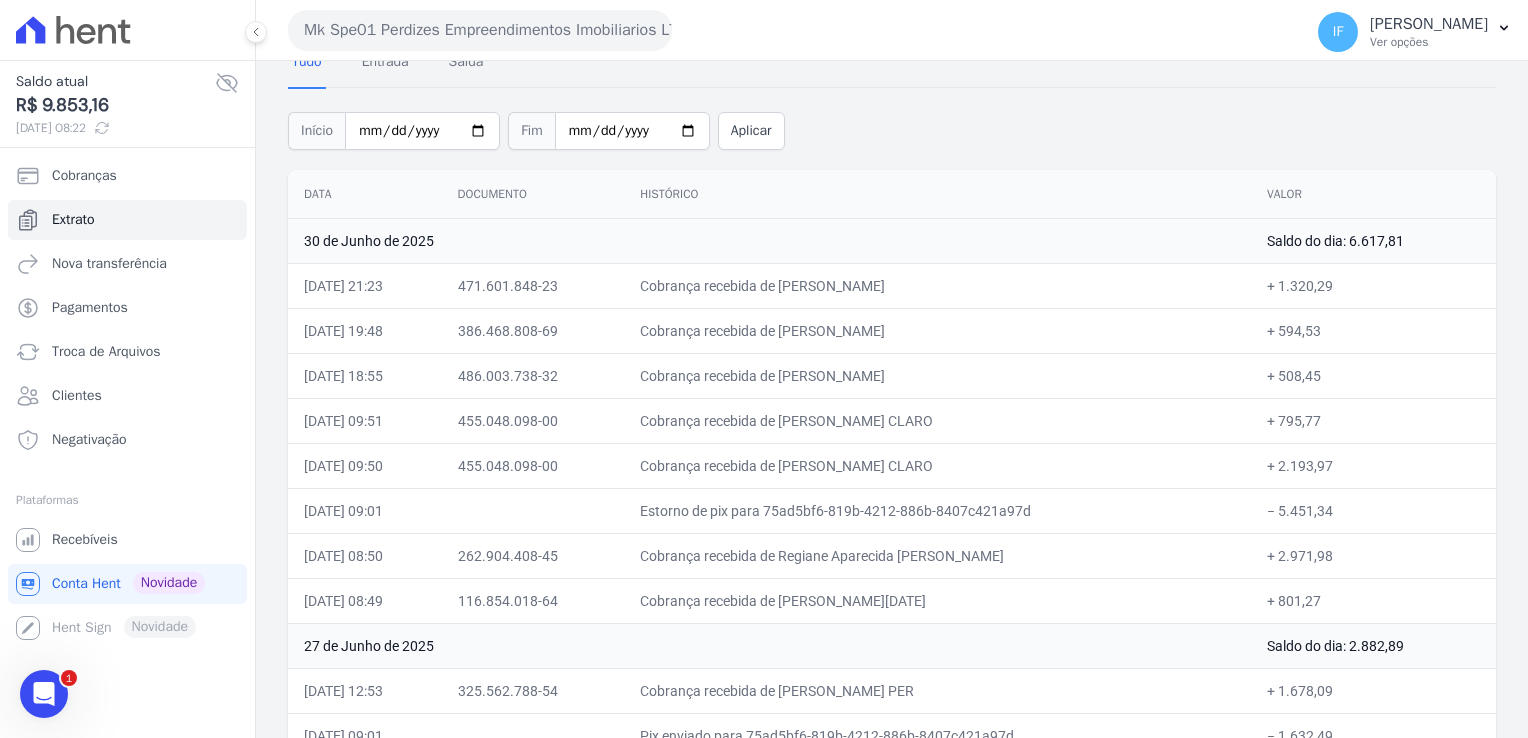 drag, startPoint x: 296, startPoint y: 26, endPoint x: 358, endPoint y: 40, distance: 63.560993 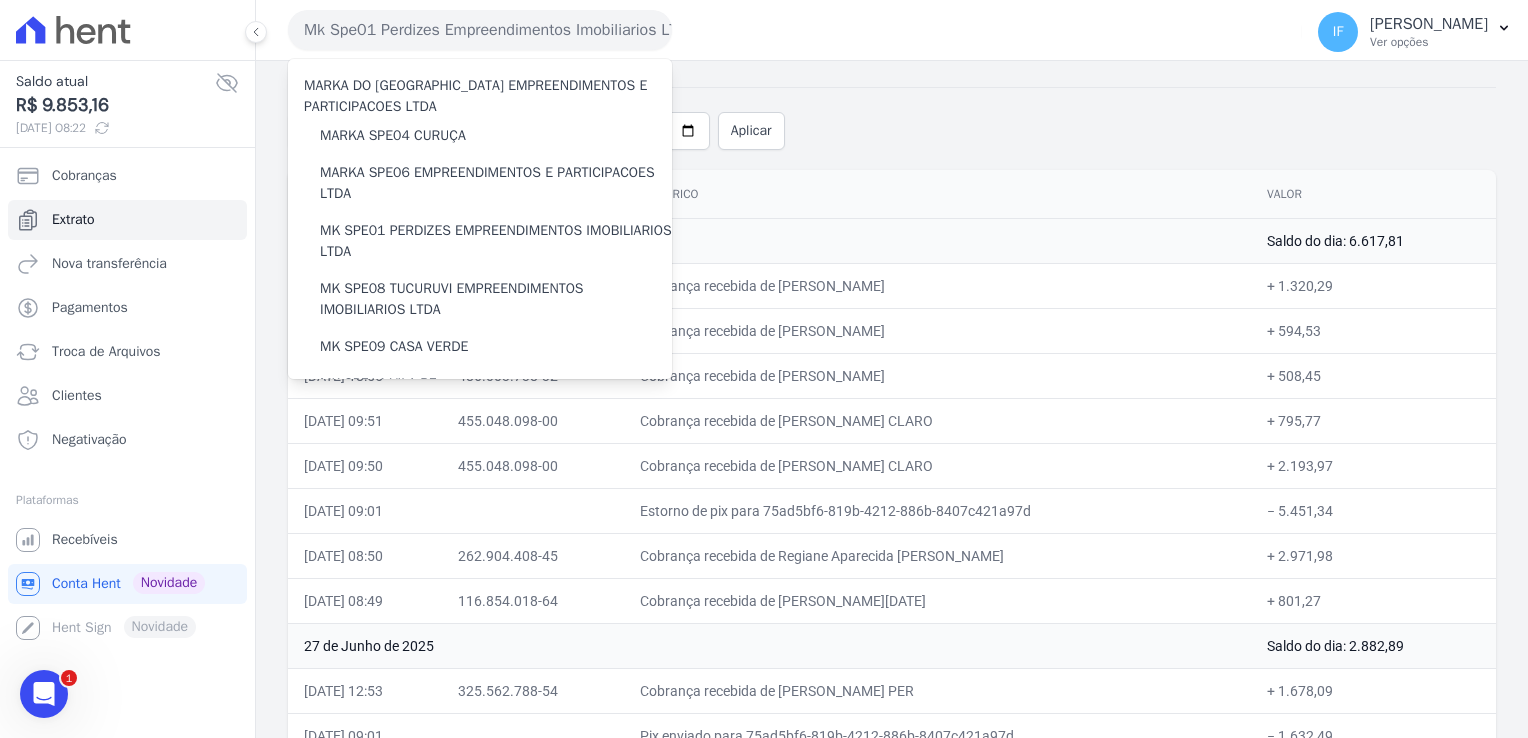 click 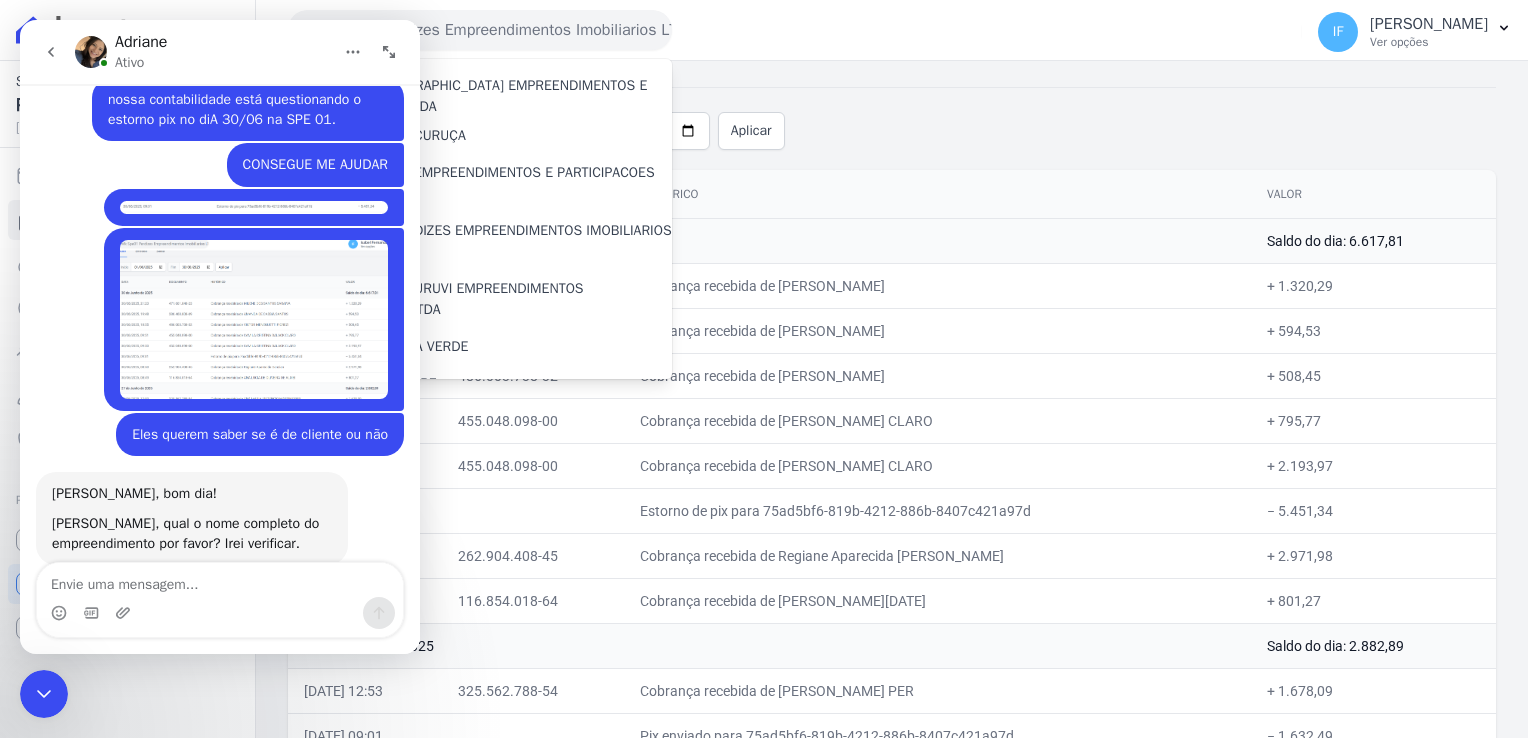 scroll, scrollTop: 280, scrollLeft: 0, axis: vertical 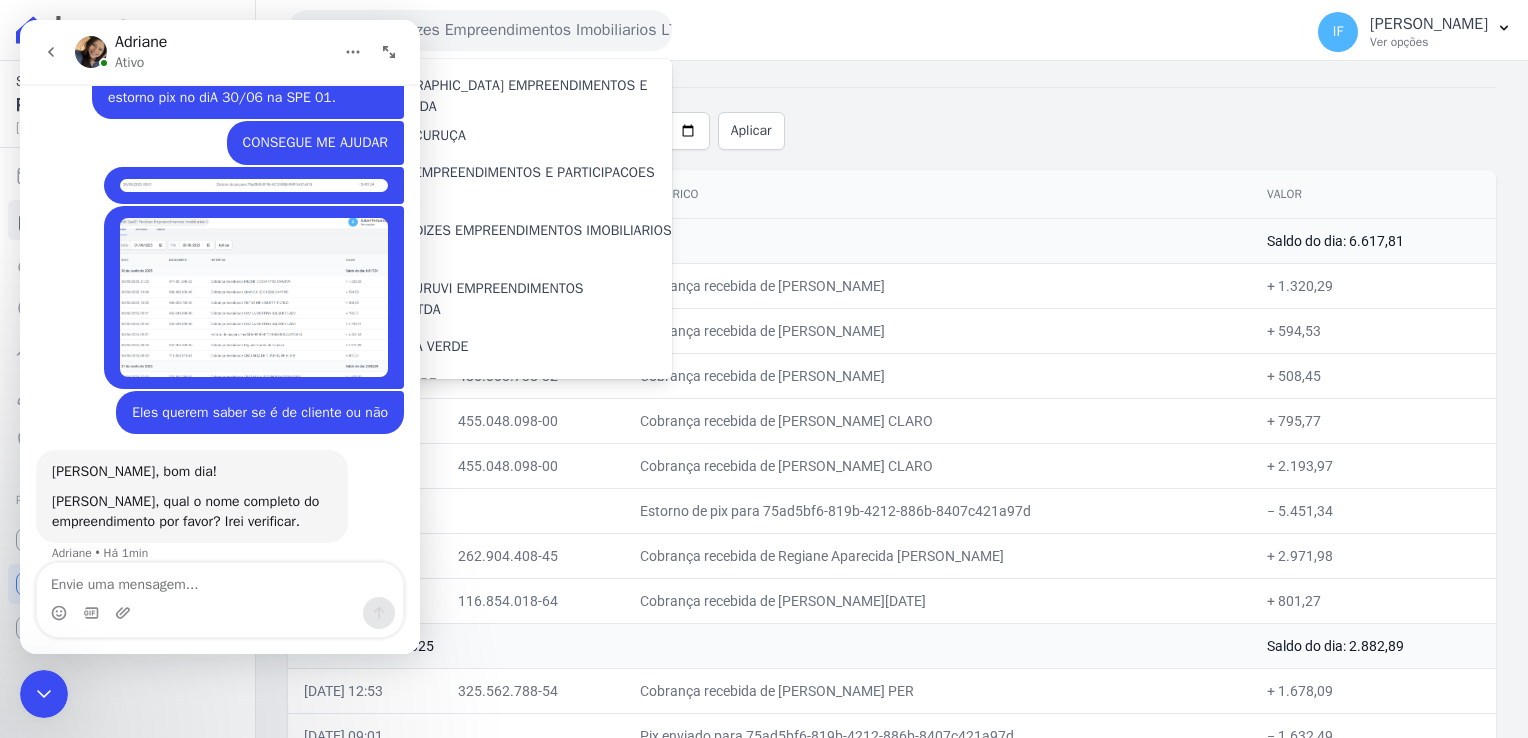 click at bounding box center [220, 580] 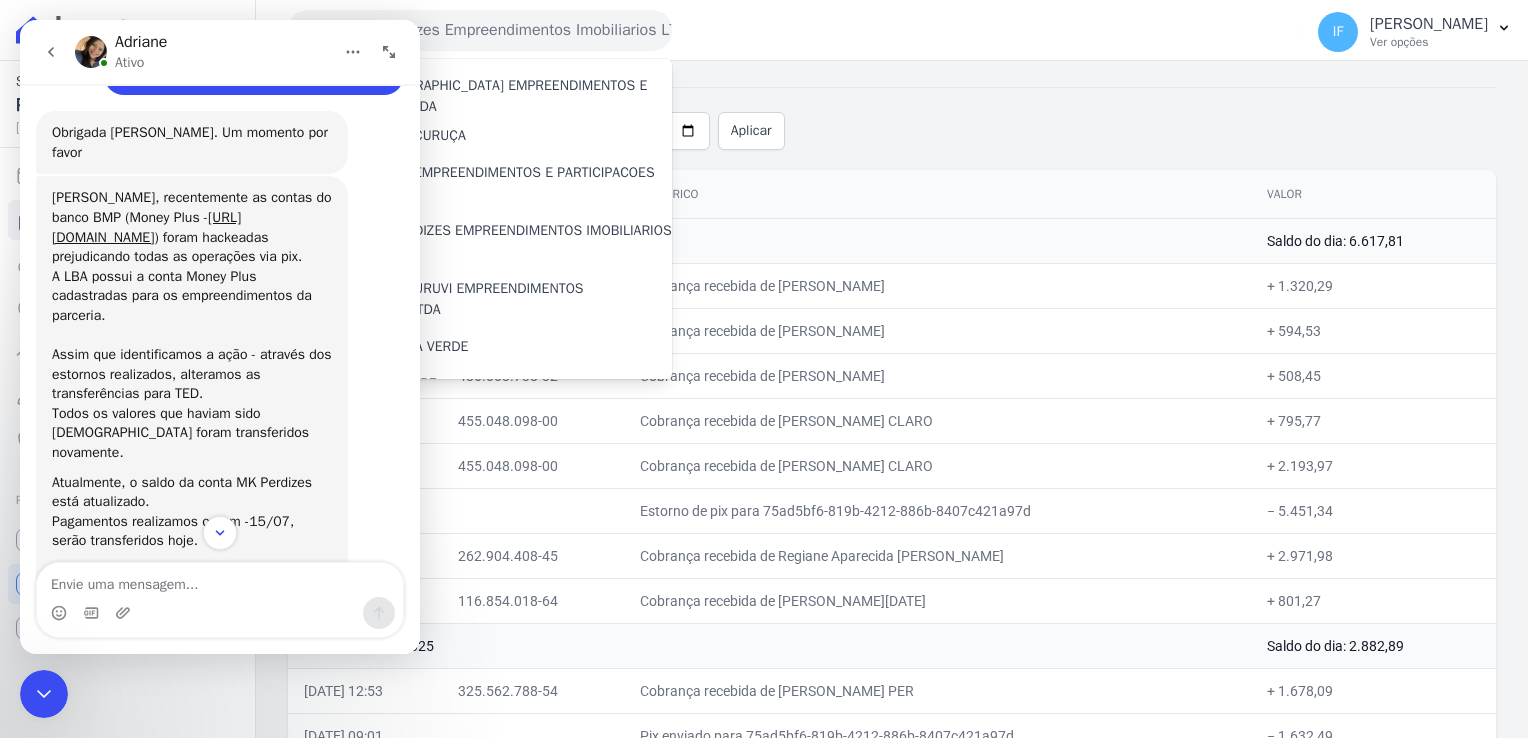 scroll, scrollTop: 908, scrollLeft: 0, axis: vertical 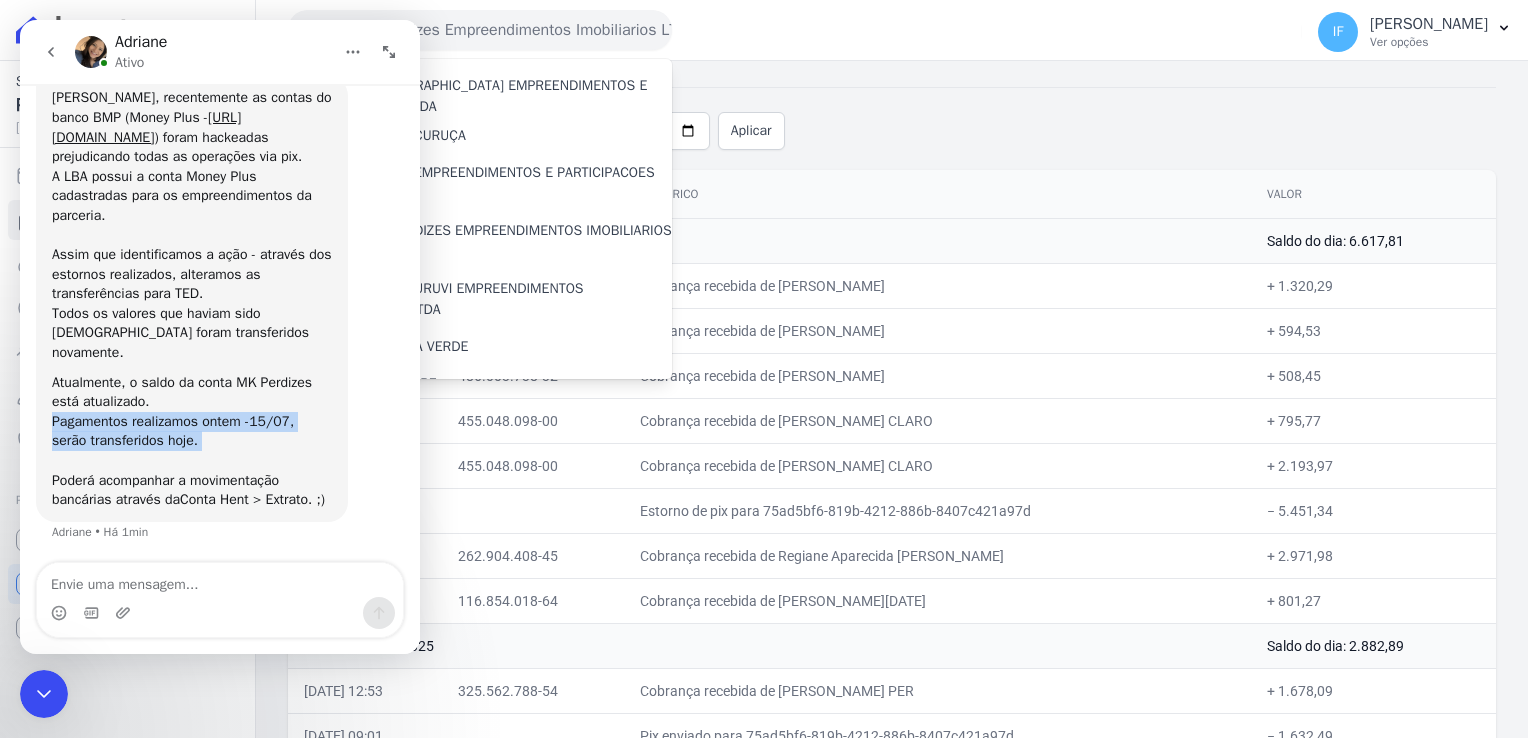 drag, startPoint x: 51, startPoint y: 416, endPoint x: 61, endPoint y: 467, distance: 51.971146 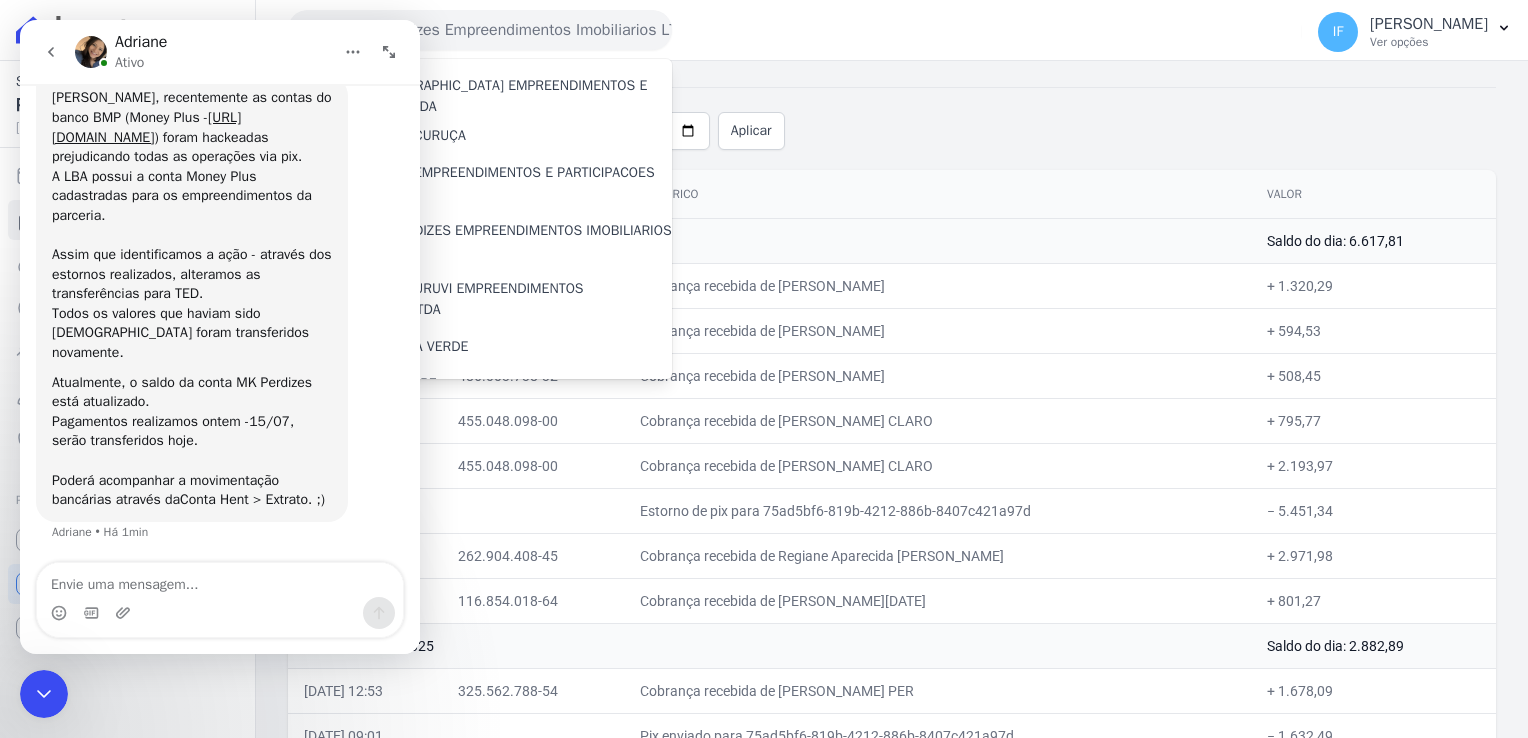 click on "[PERSON_NAME], recentemente as contas do banco BMP (Money Plus -  [URL][DOMAIN_NAME] ) foram hackeadas prejudicando todas as operações via pix.  A LBA possui a conta Money Plus cadastradas para os empreendimentos da parceria.  Assim que identificamos a ação - através dos estornos realizados, alteramos as transferências para TED.  Todos os valores que haviam sido [DEMOGRAPHIC_DATA] foram transferidos novamente.    Atualmente, o saldo da conta MK Perdizes está atualizado.  Pagamentos realizamos ontem -15/07, serão transferidos hoje.  Poderá acompanhar a movimentação bancárias através da  Conta Hent > Extrato. ;) Adriane    •   Há 1min" at bounding box center (220, 320) 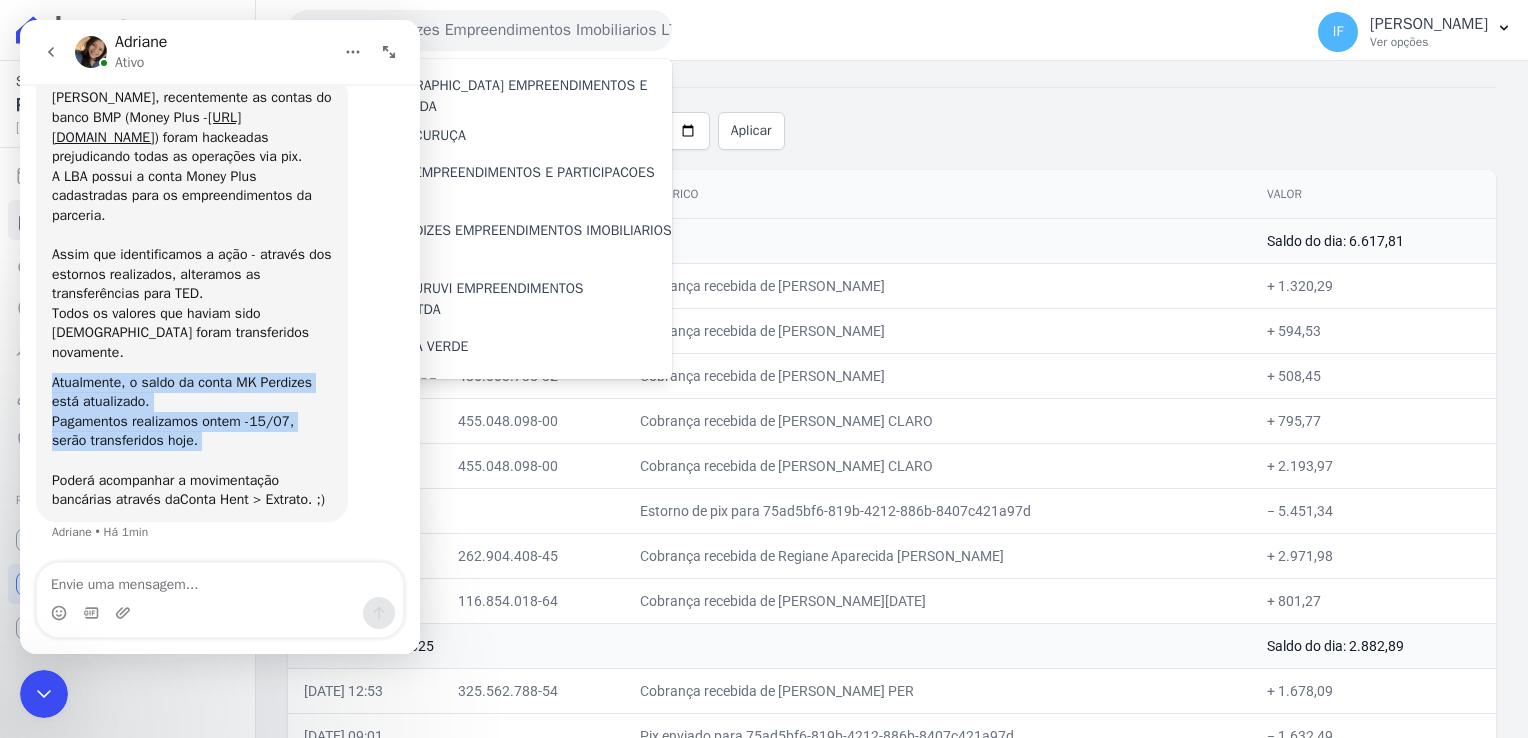 drag, startPoint x: 52, startPoint y: 385, endPoint x: 92, endPoint y: 453, distance: 78.892334 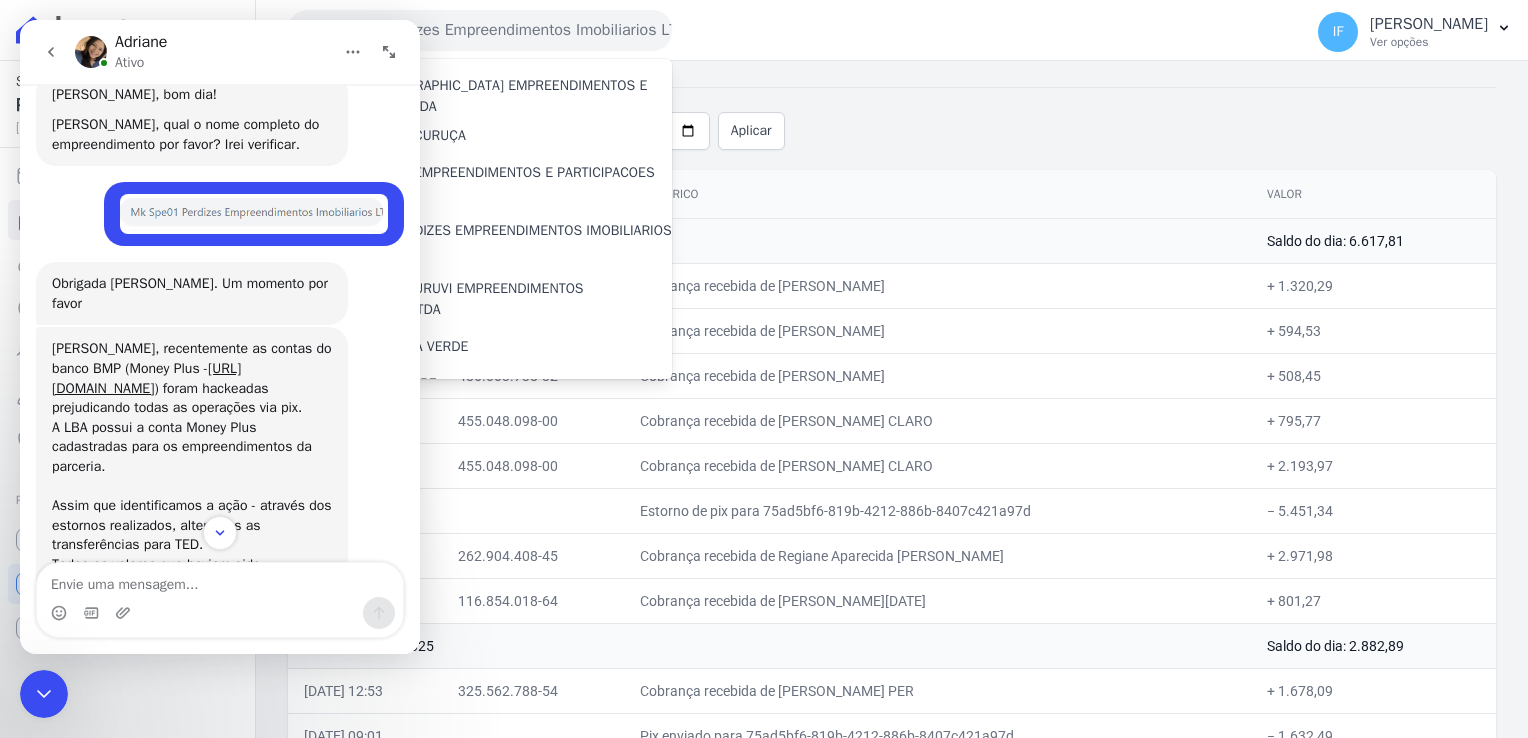 scroll, scrollTop: 708, scrollLeft: 0, axis: vertical 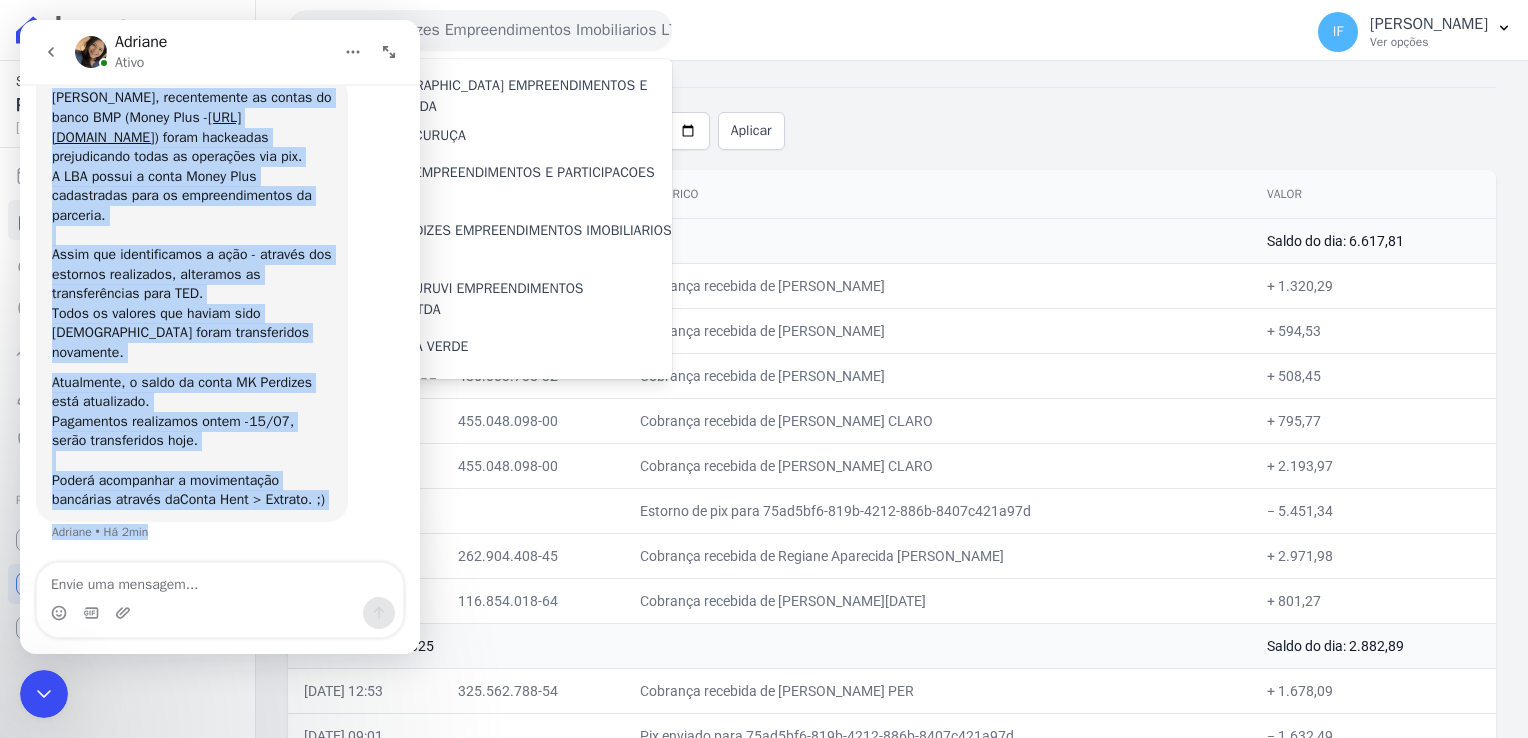 drag, startPoint x: 48, startPoint y: 261, endPoint x: 246, endPoint y: 578, distance: 373.75528 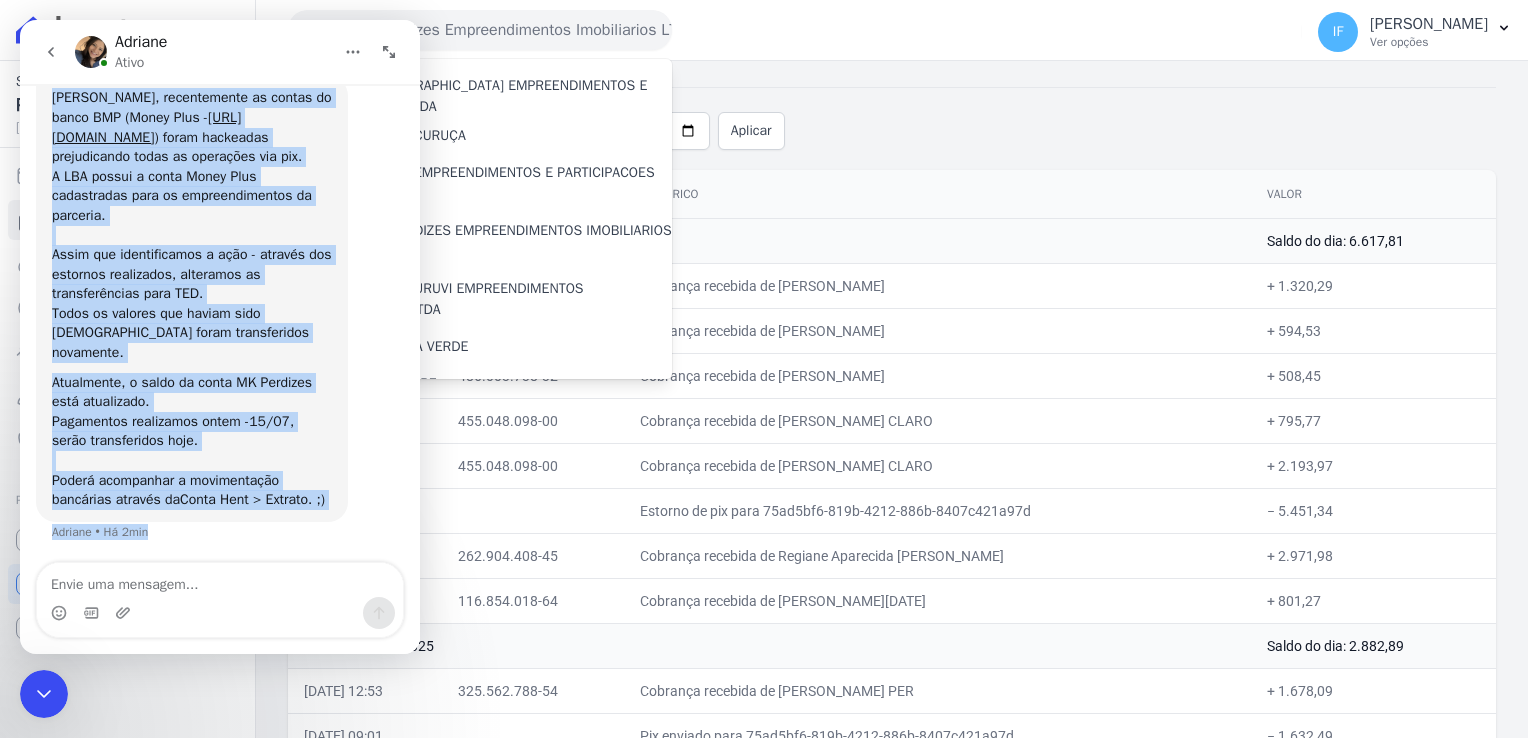 click 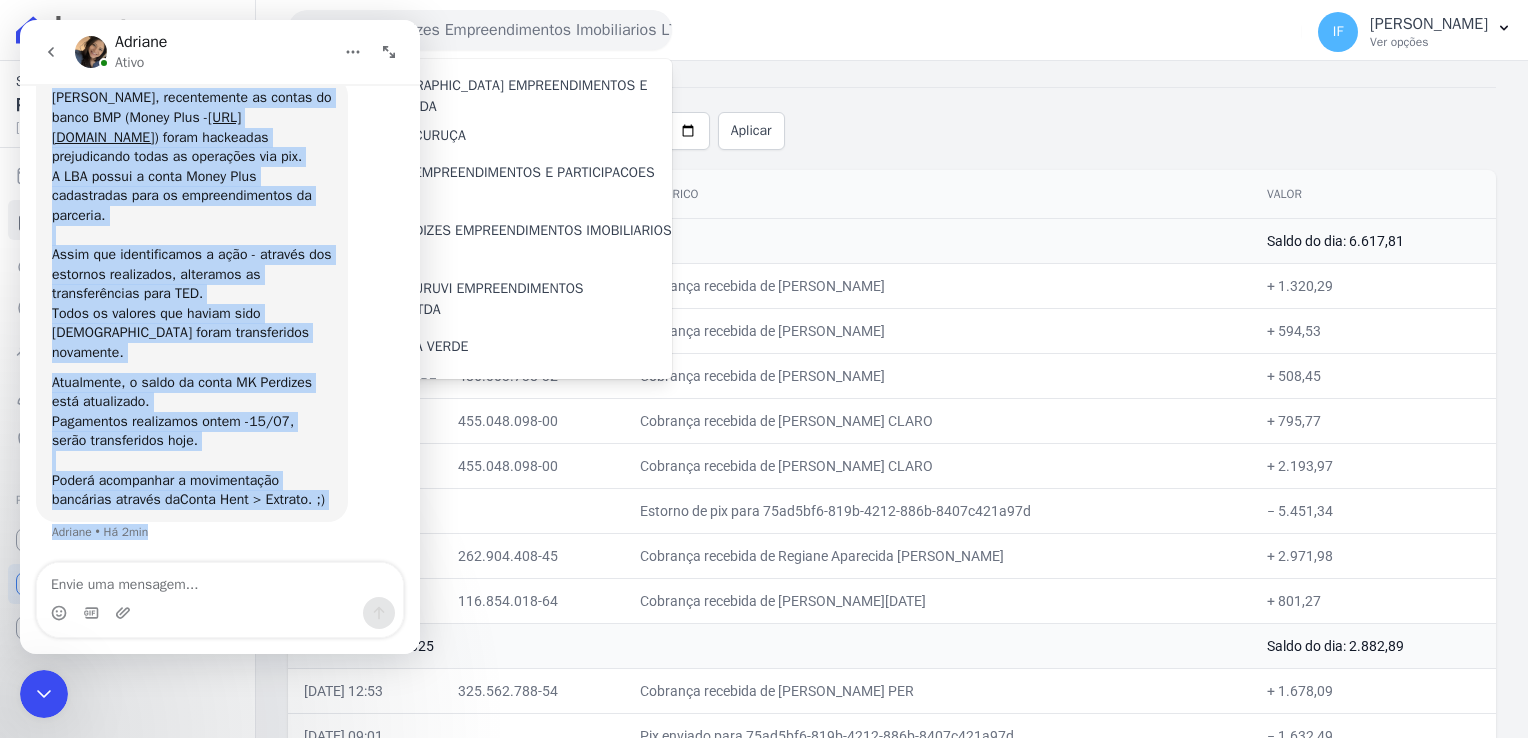 scroll, scrollTop: 672, scrollLeft: 0, axis: vertical 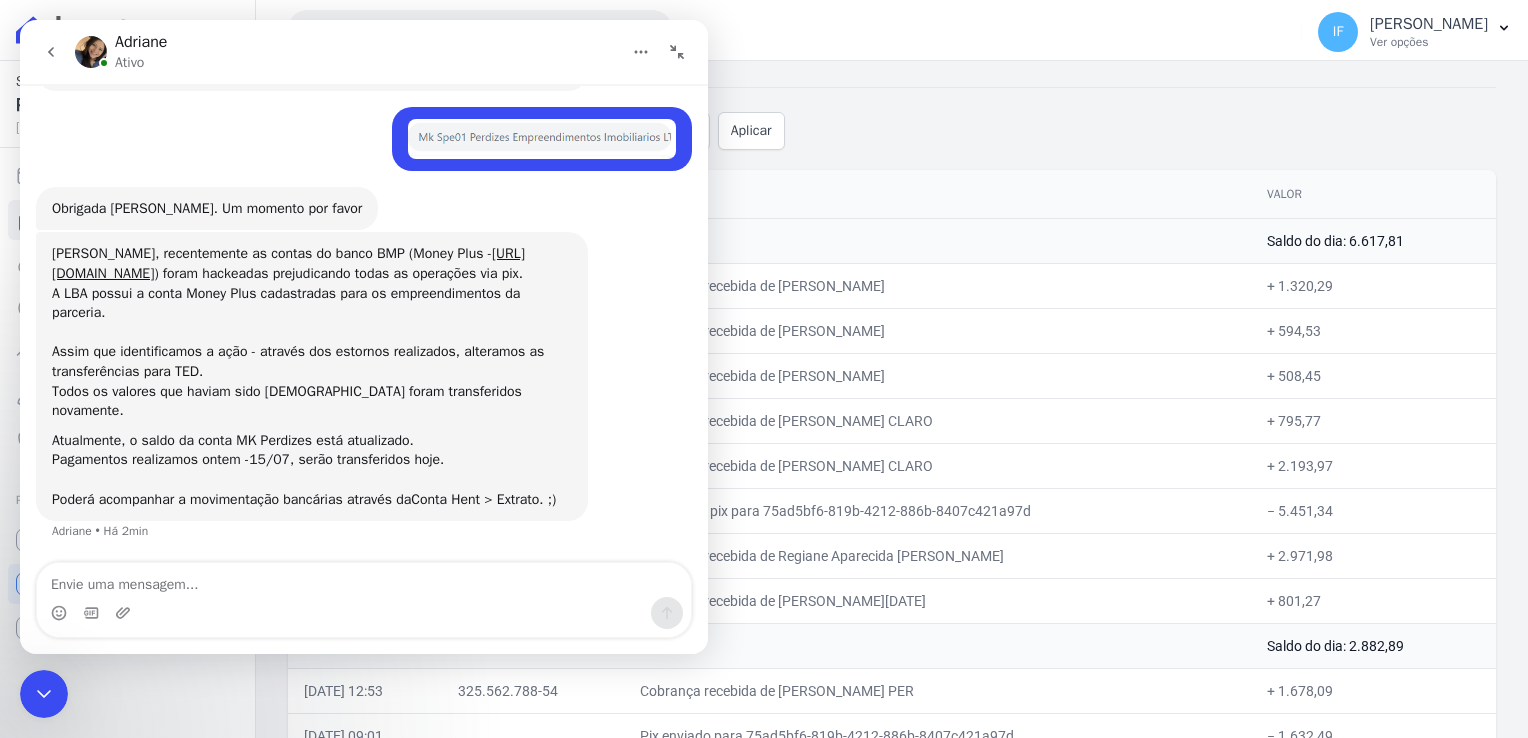 click on "[PERSON_NAME]    •   Há 9min" at bounding box center (364, 147) 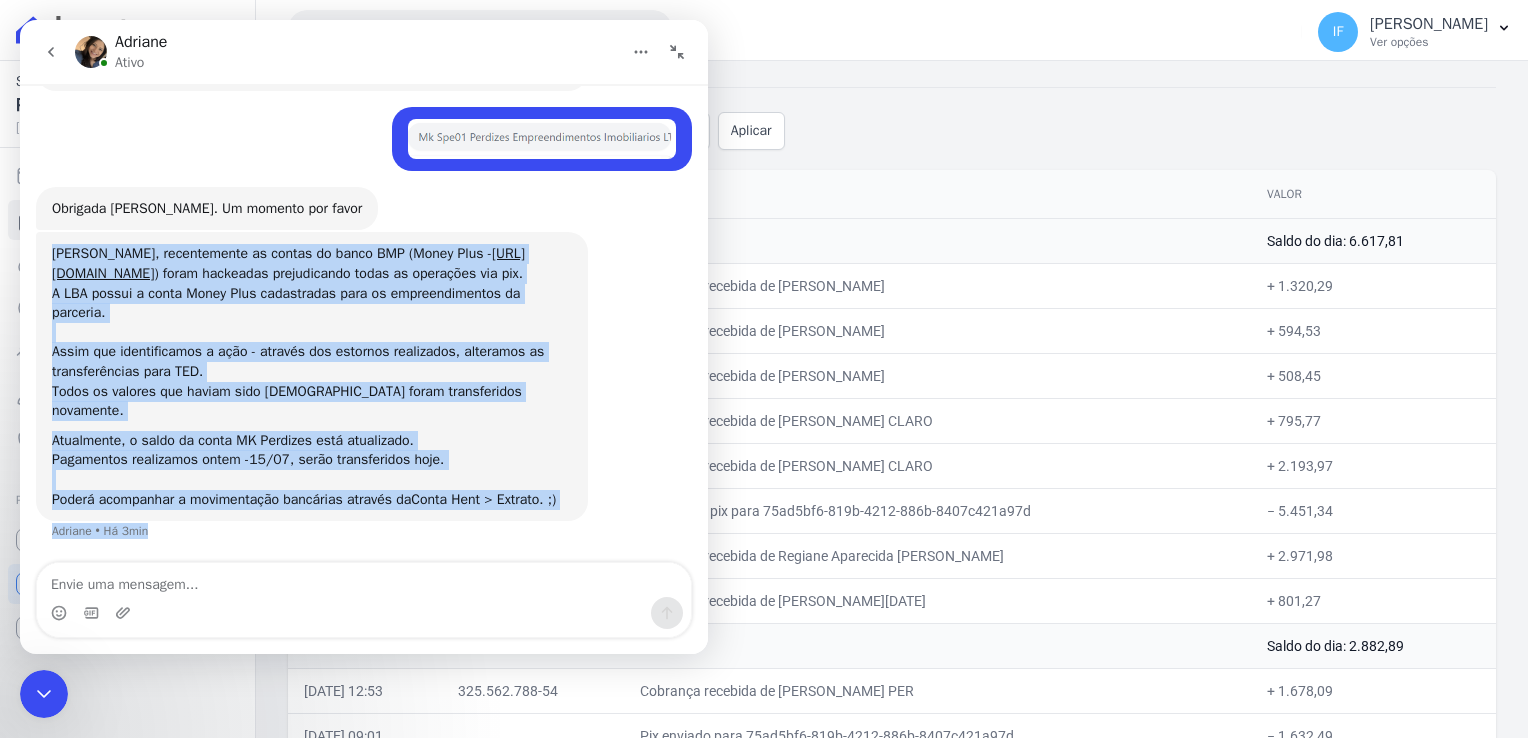 drag, startPoint x: 53, startPoint y: 228, endPoint x: 147, endPoint y: 531, distance: 317.24597 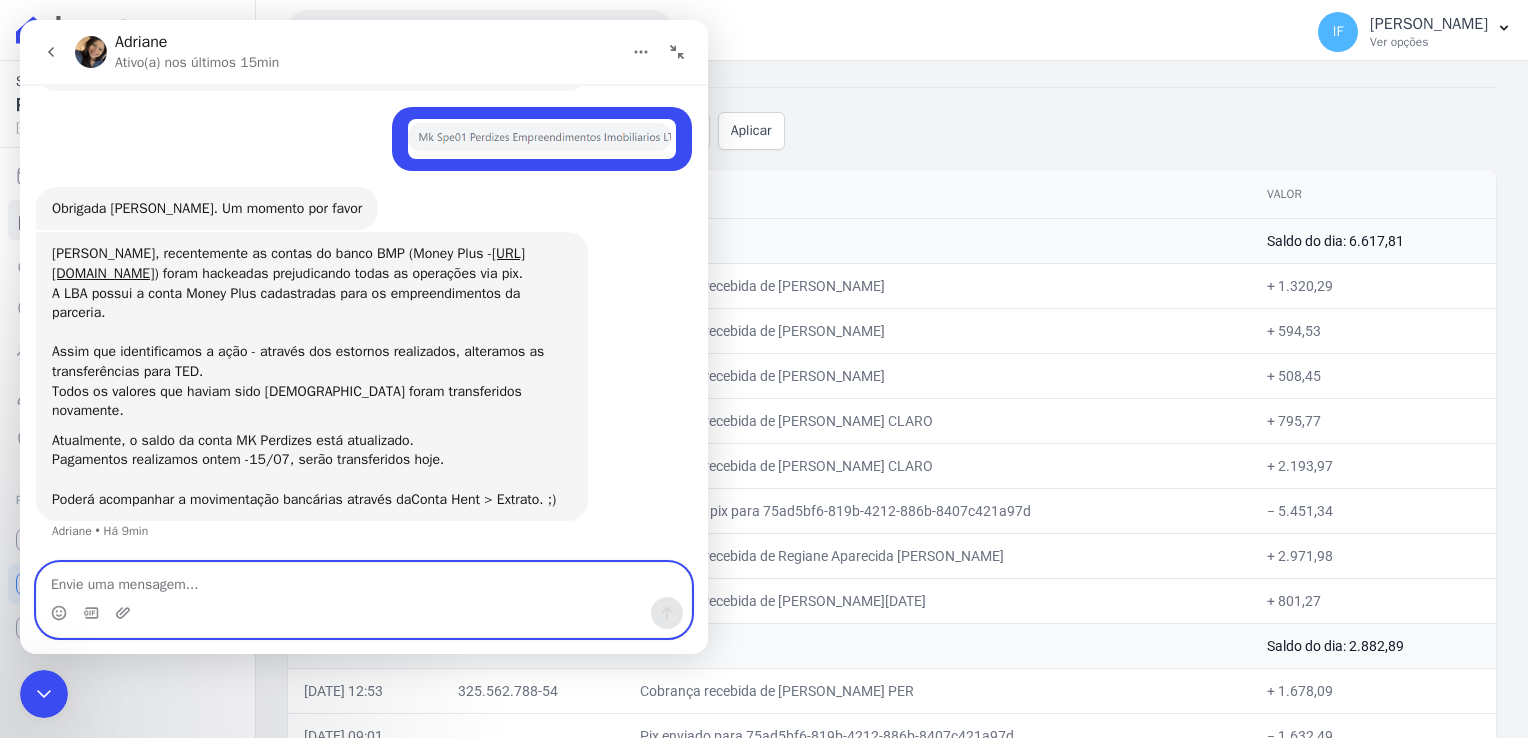 click at bounding box center (364, 580) 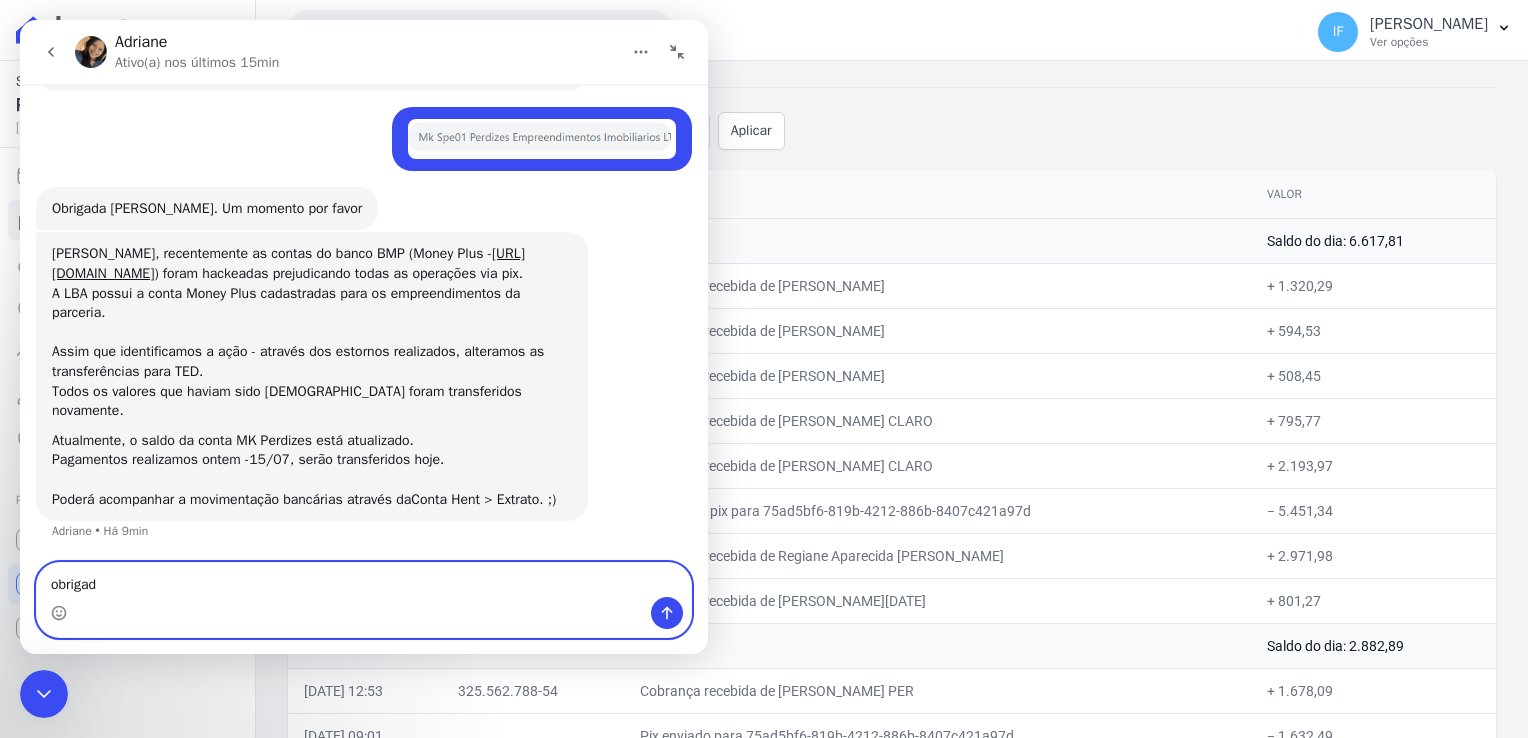 type on "obrigada" 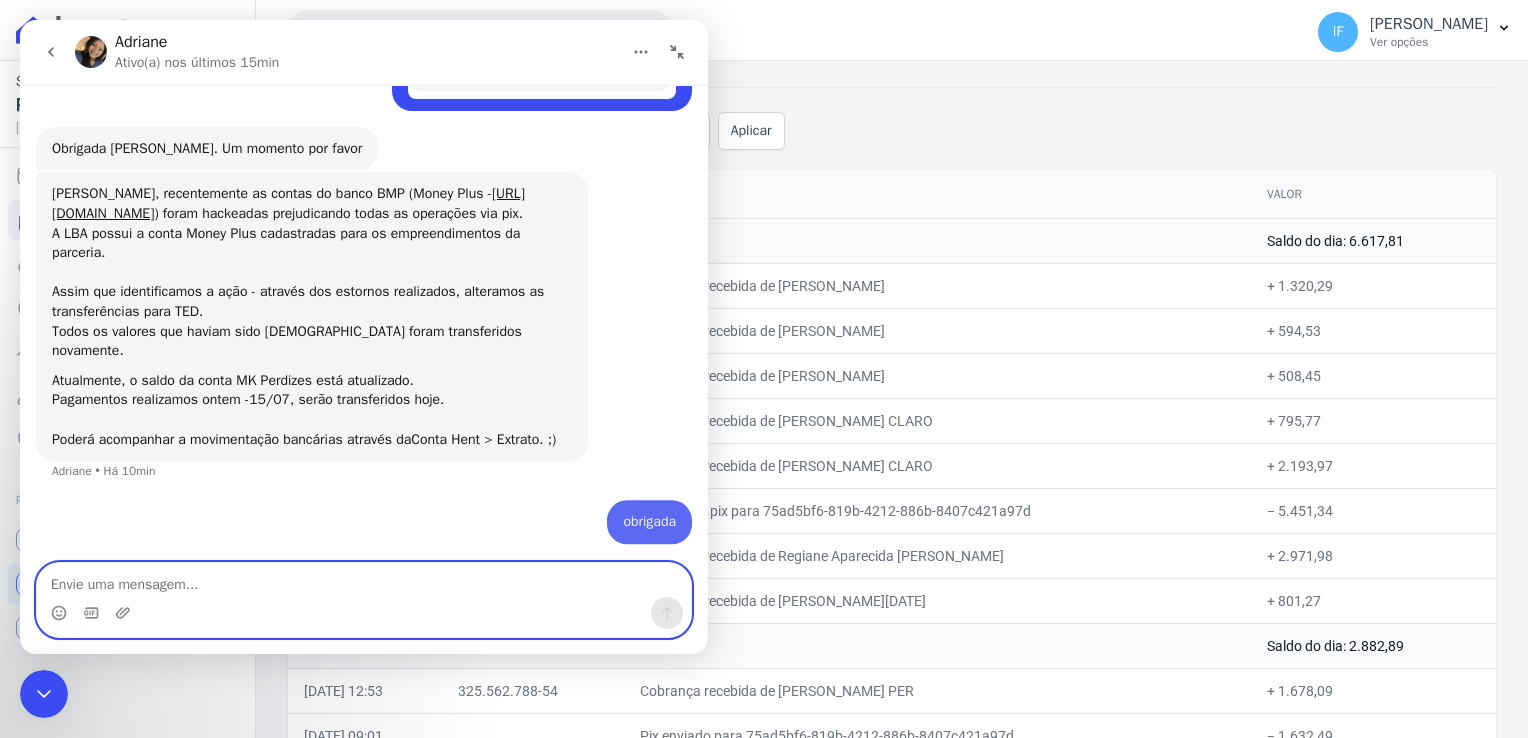 scroll, scrollTop: 732, scrollLeft: 0, axis: vertical 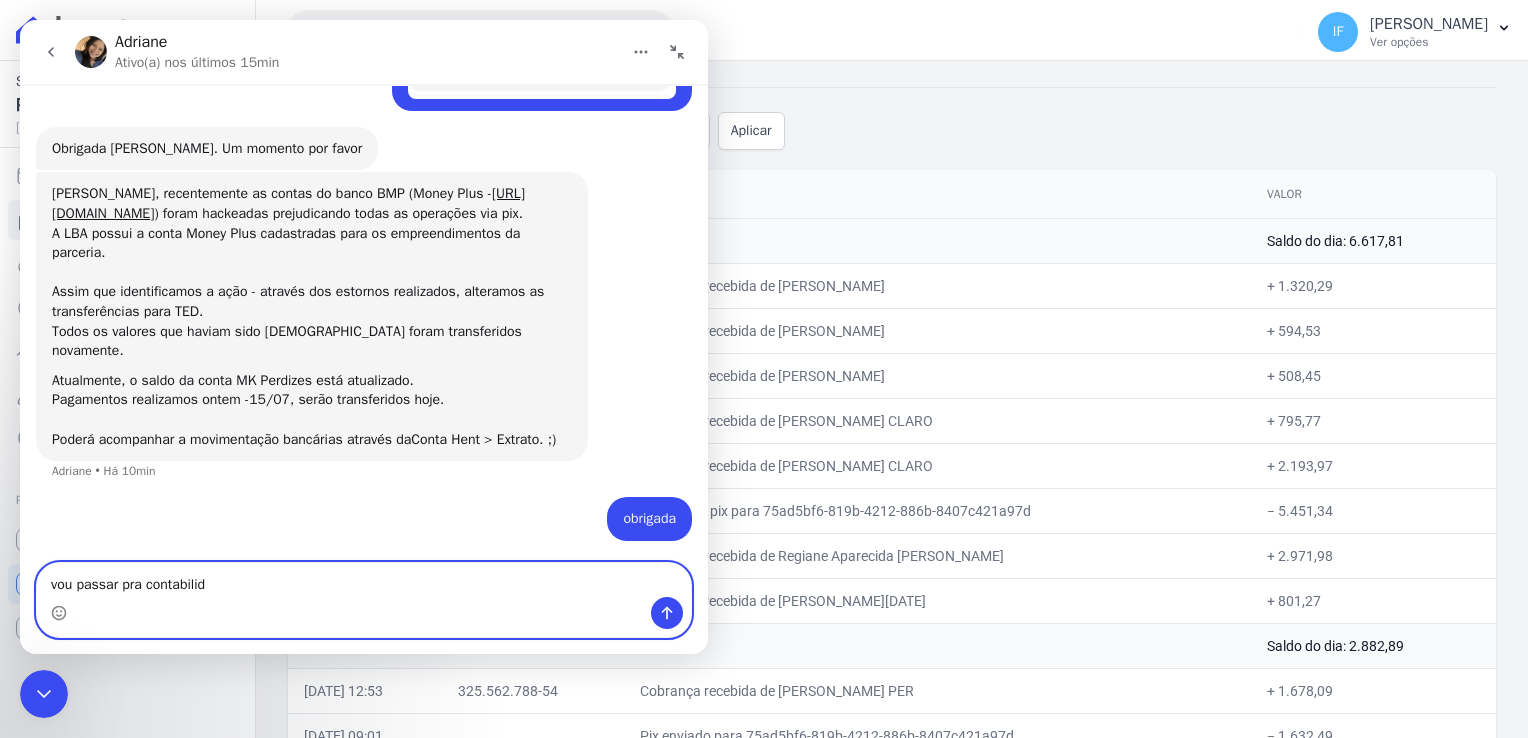 type on "vou passar pra contabilida" 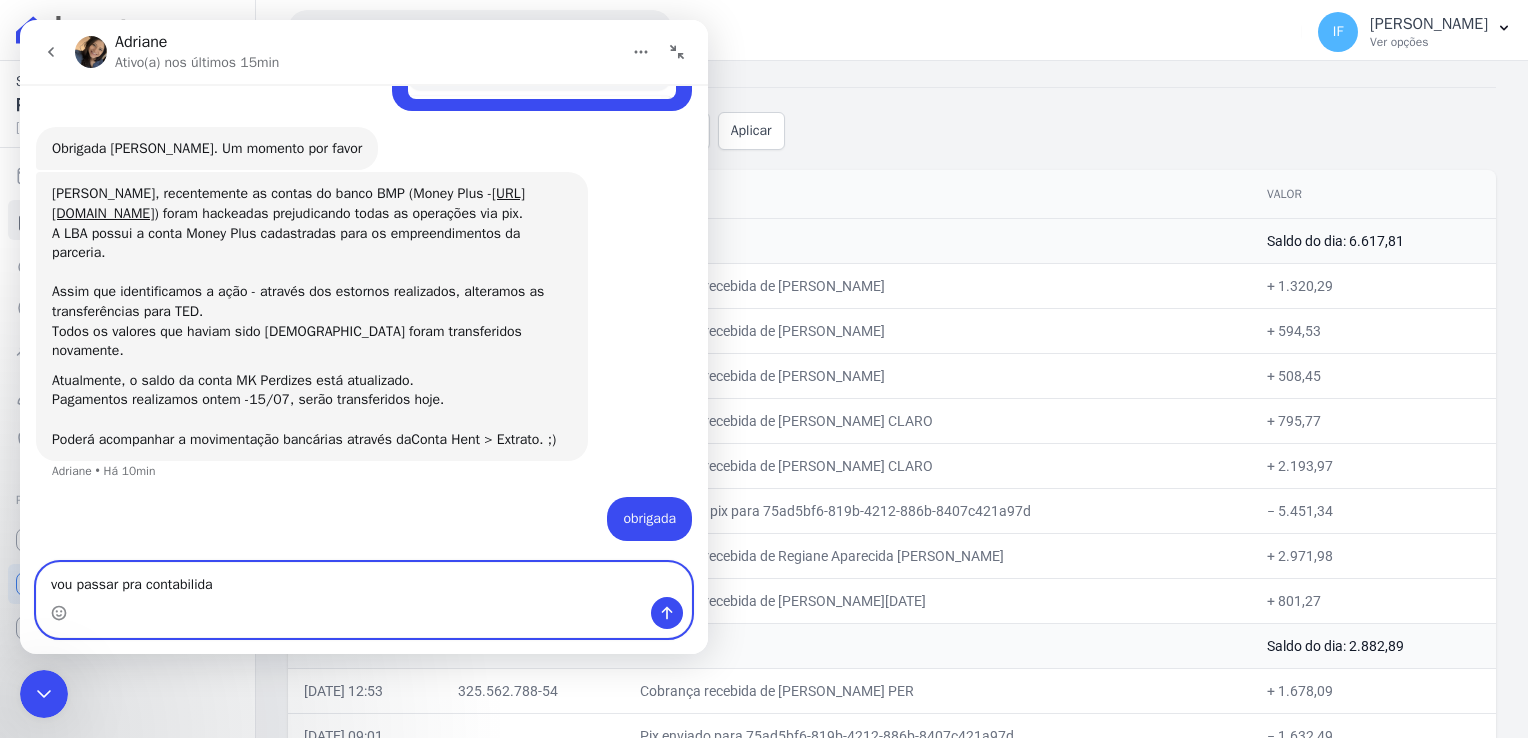 type 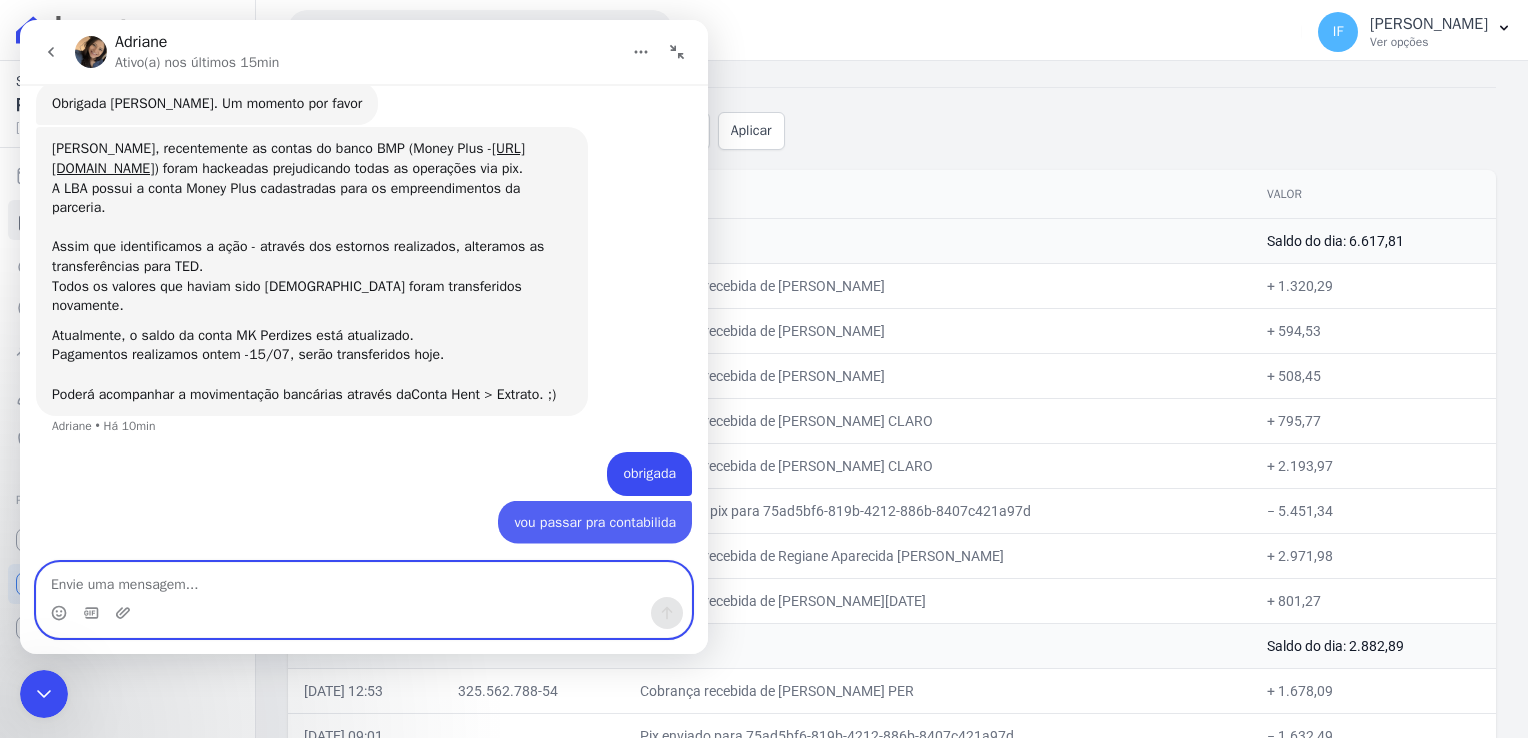 scroll, scrollTop: 777, scrollLeft: 0, axis: vertical 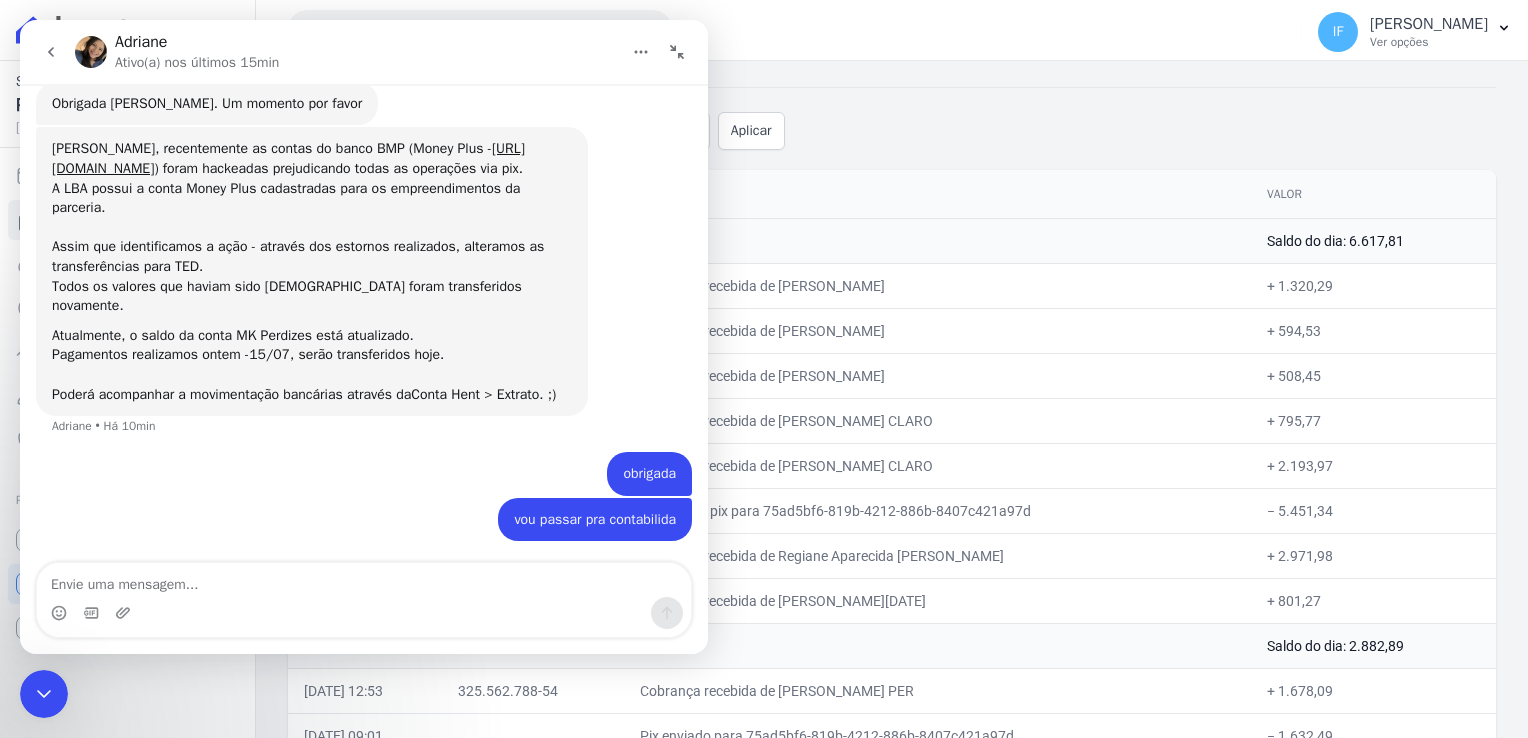click 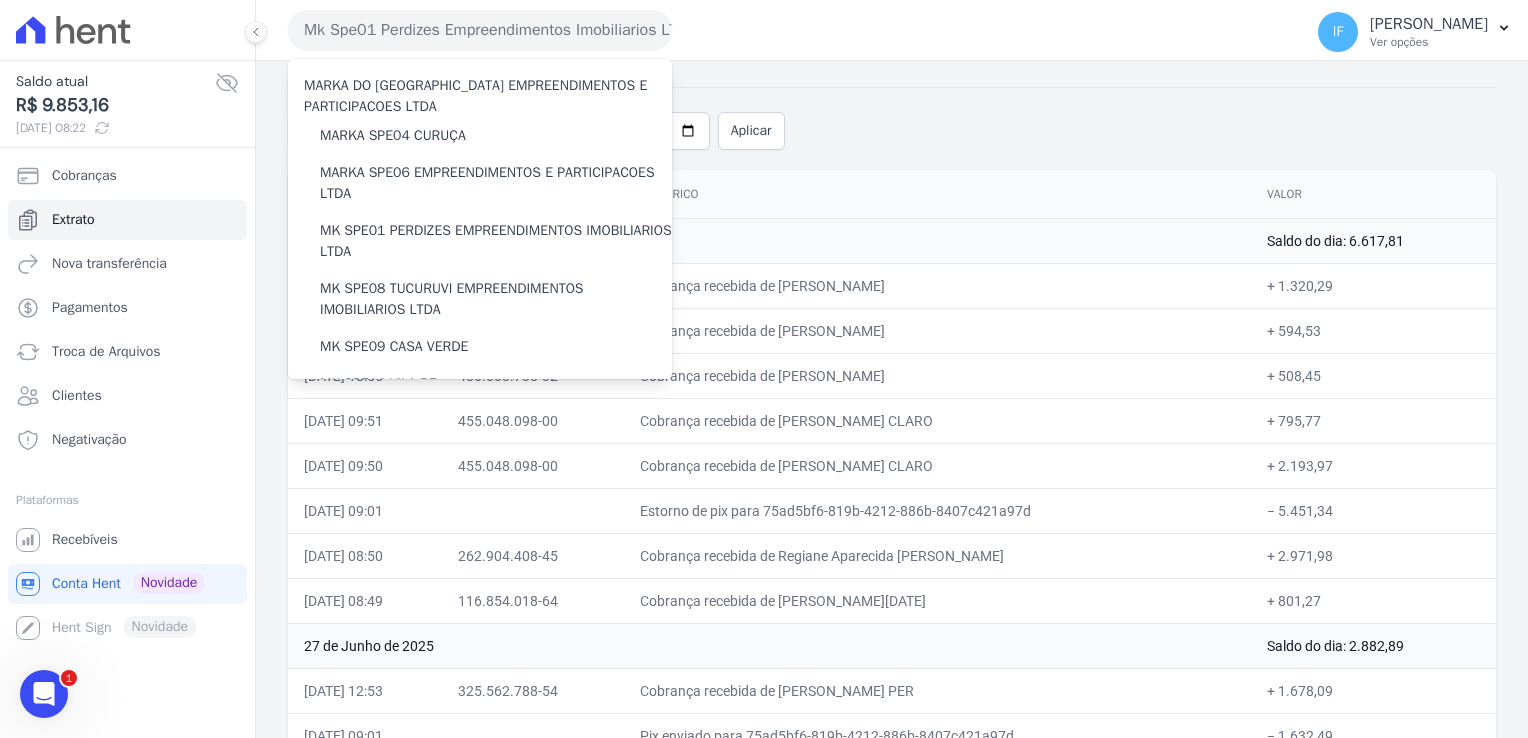 click on "30 de Junho de 2025" at bounding box center (769, 240) 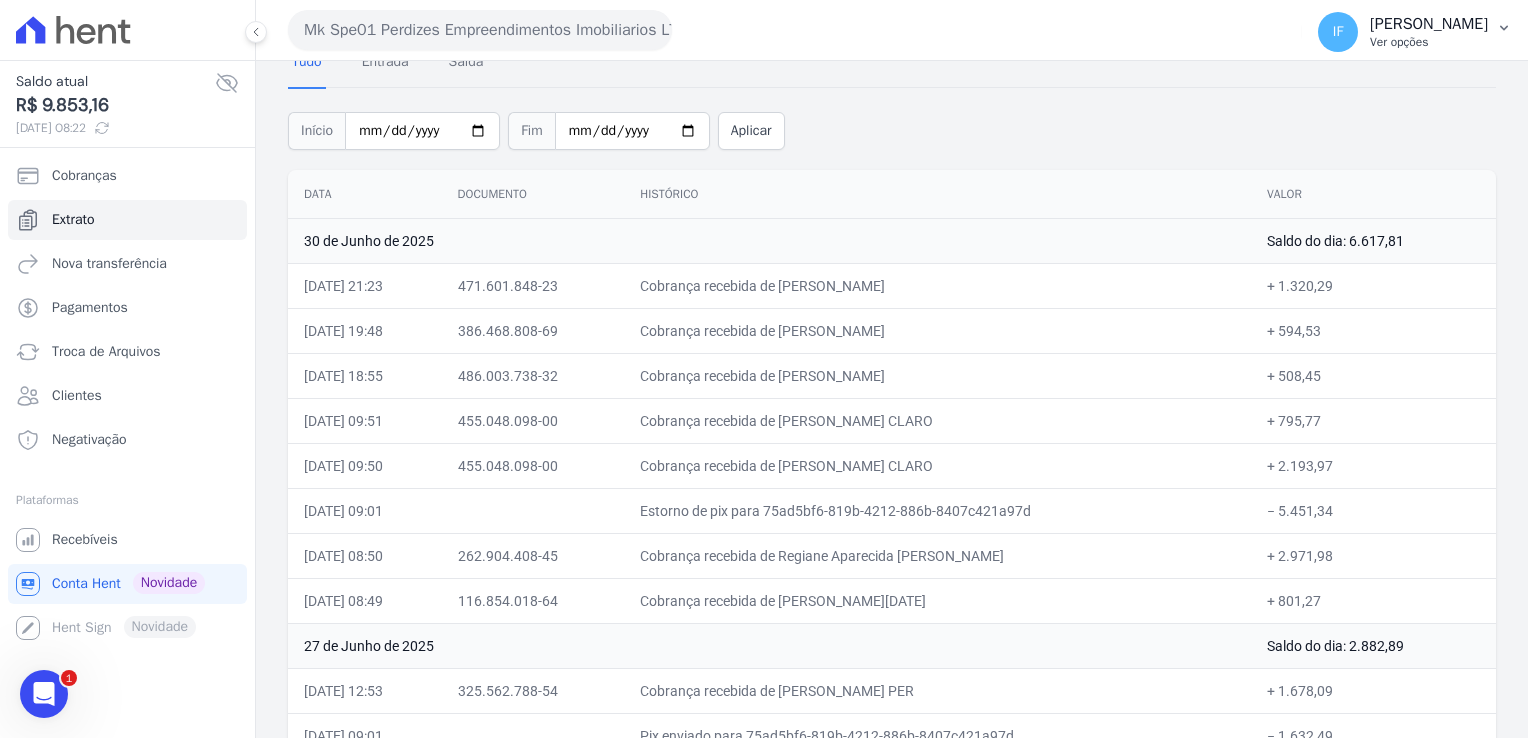 click on "[PERSON_NAME]" at bounding box center [1429, 24] 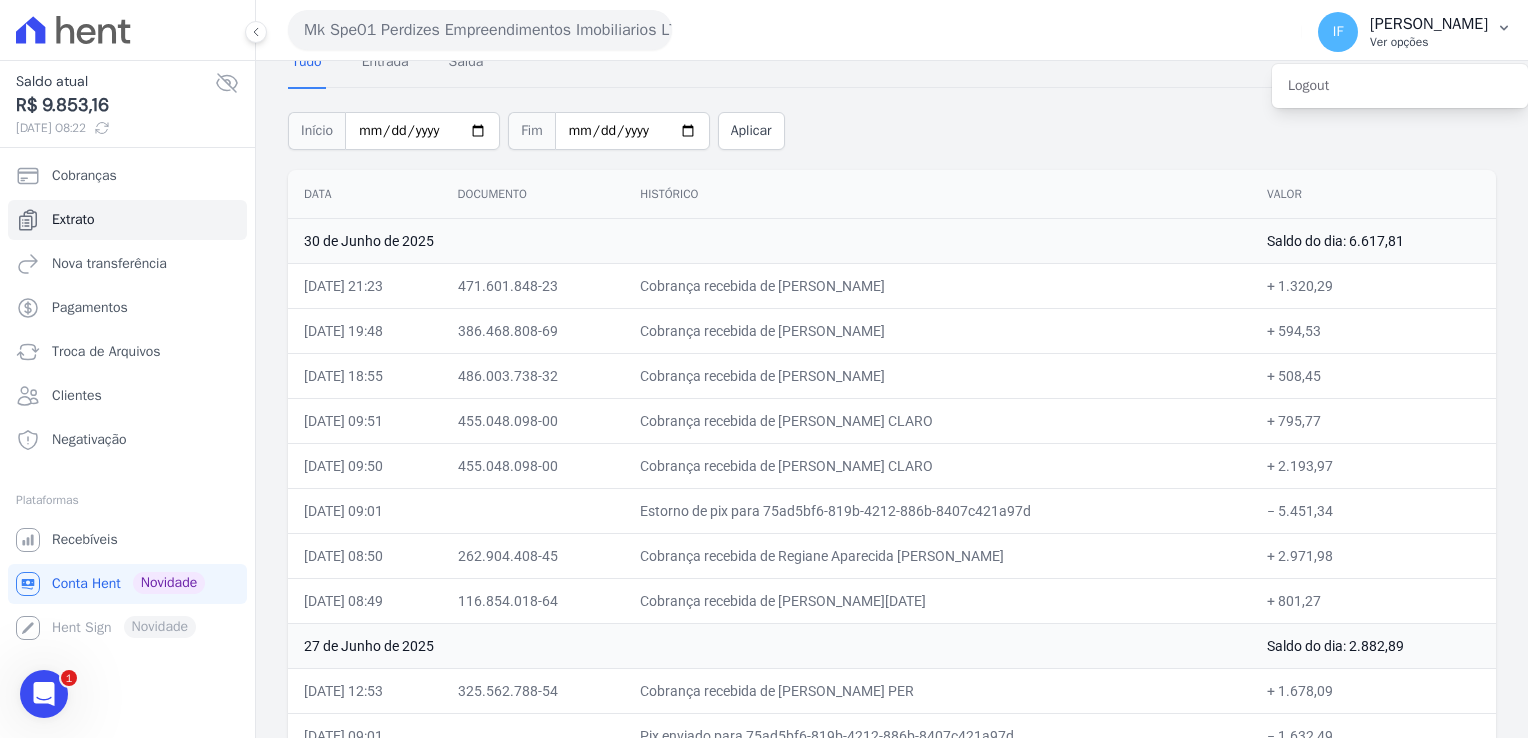 click on "Ver opções" at bounding box center [1429, 42] 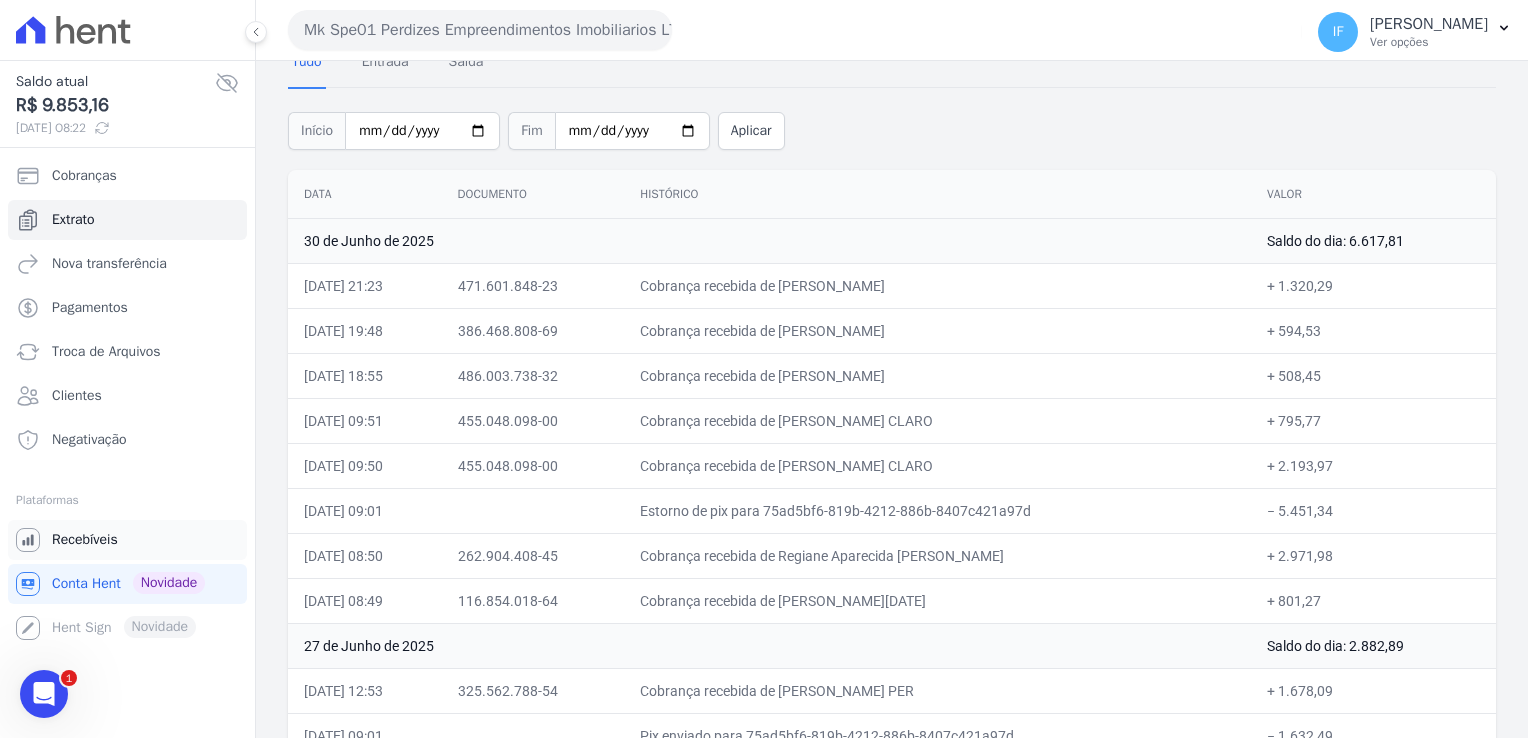click on "Recebíveis" at bounding box center [85, 540] 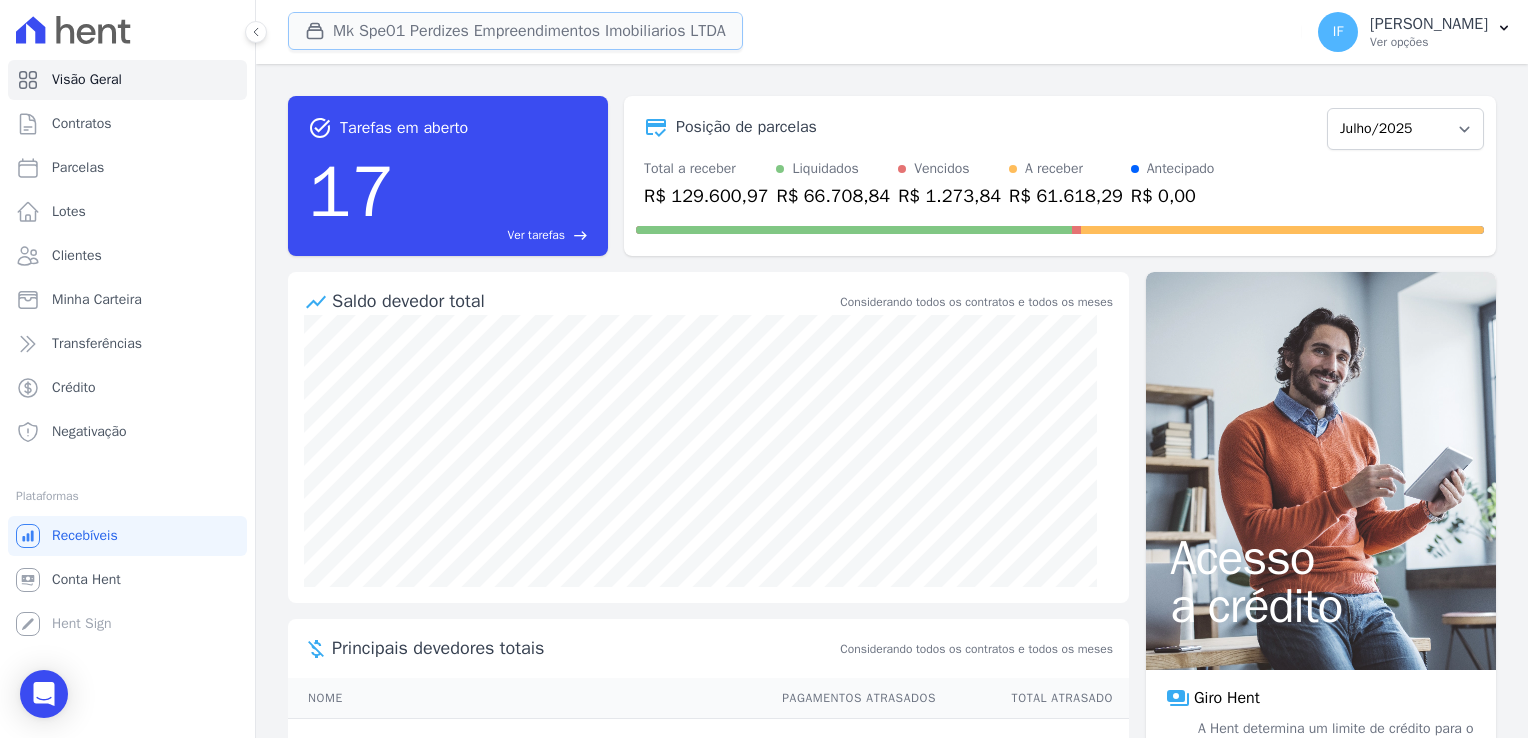 click on "Mk Spe01 Perdizes Empreendimentos Imobiliarios LTDA" at bounding box center (515, 31) 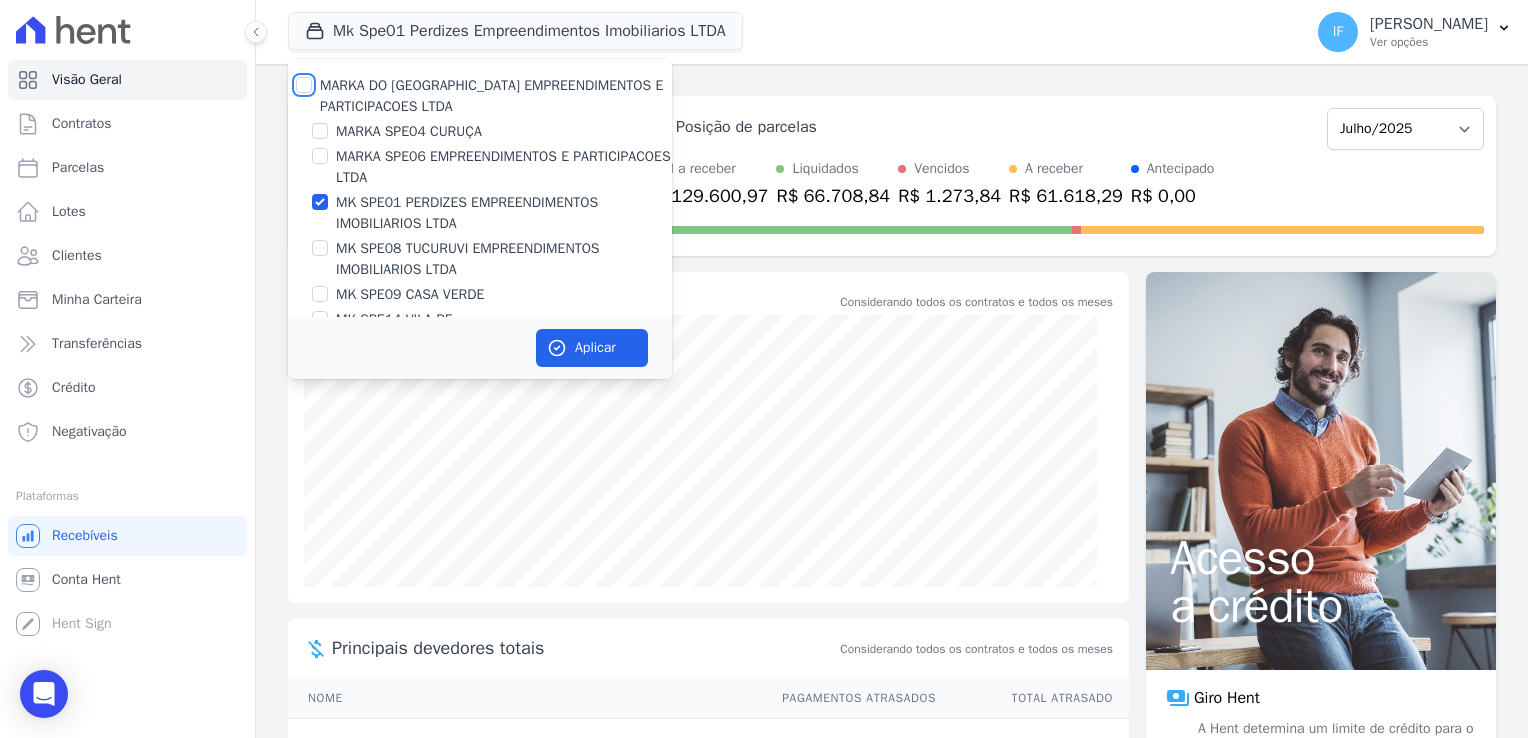 click on "MARKA DO [GEOGRAPHIC_DATA] EMPREENDIMENTOS E PARTICIPACOES LTDA" at bounding box center [304, 85] 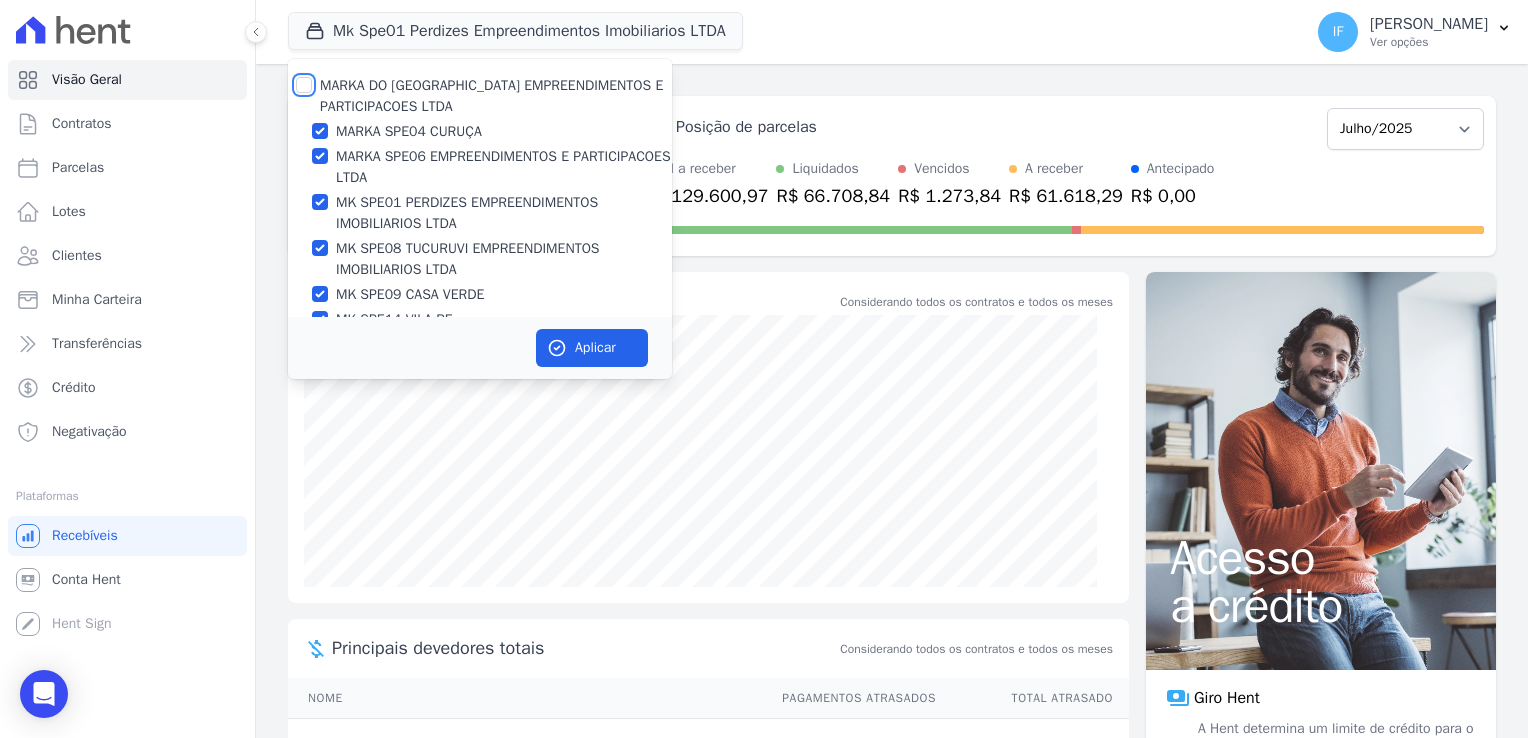 checkbox on "true" 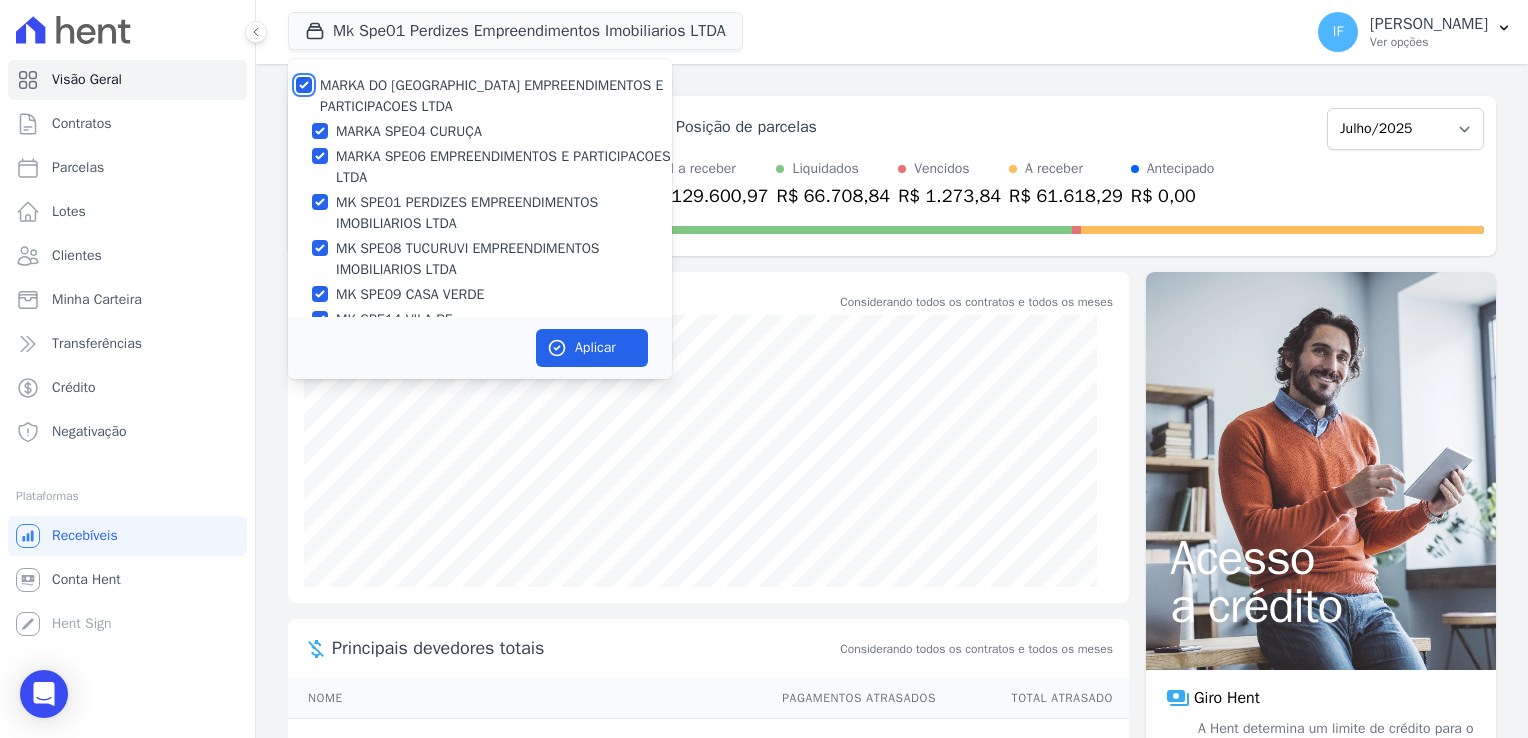 checkbox on "true" 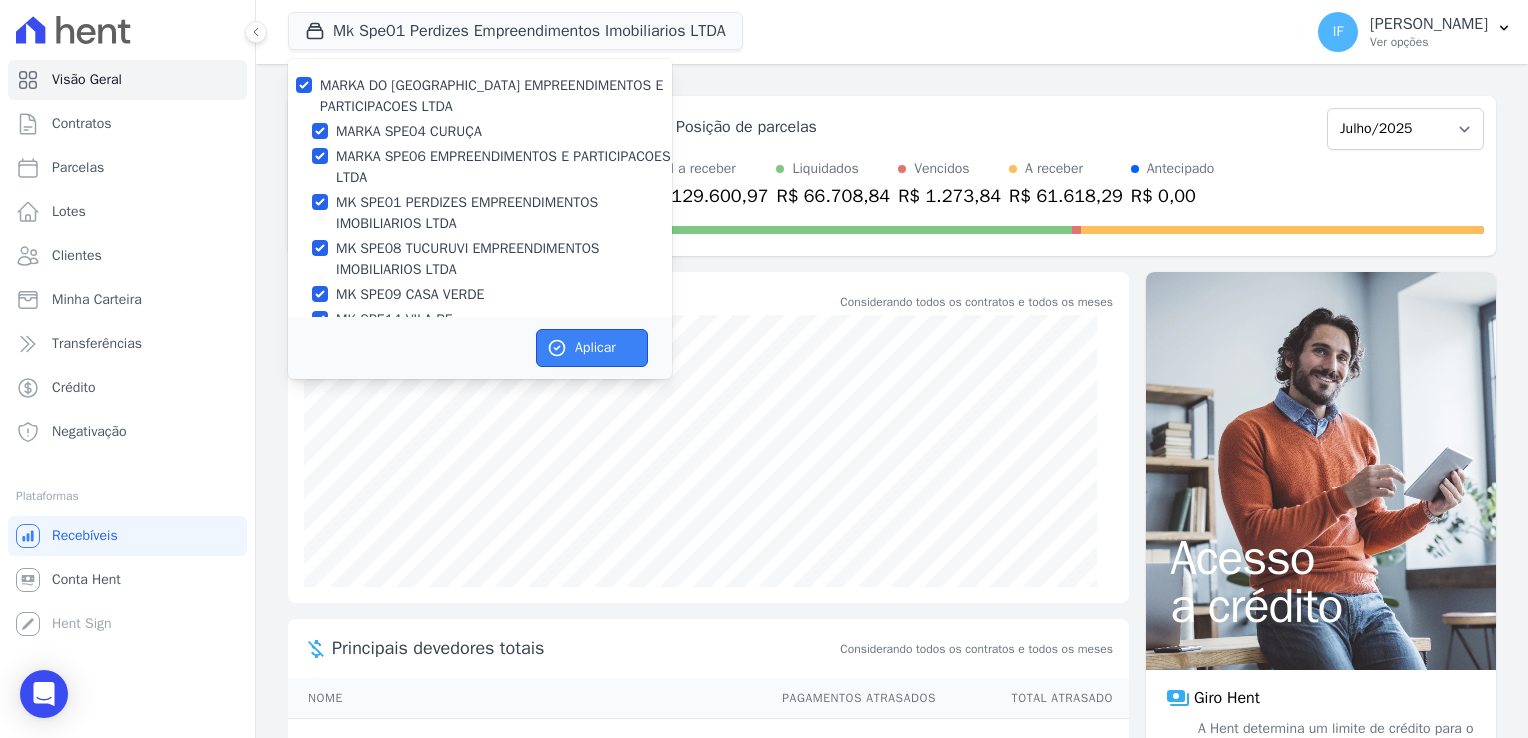click on "Aplicar" at bounding box center [592, 348] 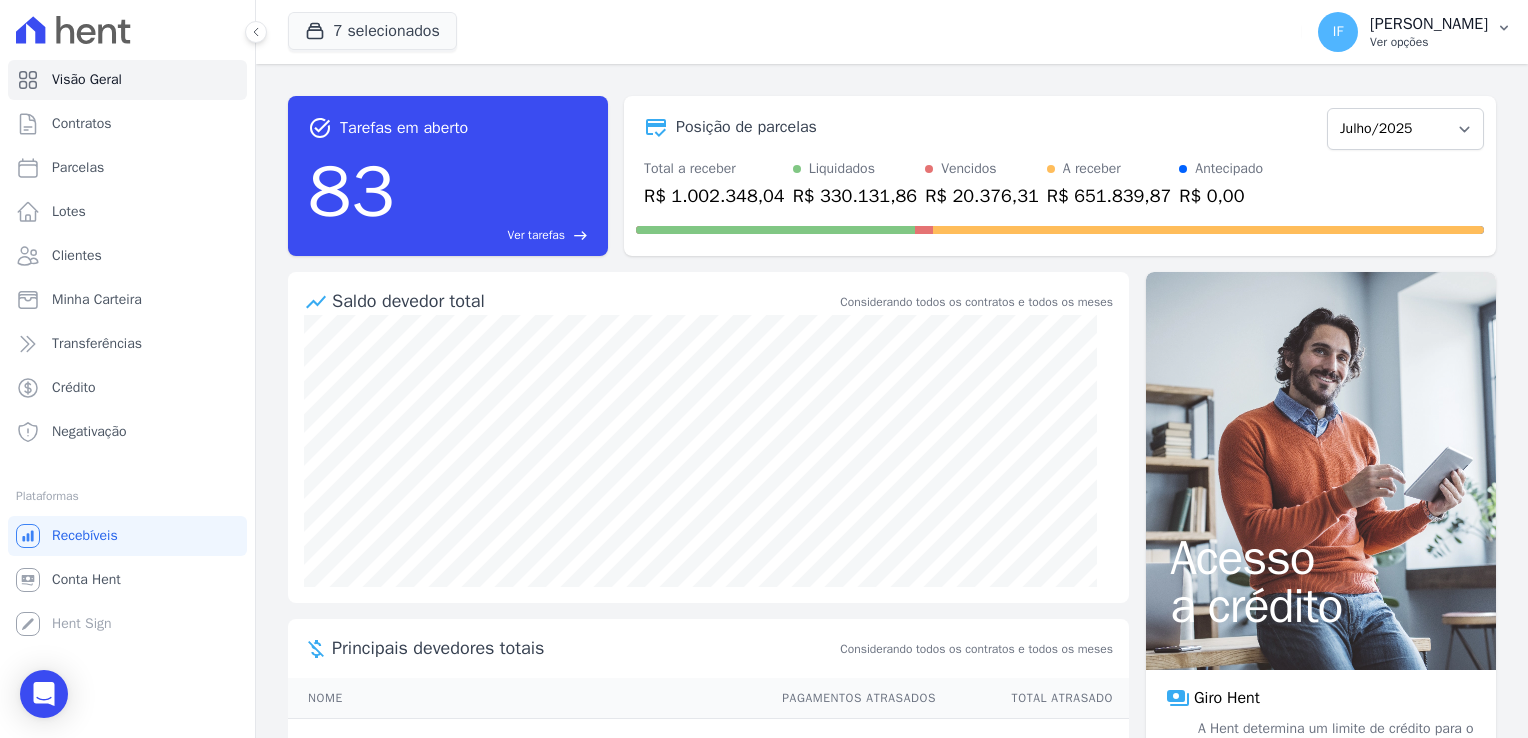 click on "[PERSON_NAME]" at bounding box center (1429, 24) 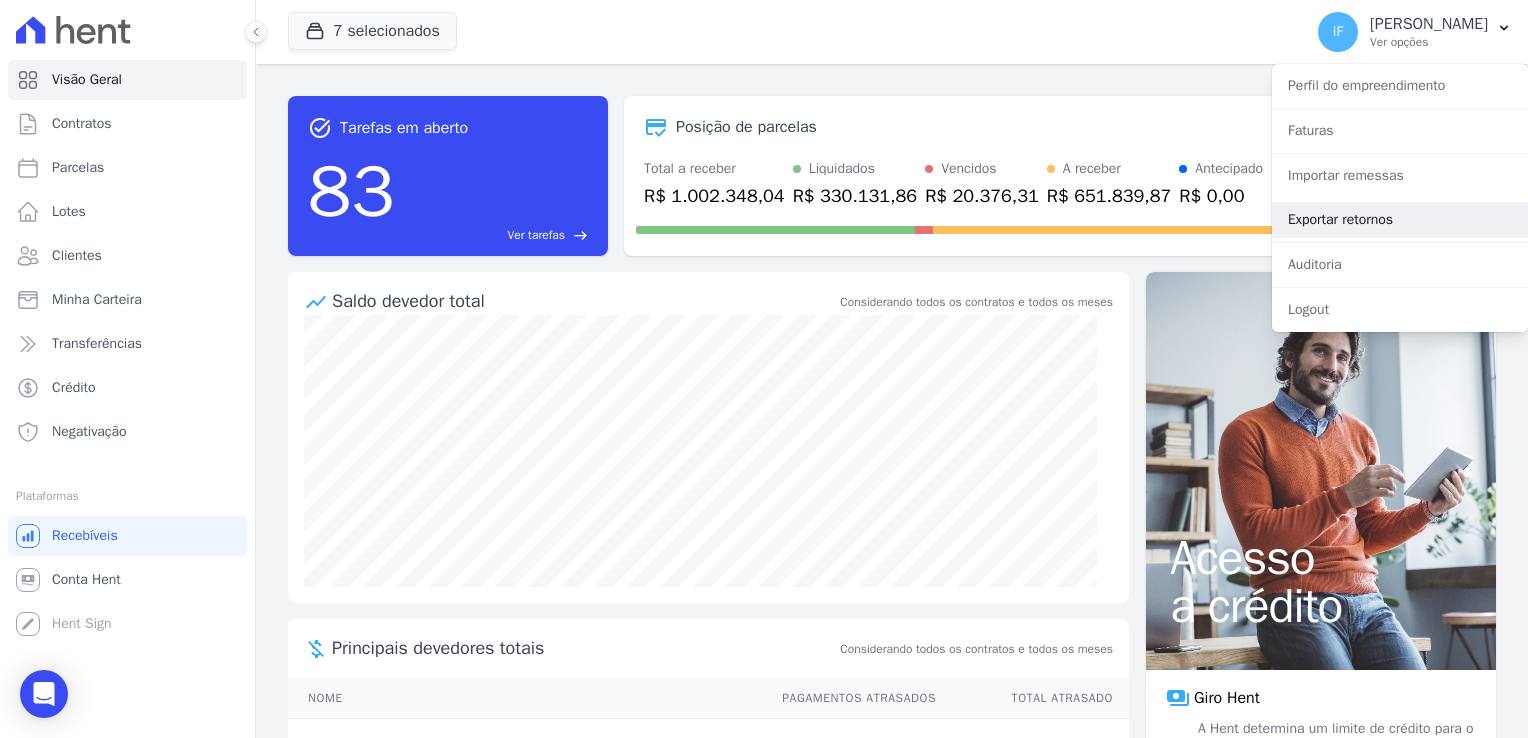 click on "Exportar retornos" at bounding box center (1400, 220) 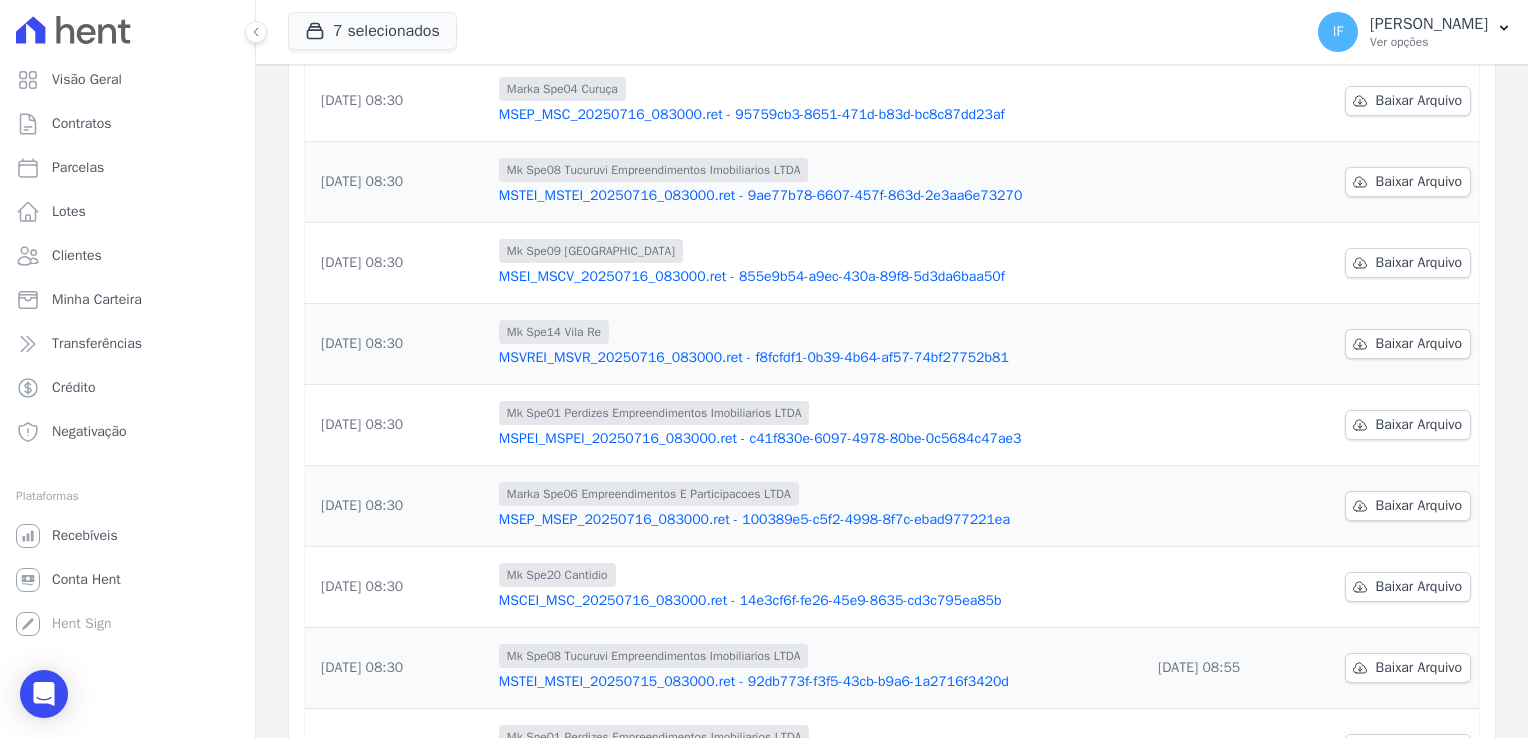 scroll, scrollTop: 322, scrollLeft: 0, axis: vertical 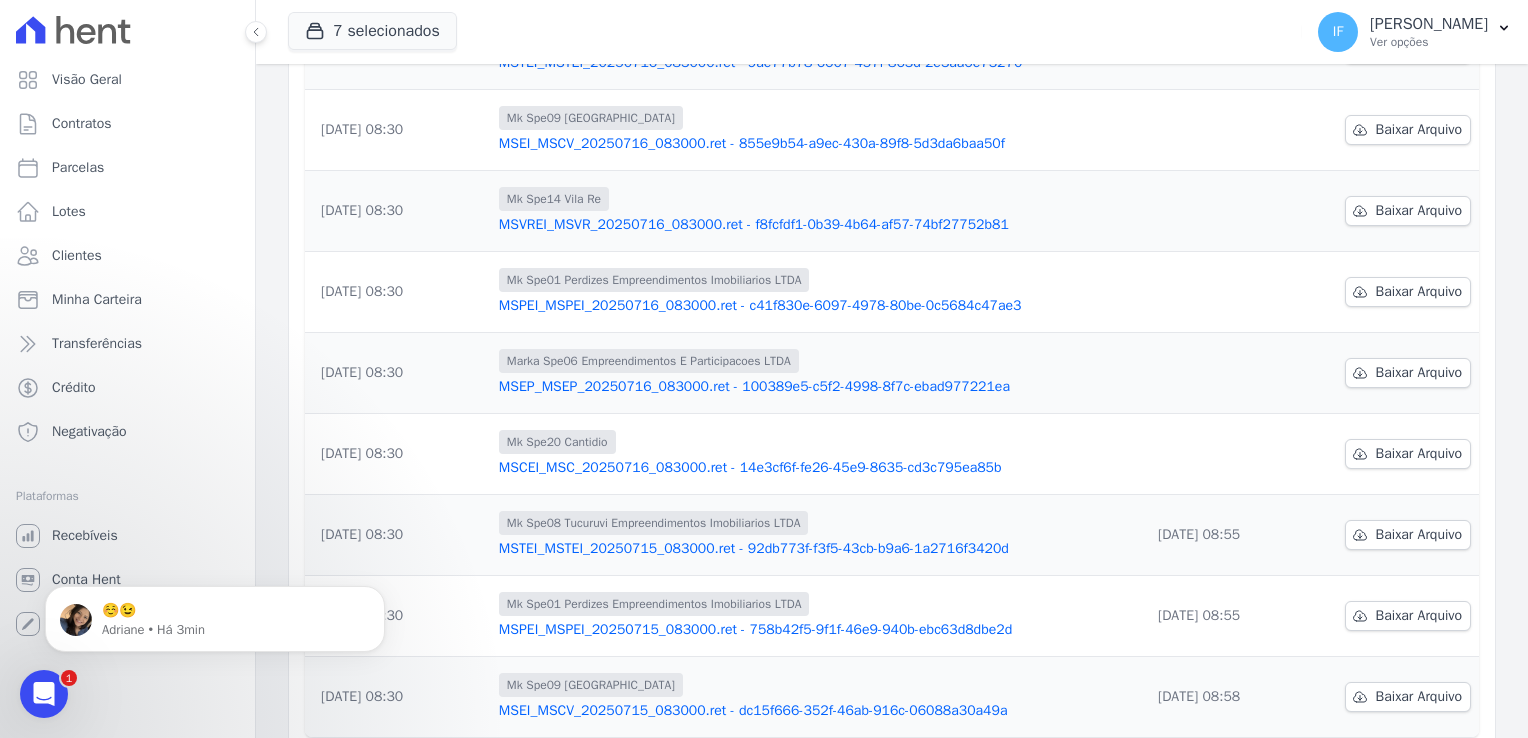 click 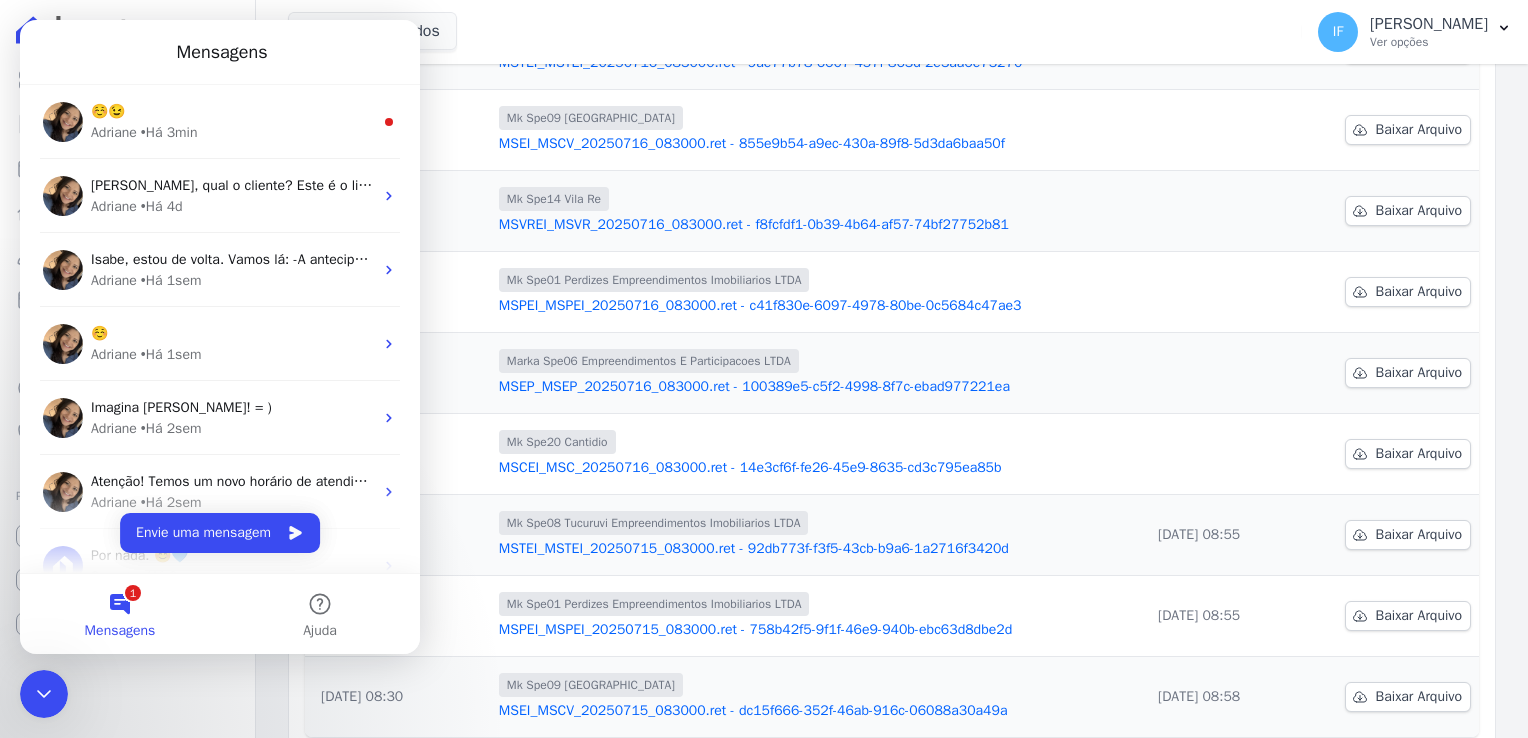scroll, scrollTop: 0, scrollLeft: 0, axis: both 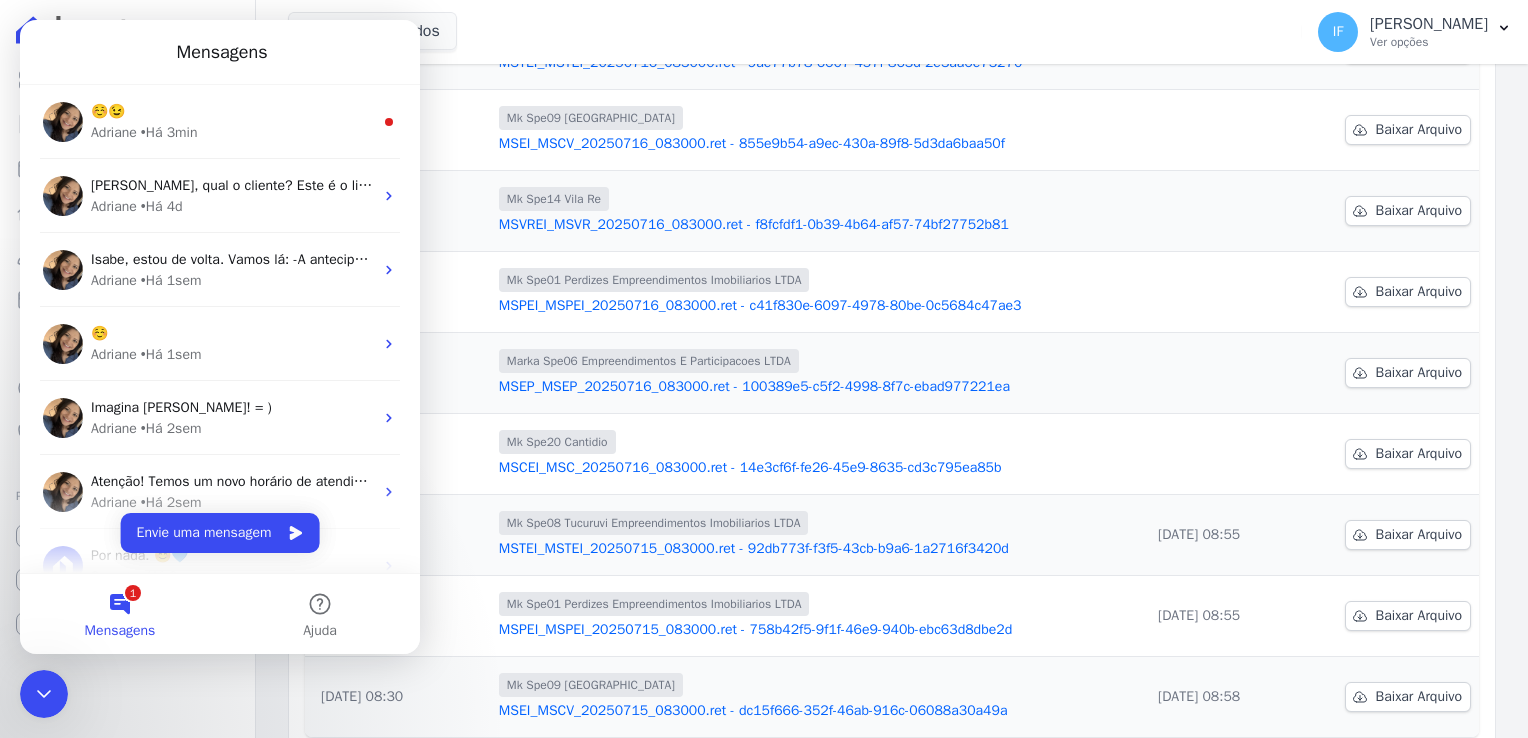 click on "1 Mensagens" at bounding box center [120, 614] 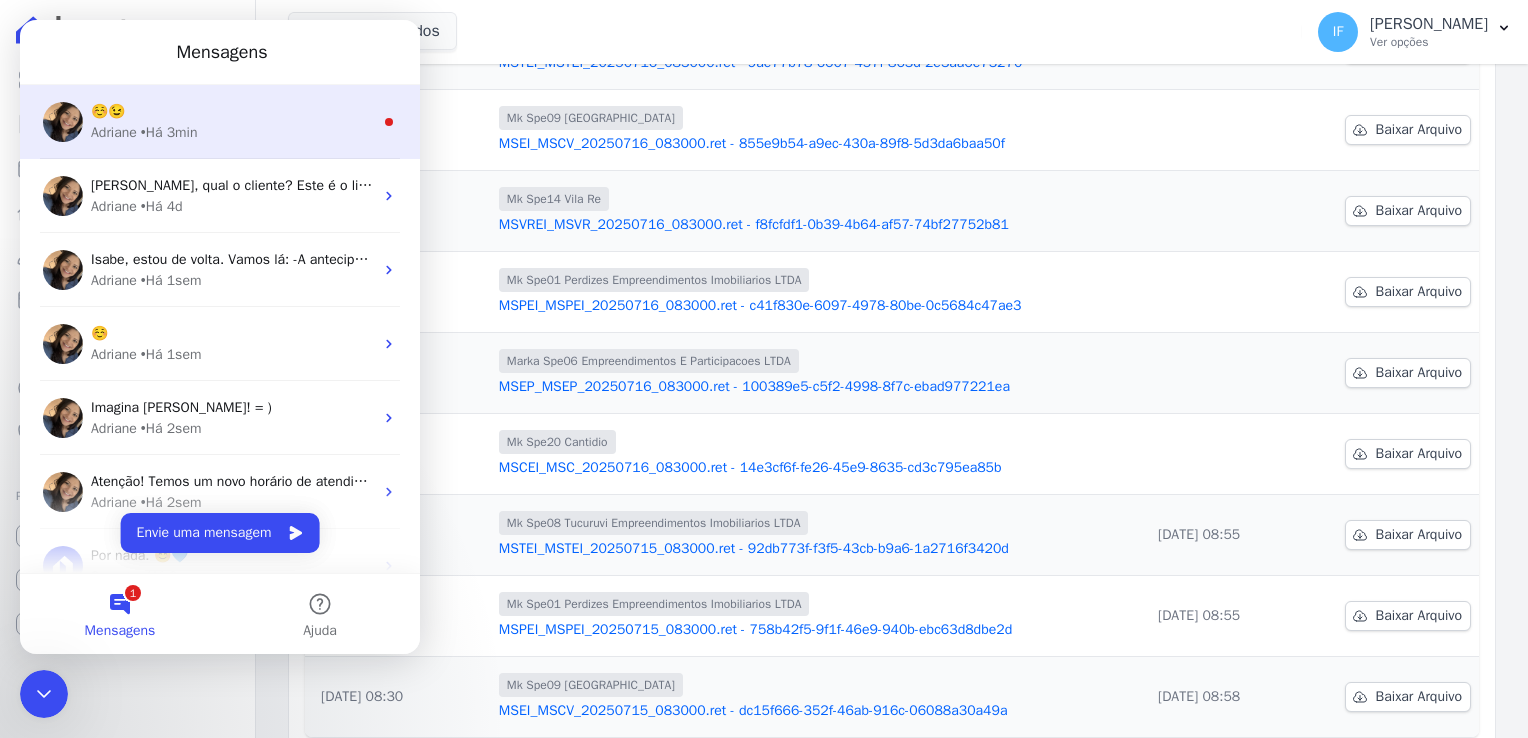 click on "Adriane •  Há 3min" at bounding box center [232, 132] 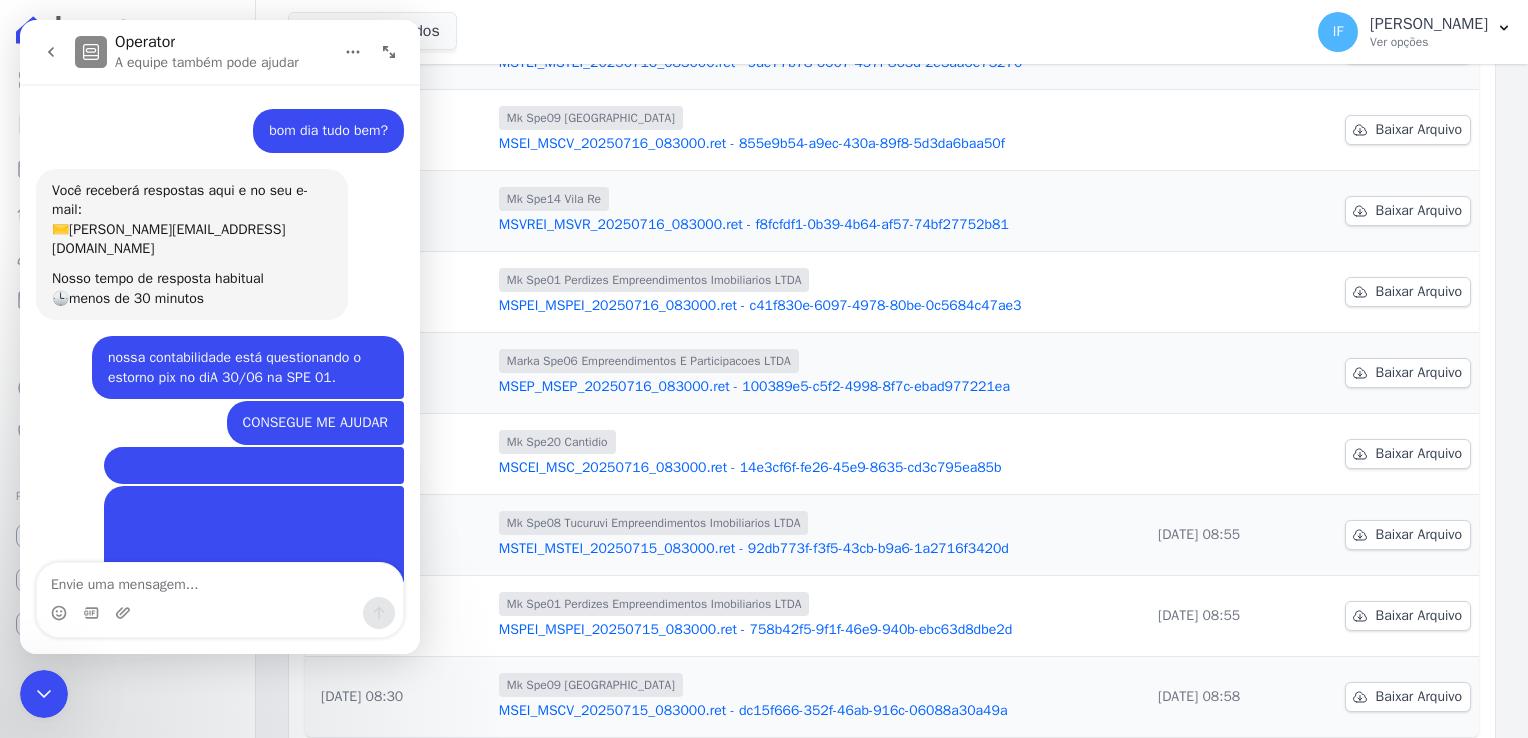 scroll, scrollTop: 3, scrollLeft: 0, axis: vertical 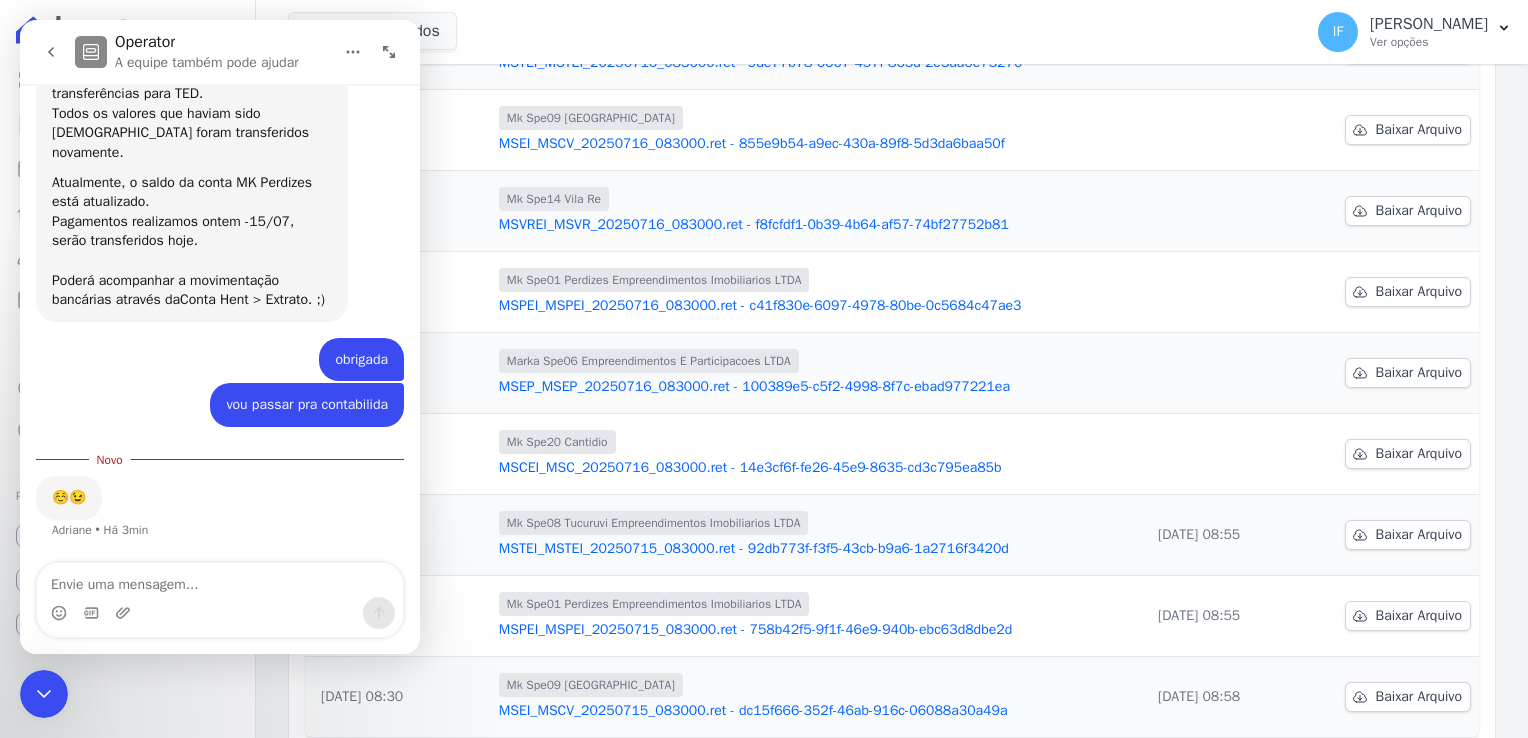 drag, startPoint x: 40, startPoint y: 703, endPoint x: 44, endPoint y: 687, distance: 16.492422 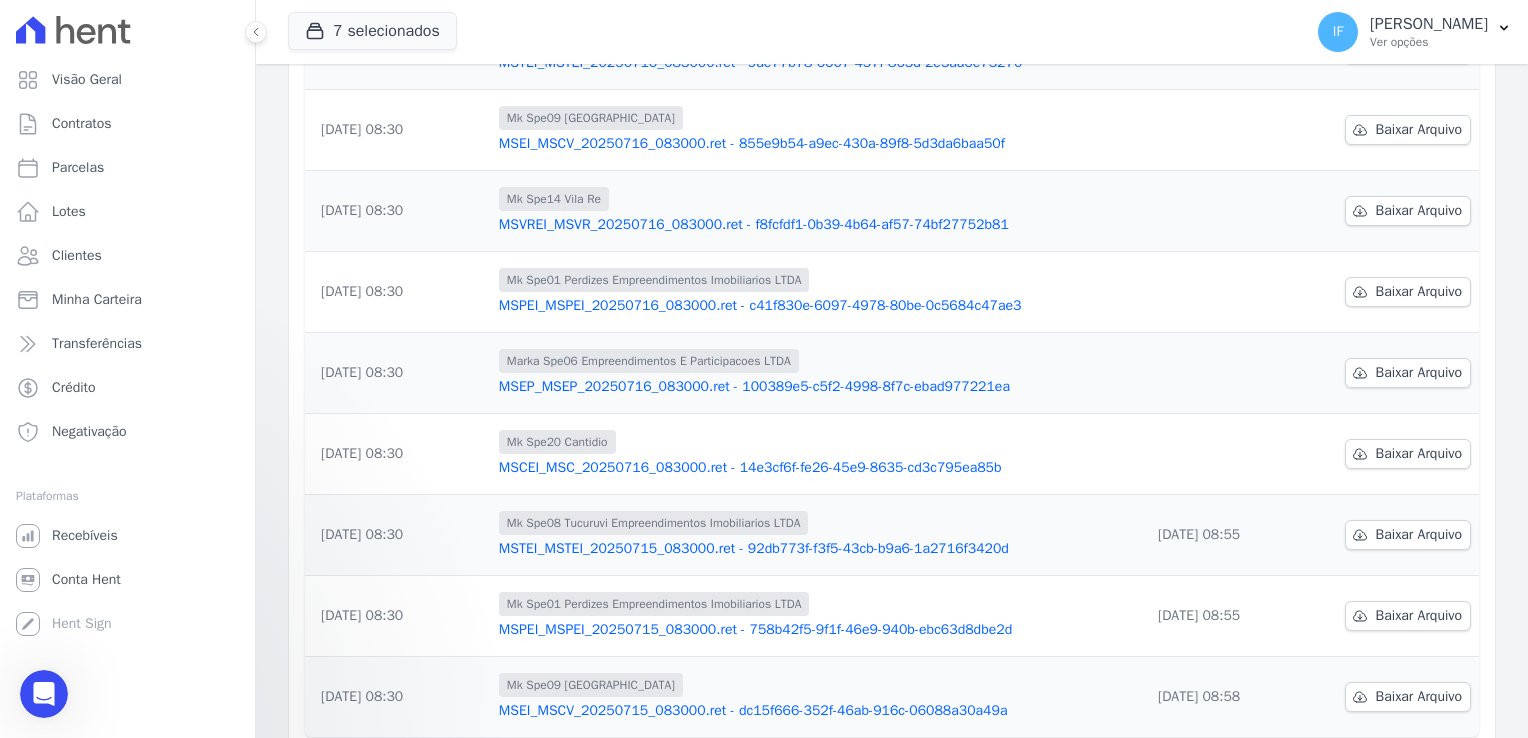 scroll, scrollTop: 0, scrollLeft: 0, axis: both 